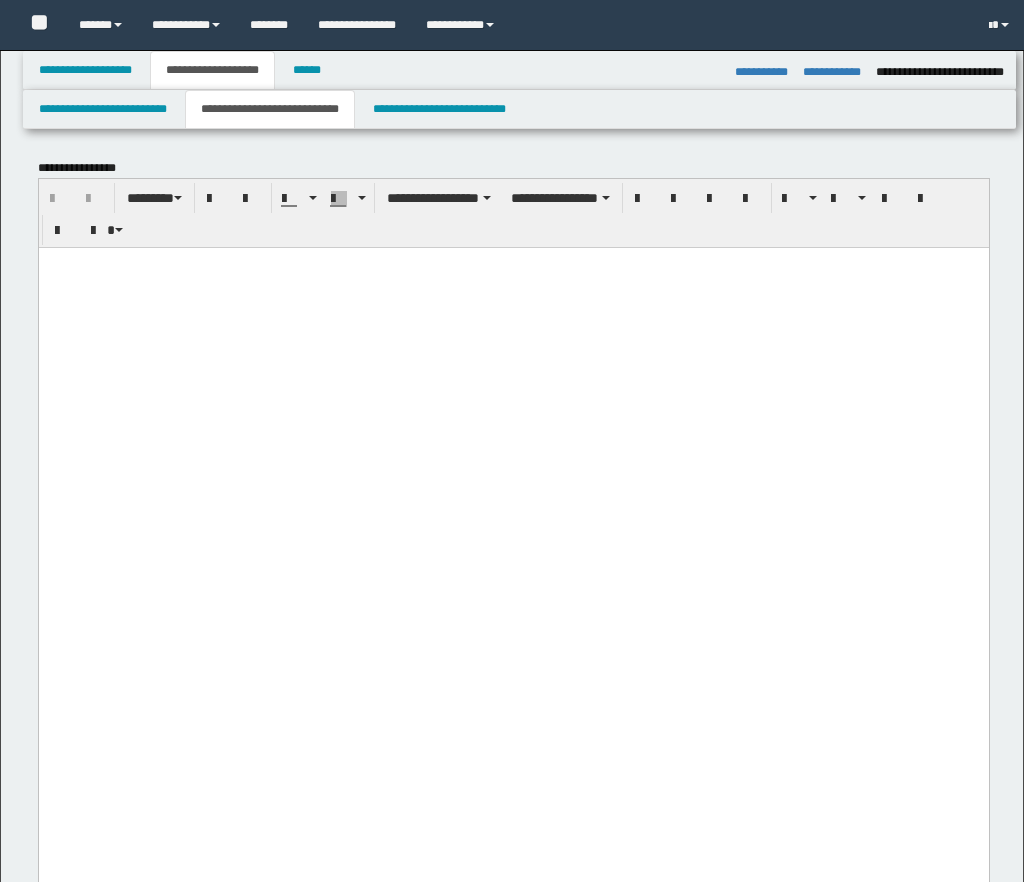 select on "*" 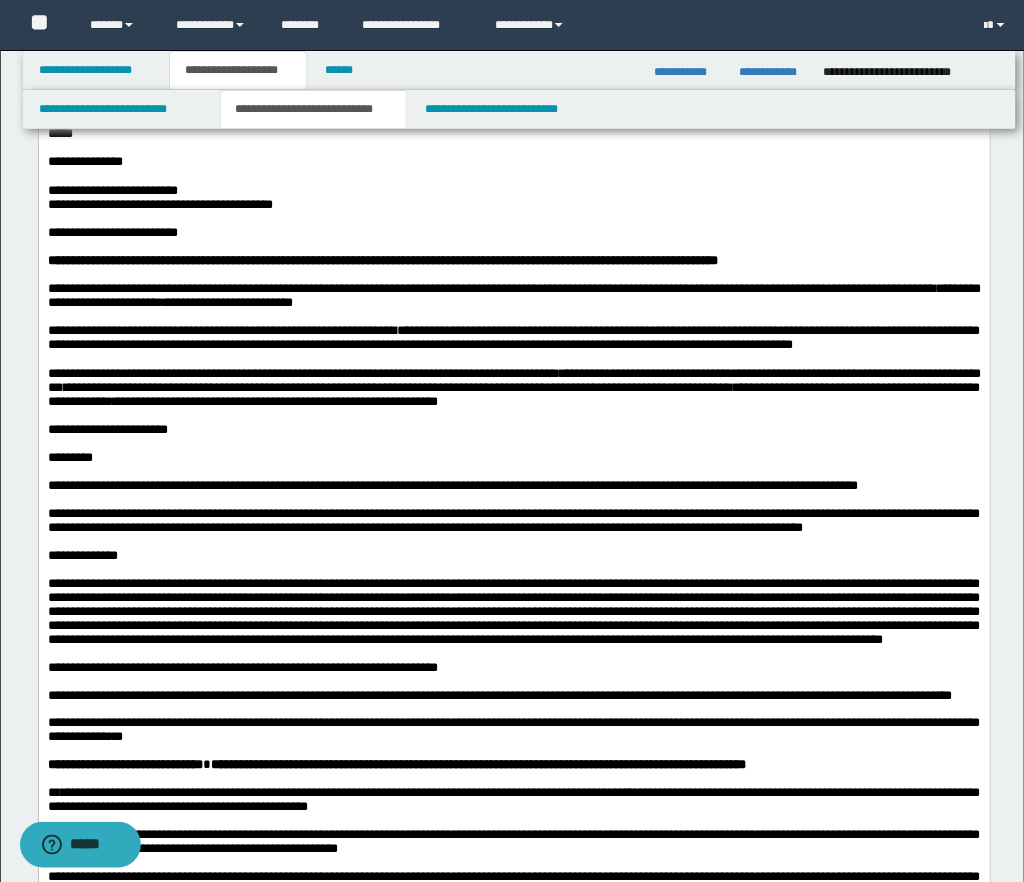 scroll, scrollTop: 0, scrollLeft: 0, axis: both 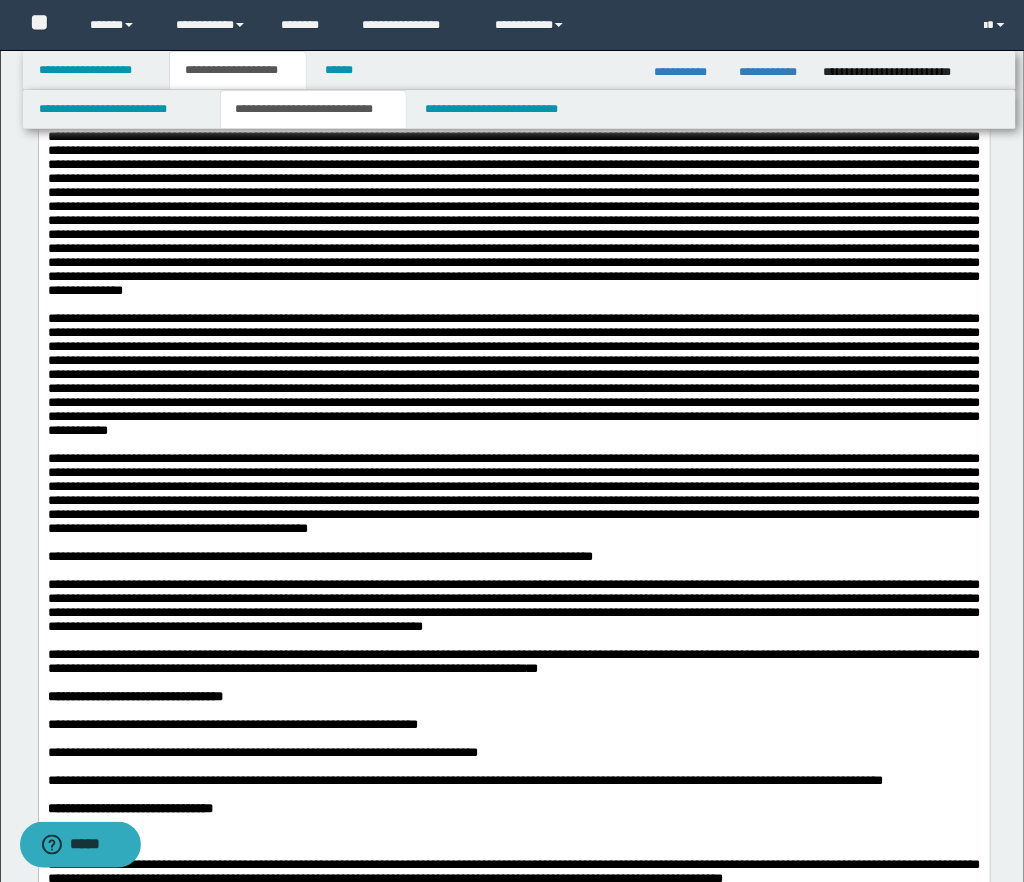 click at bounding box center (513, 144) 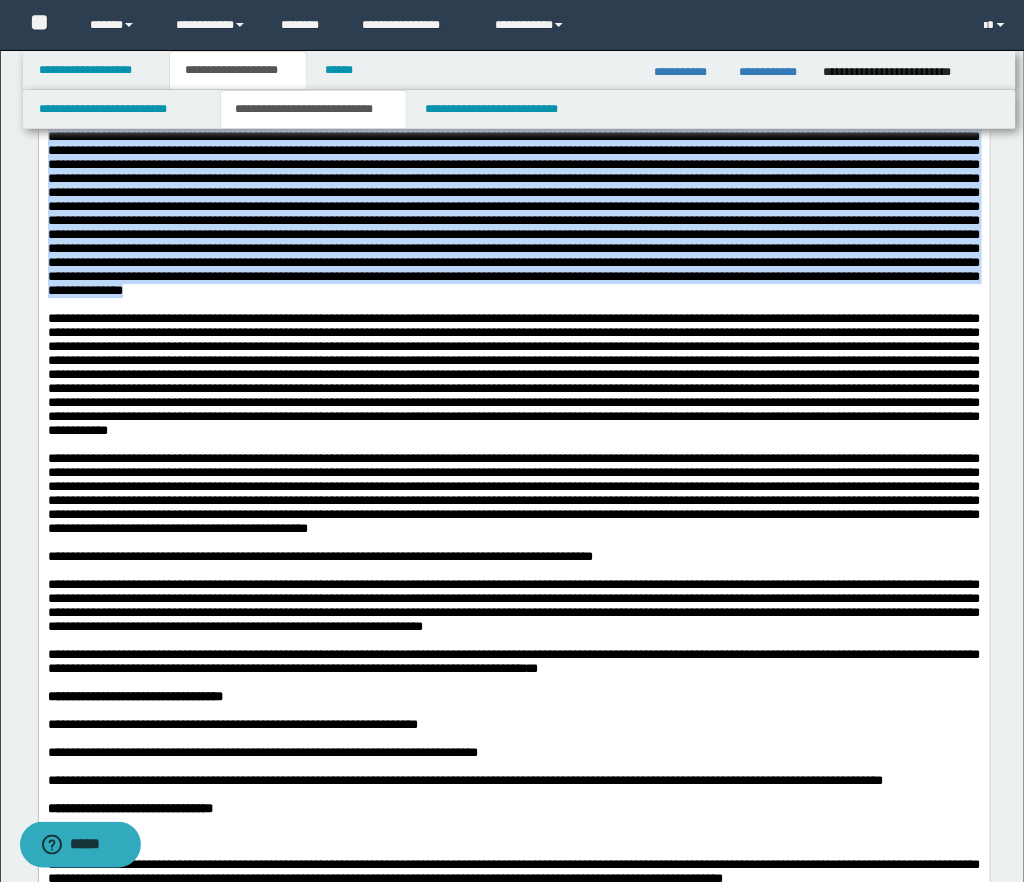 drag, startPoint x: 48, startPoint y: 148, endPoint x: 807, endPoint y: 480, distance: 828.43524 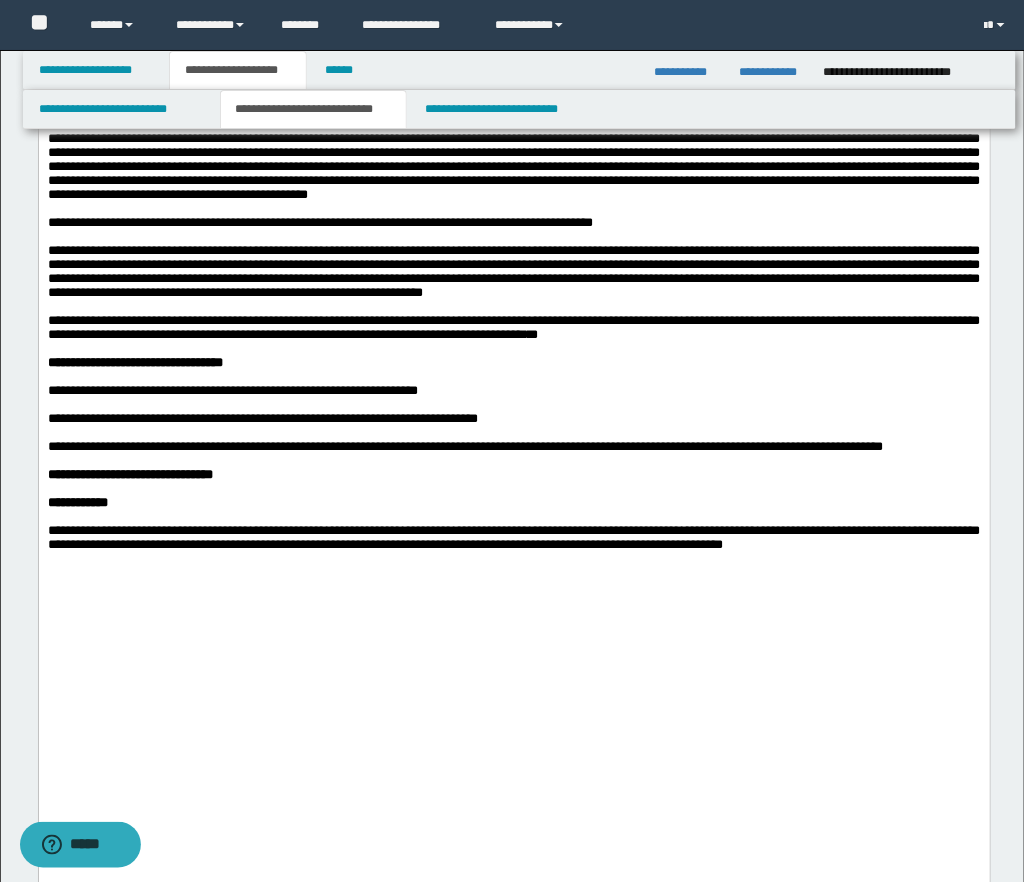 scroll, scrollTop: 1710, scrollLeft: 0, axis: vertical 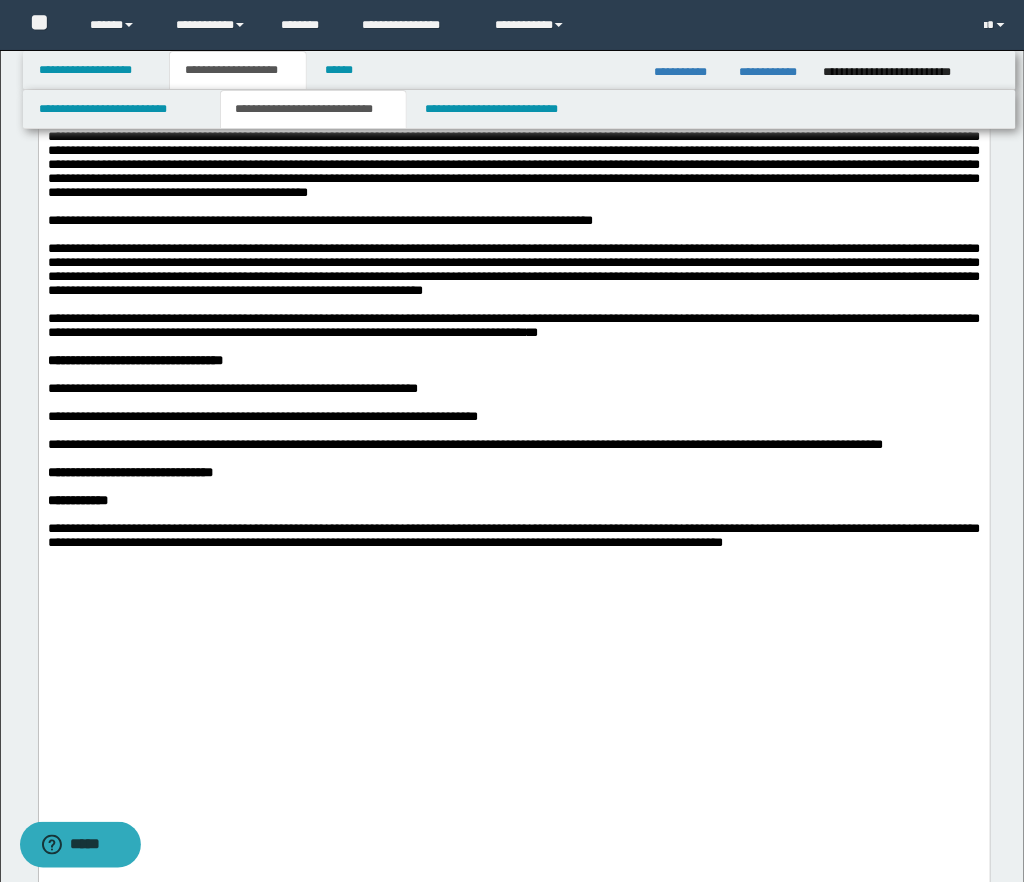 drag, startPoint x: 119, startPoint y: 192, endPoint x: 567, endPoint y: 195, distance: 448.01004 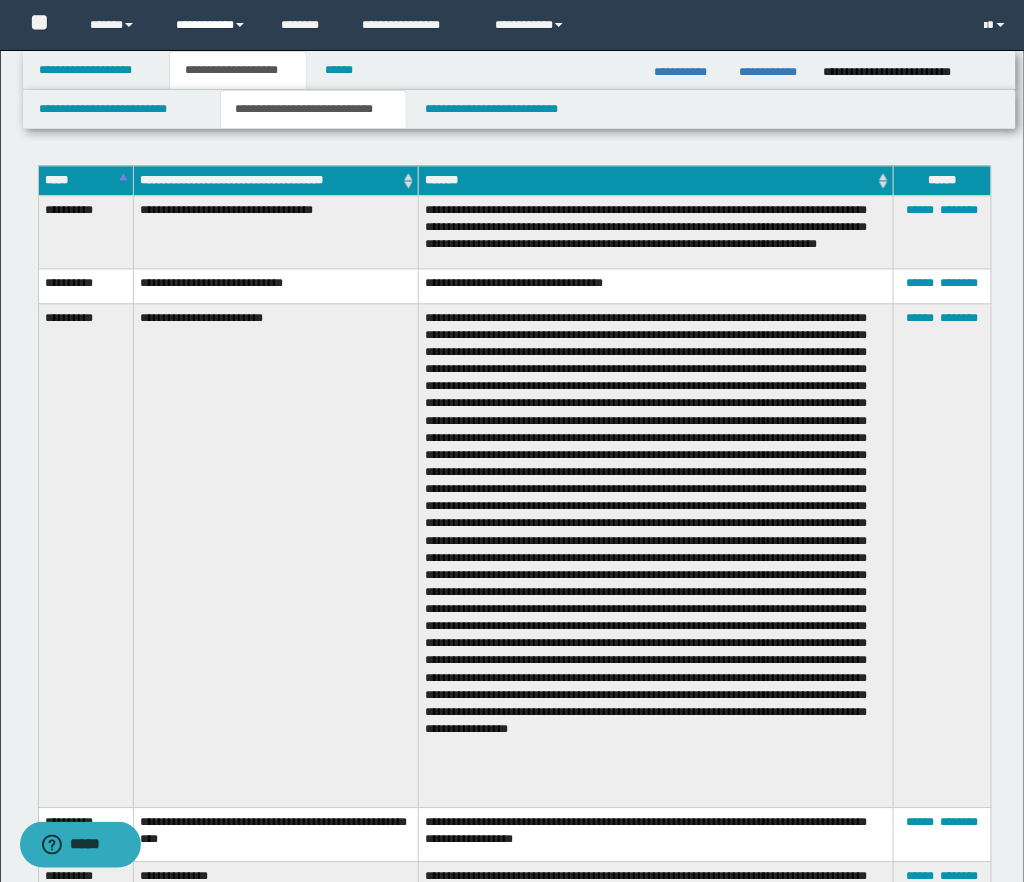 scroll, scrollTop: 2818, scrollLeft: 0, axis: vertical 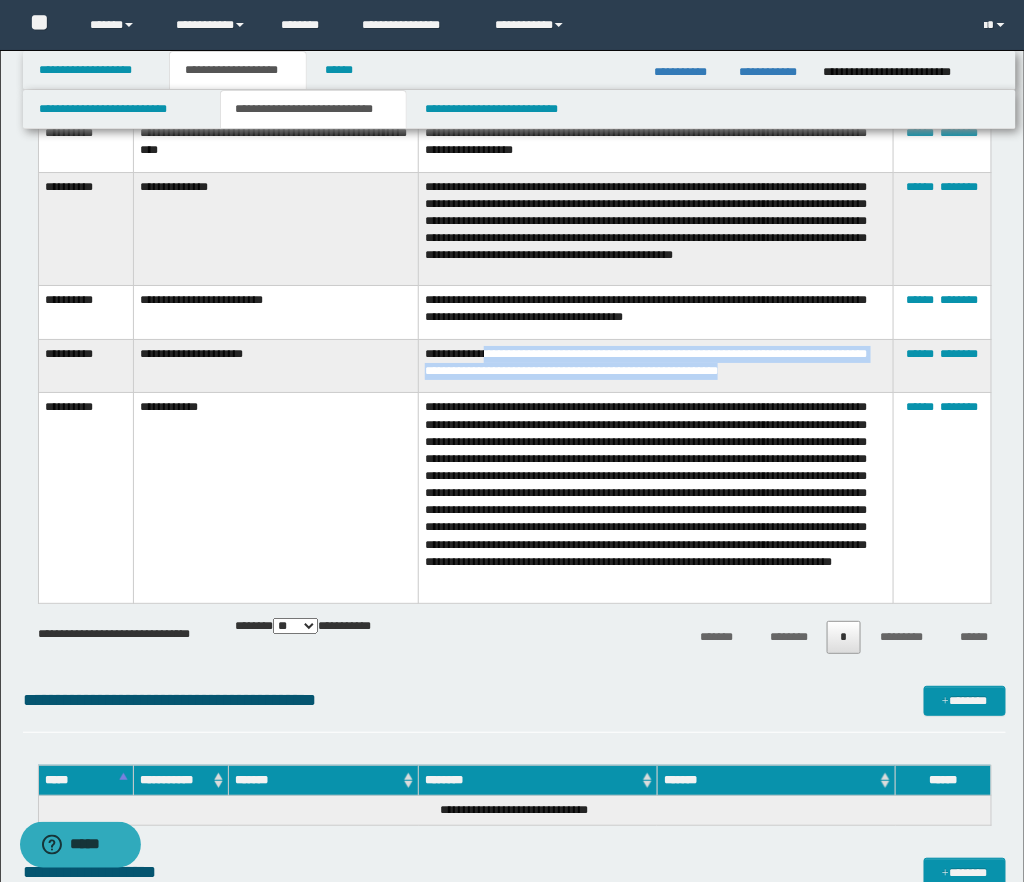 drag, startPoint x: 494, startPoint y: 352, endPoint x: 826, endPoint y: 369, distance: 332.43497 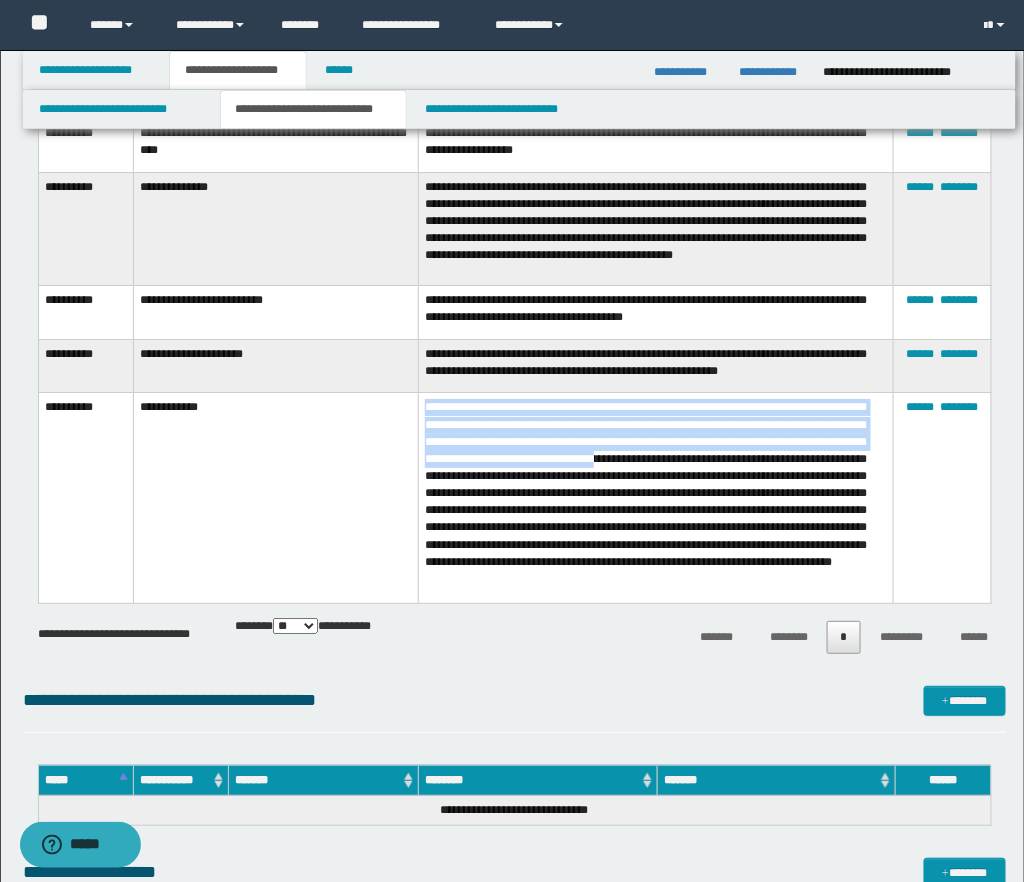drag, startPoint x: 425, startPoint y: 401, endPoint x: 804, endPoint y: 458, distance: 383.2623 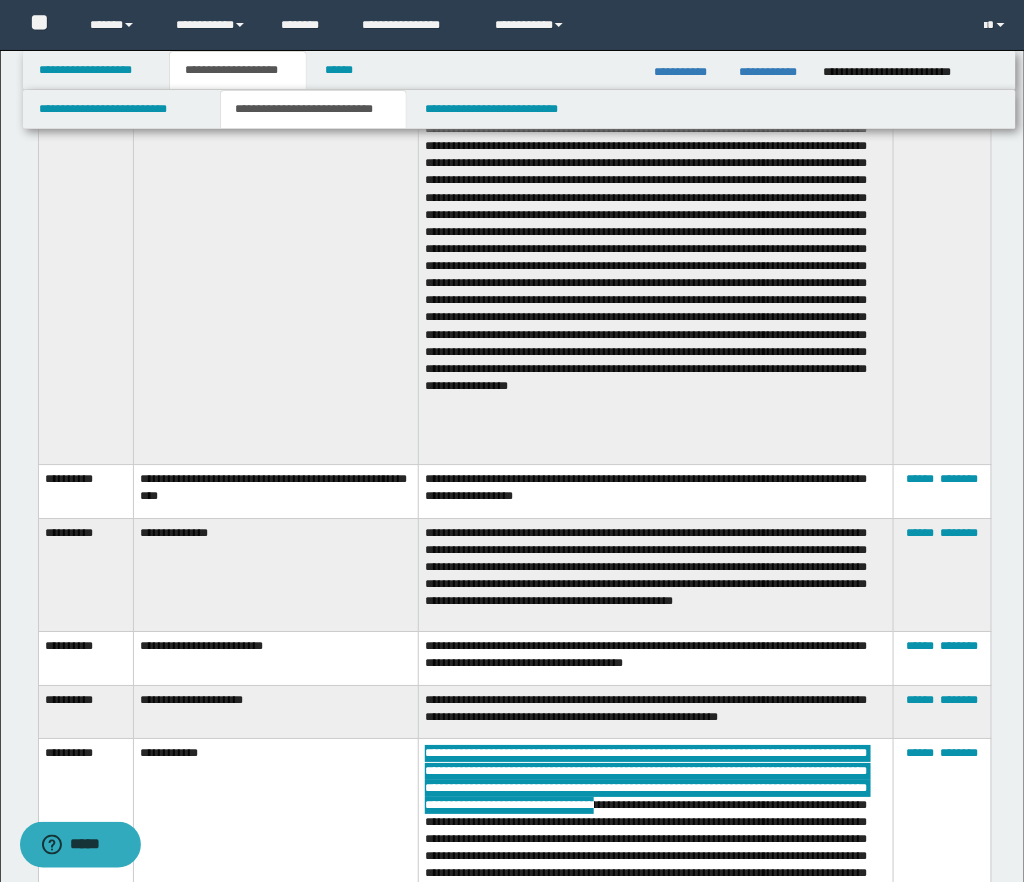 scroll, scrollTop: 3160, scrollLeft: 0, axis: vertical 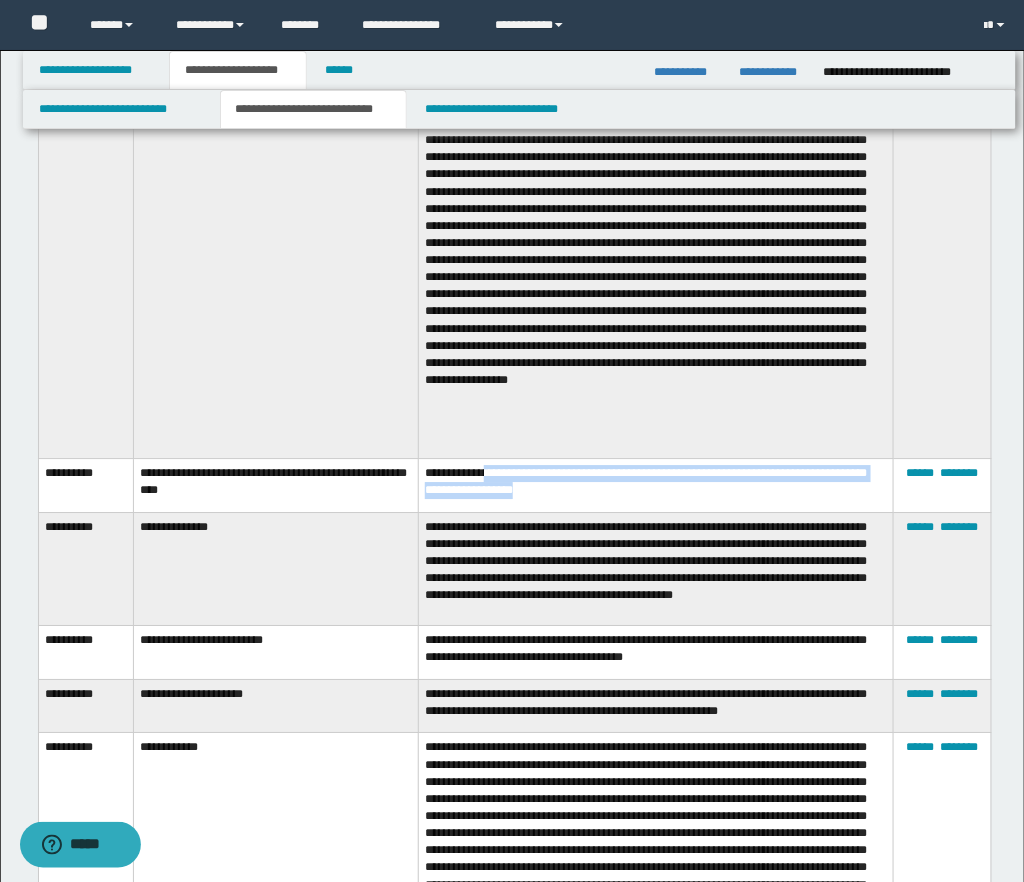 drag, startPoint x: 493, startPoint y: 480, endPoint x: 629, endPoint y: 498, distance: 137.186 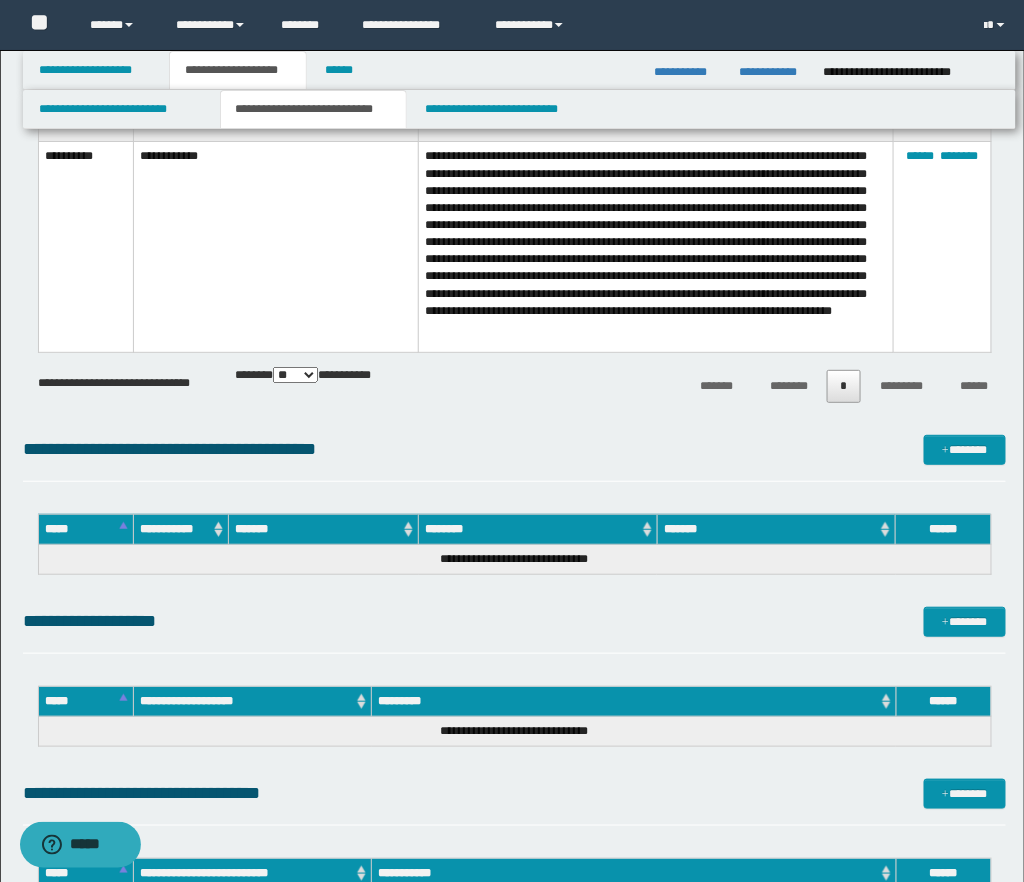 scroll, scrollTop: 3752, scrollLeft: 0, axis: vertical 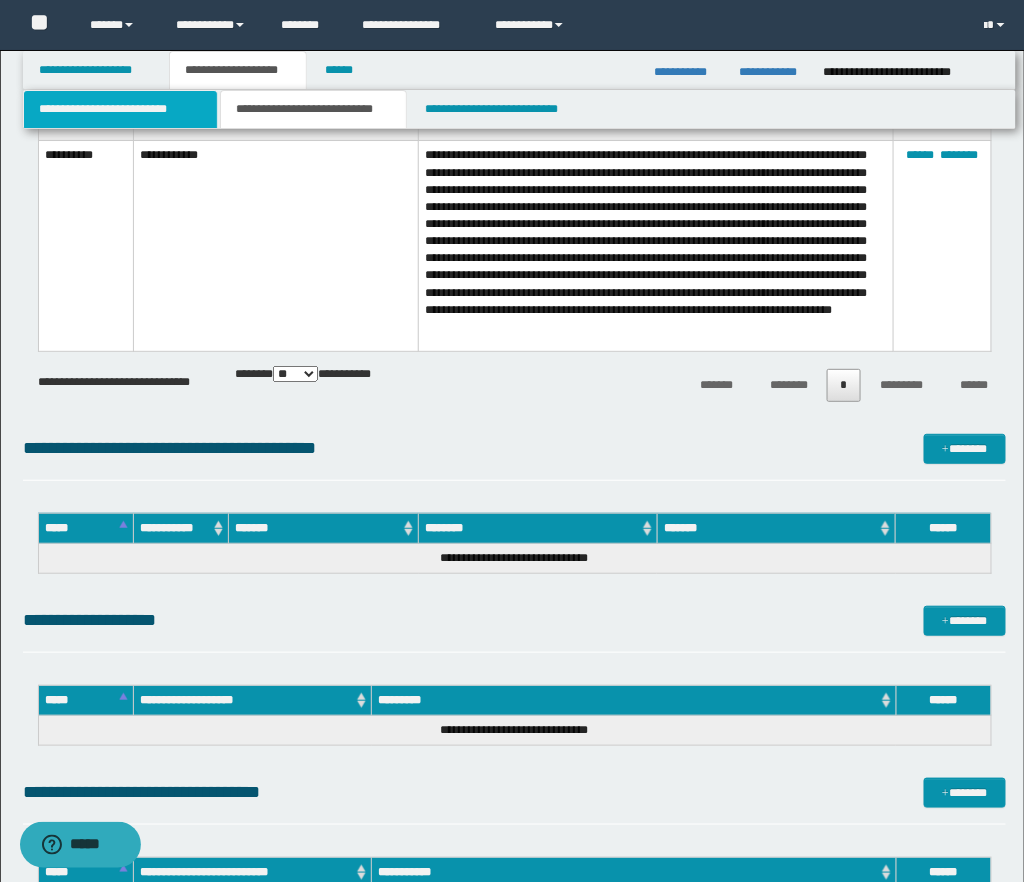 click on "**********" at bounding box center (120, 109) 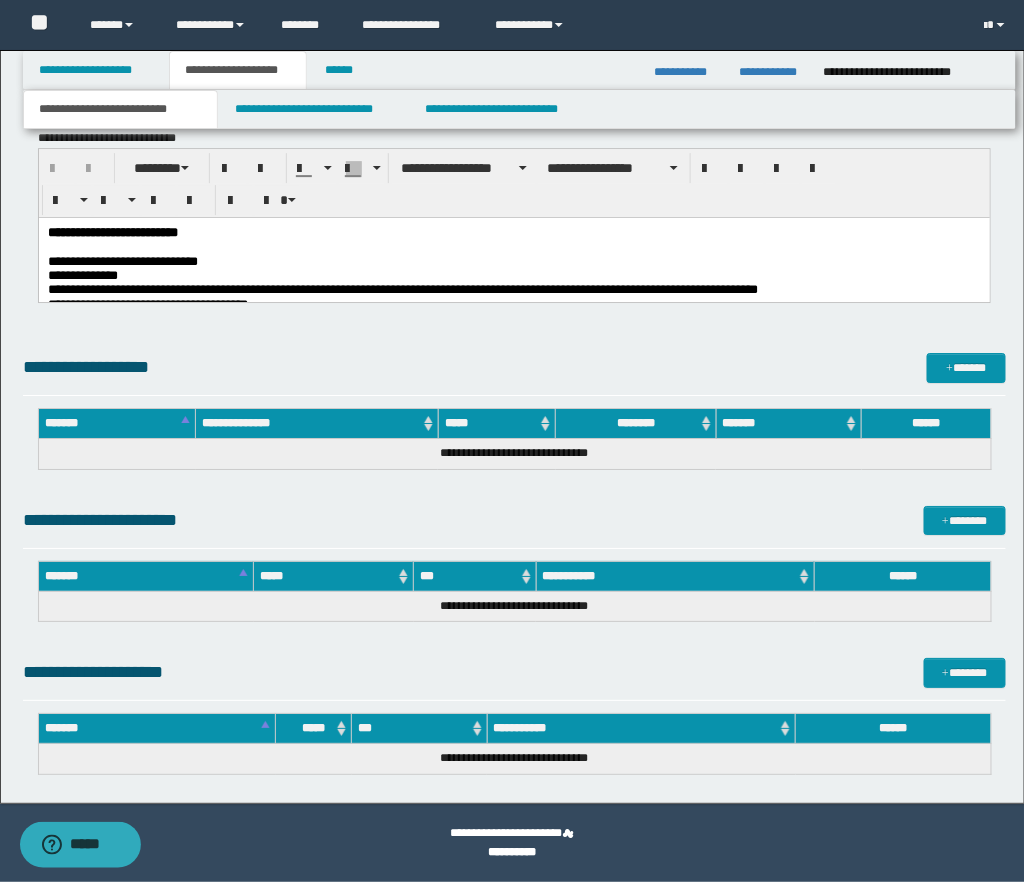 scroll, scrollTop: 1478, scrollLeft: 0, axis: vertical 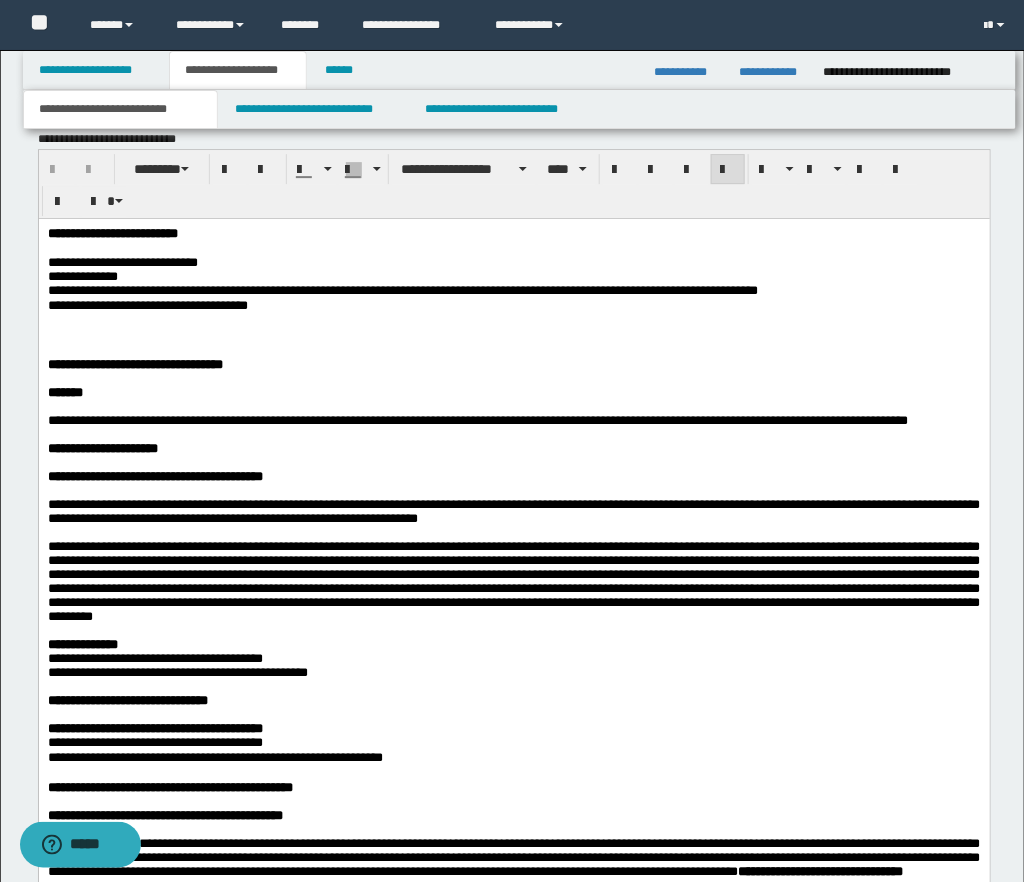 click on "**********" at bounding box center (513, 262) 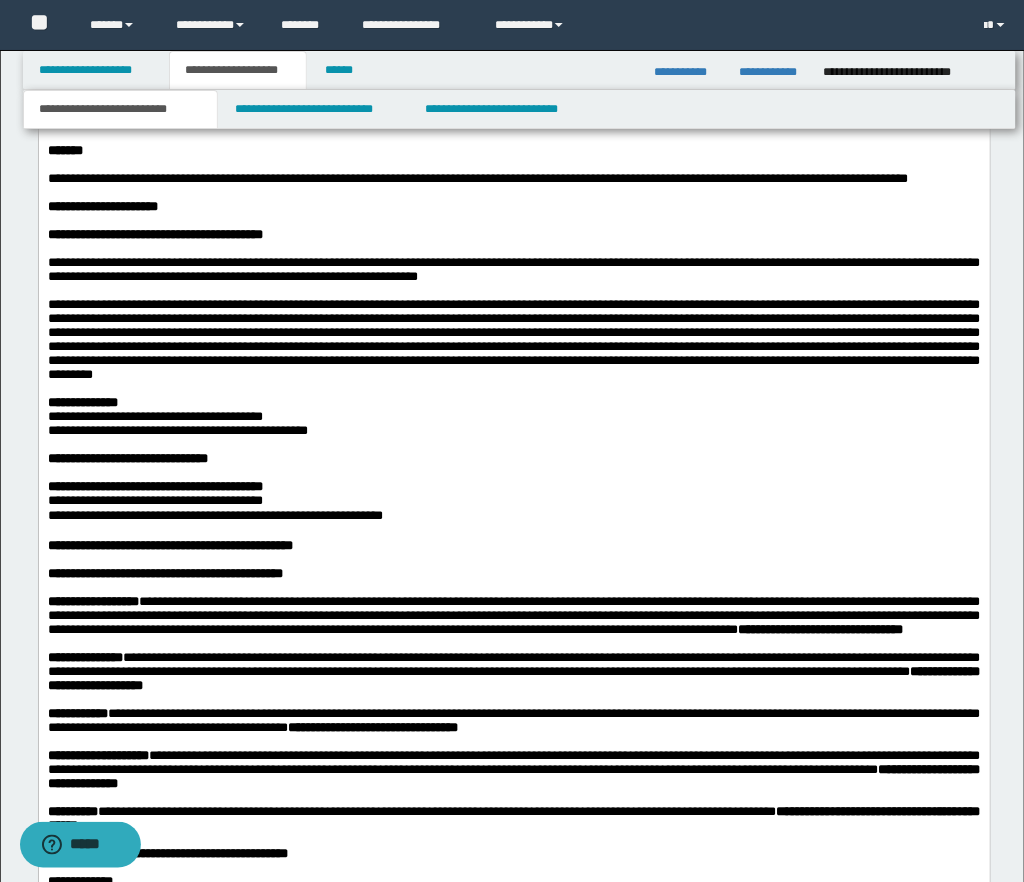 scroll, scrollTop: 1724, scrollLeft: 0, axis: vertical 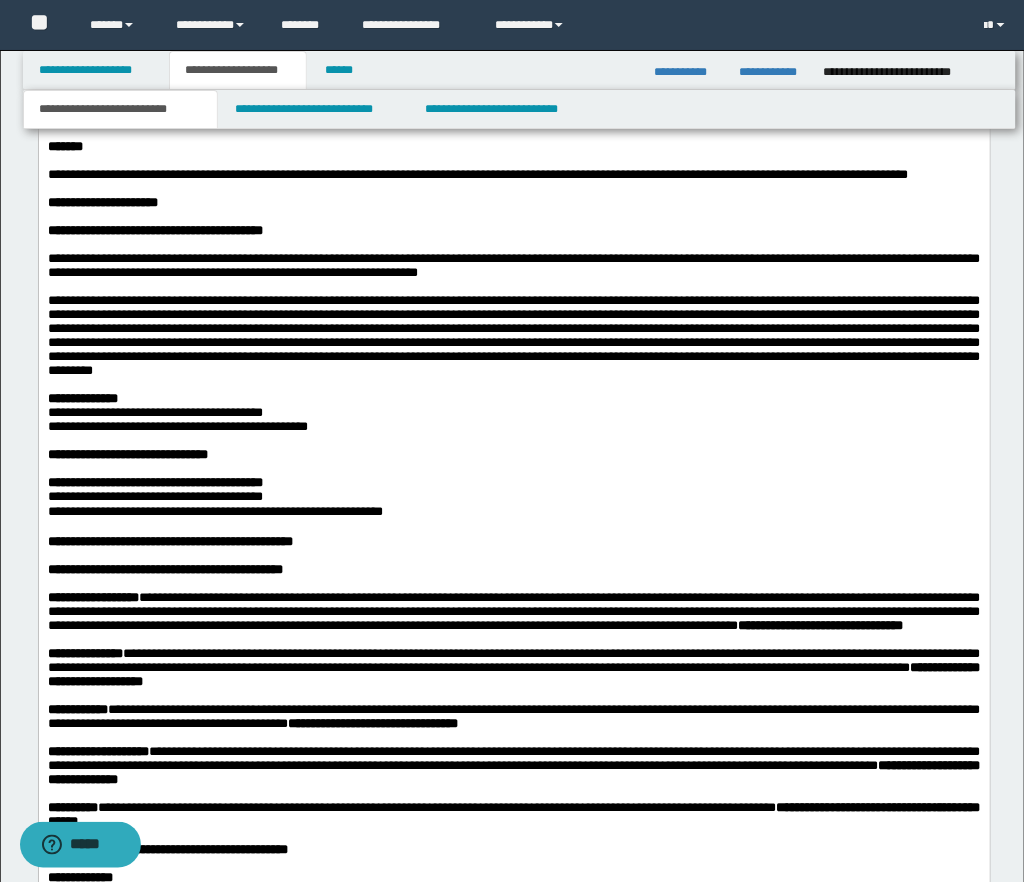 drag, startPoint x: 95, startPoint y: 260, endPoint x: 74, endPoint y: 260, distance: 21 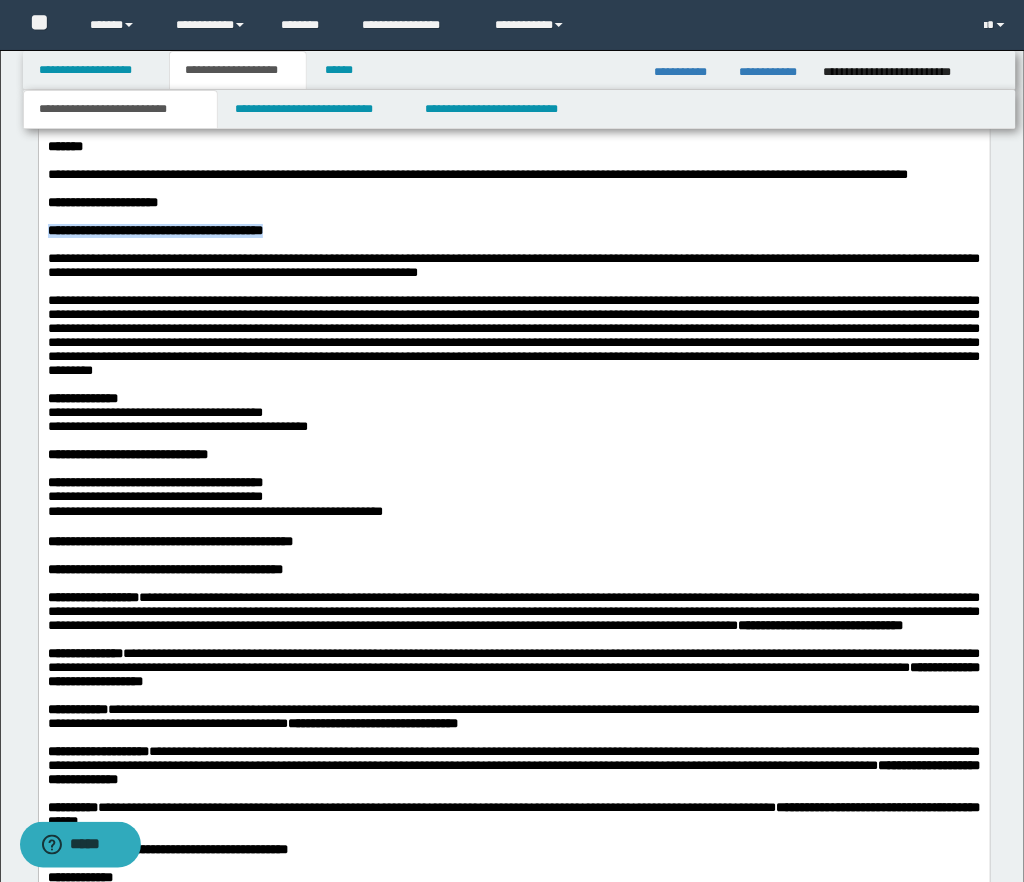 drag, startPoint x: 49, startPoint y: 259, endPoint x: 345, endPoint y: 262, distance: 296.0152 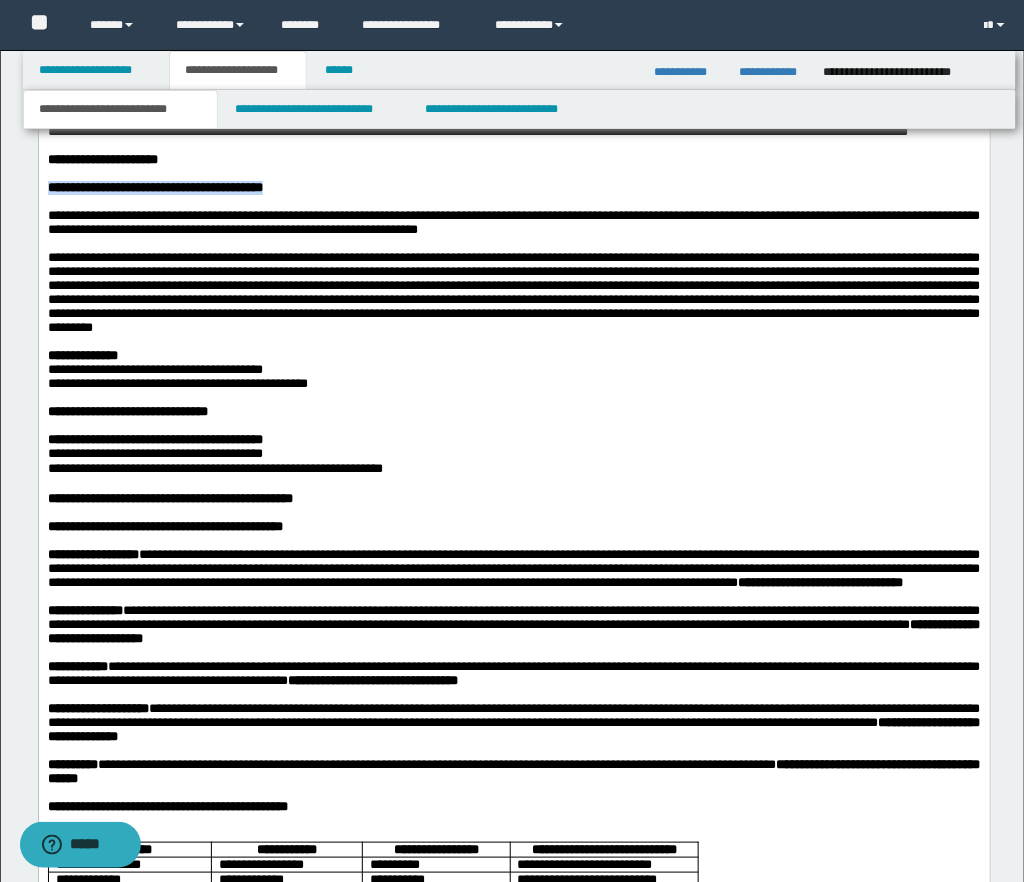 scroll, scrollTop: 1797, scrollLeft: 0, axis: vertical 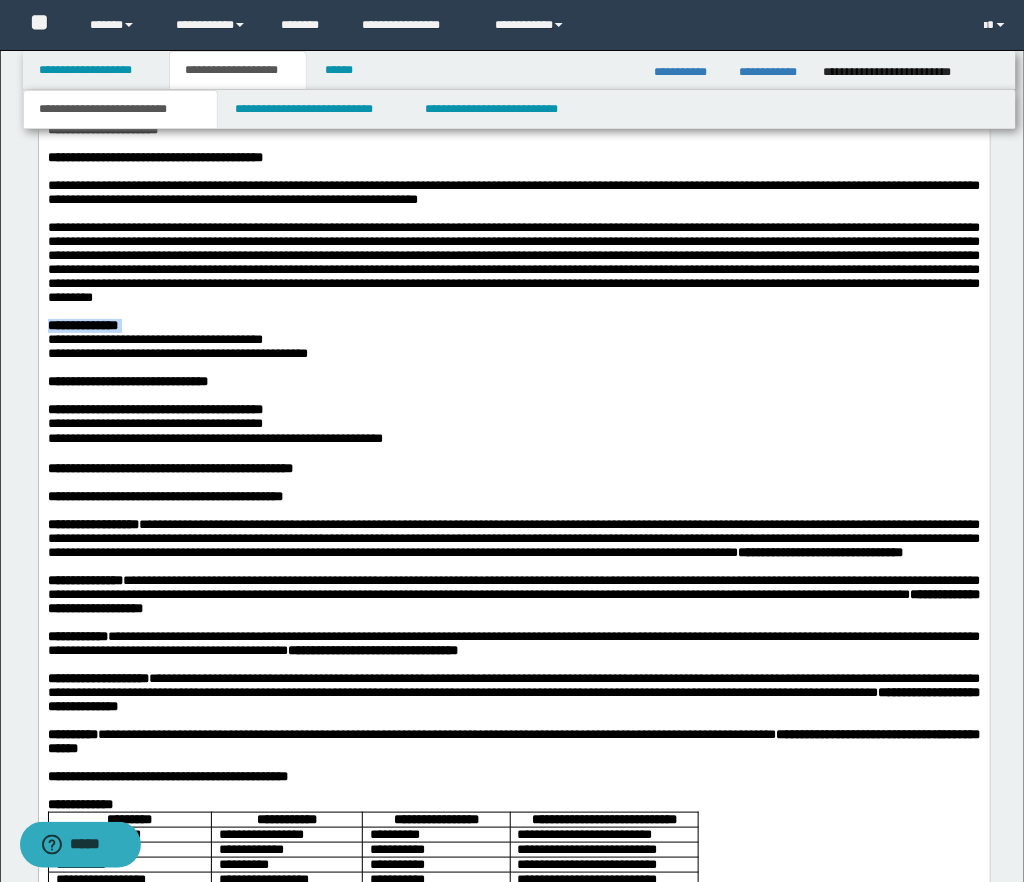 drag, startPoint x: 46, startPoint y: 366, endPoint x: 154, endPoint y: 366, distance: 108 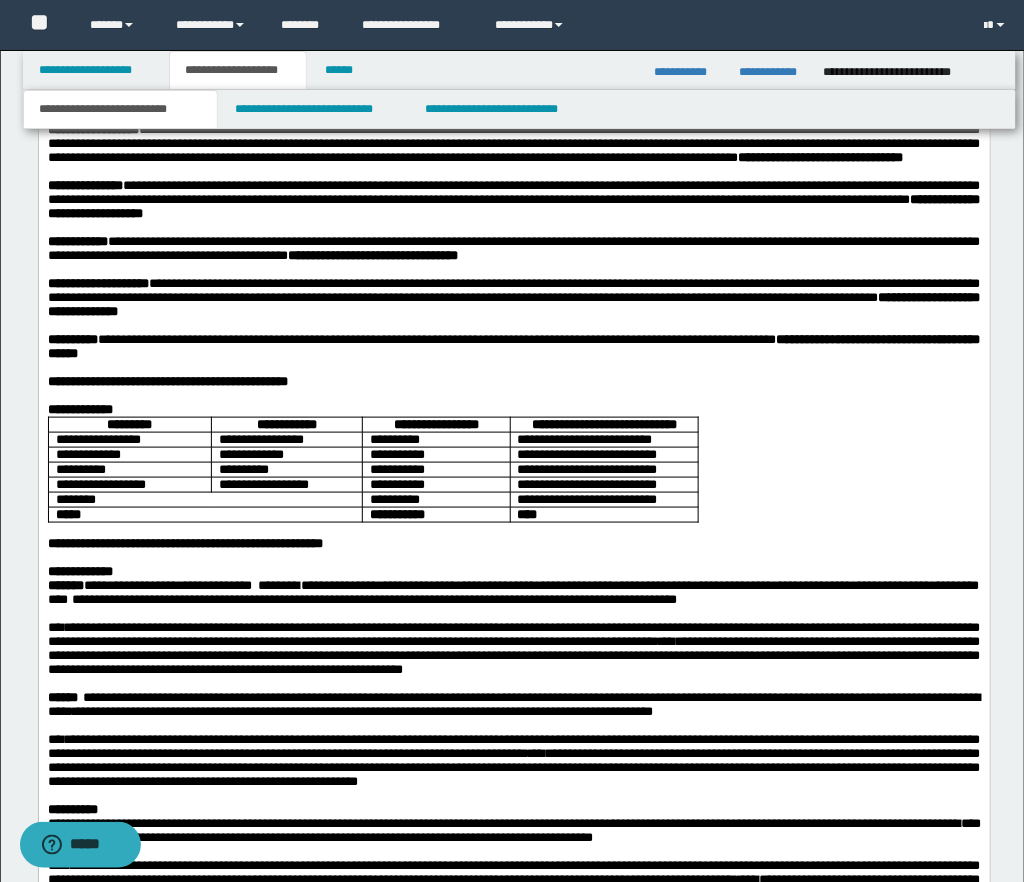 scroll, scrollTop: 2201, scrollLeft: 0, axis: vertical 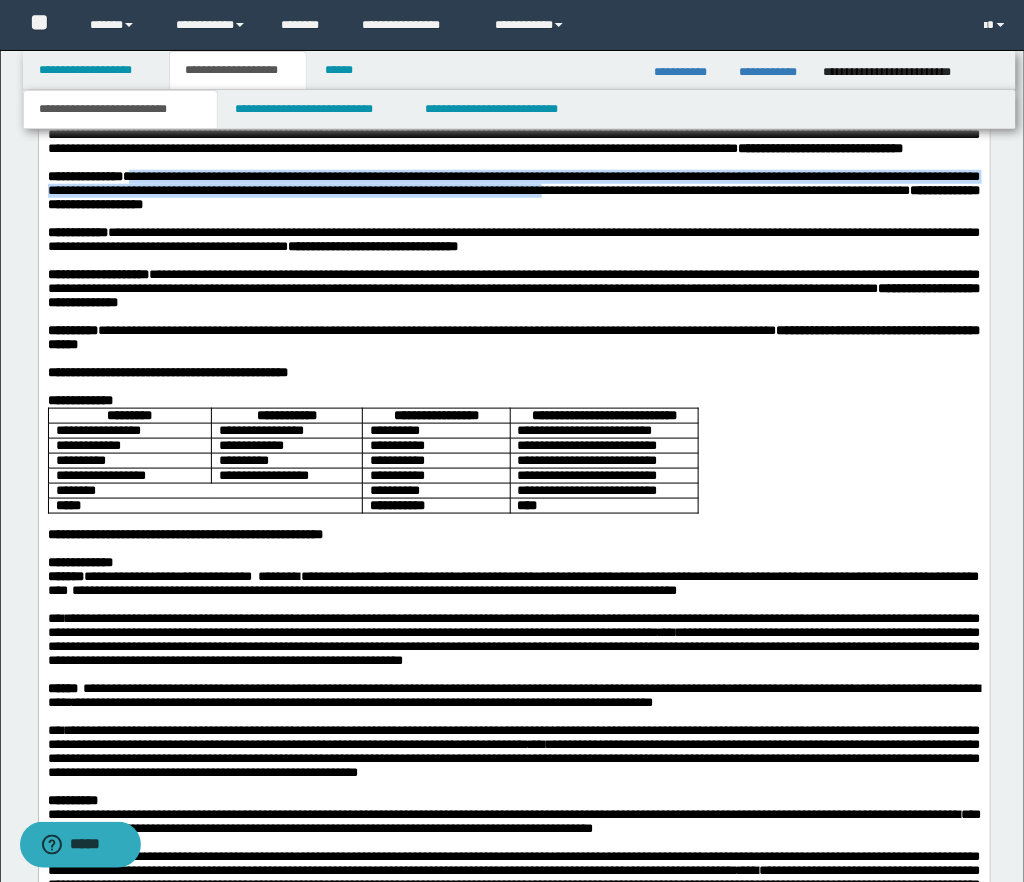 drag, startPoint x: 141, startPoint y: 247, endPoint x: 677, endPoint y: 260, distance: 536.15765 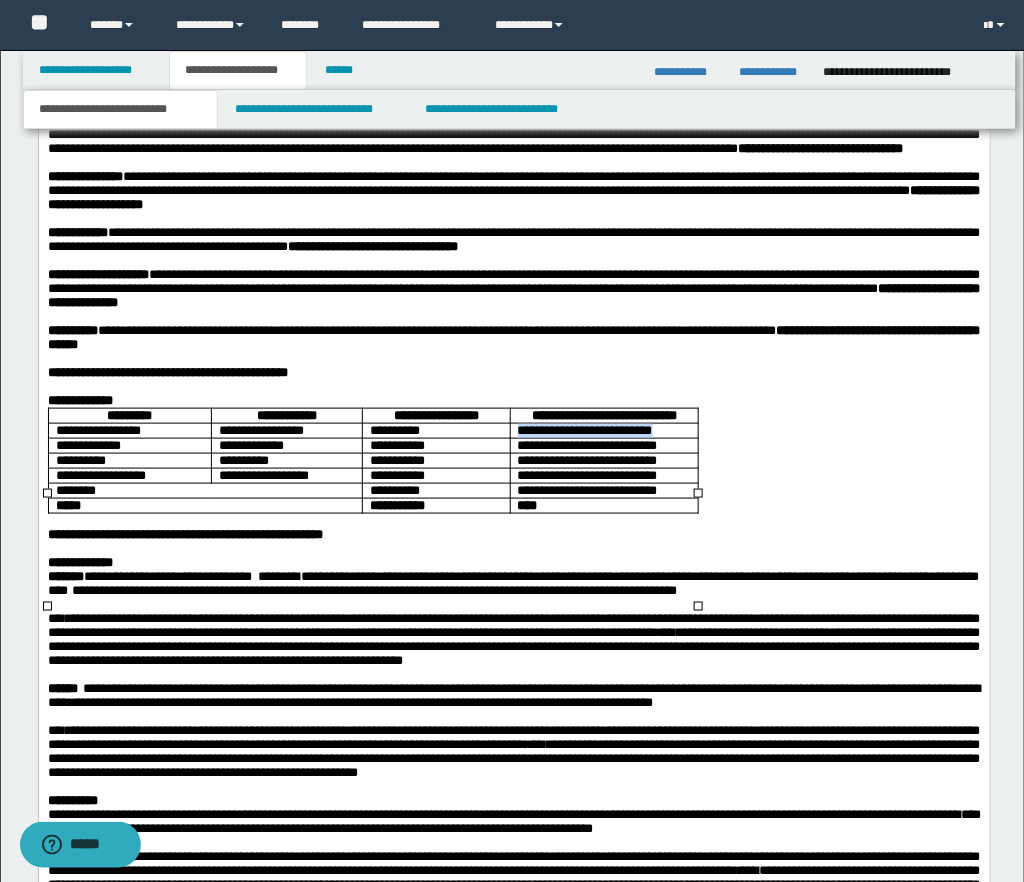 drag, startPoint x: 517, startPoint y: 520, endPoint x: 671, endPoint y: 521, distance: 154.00325 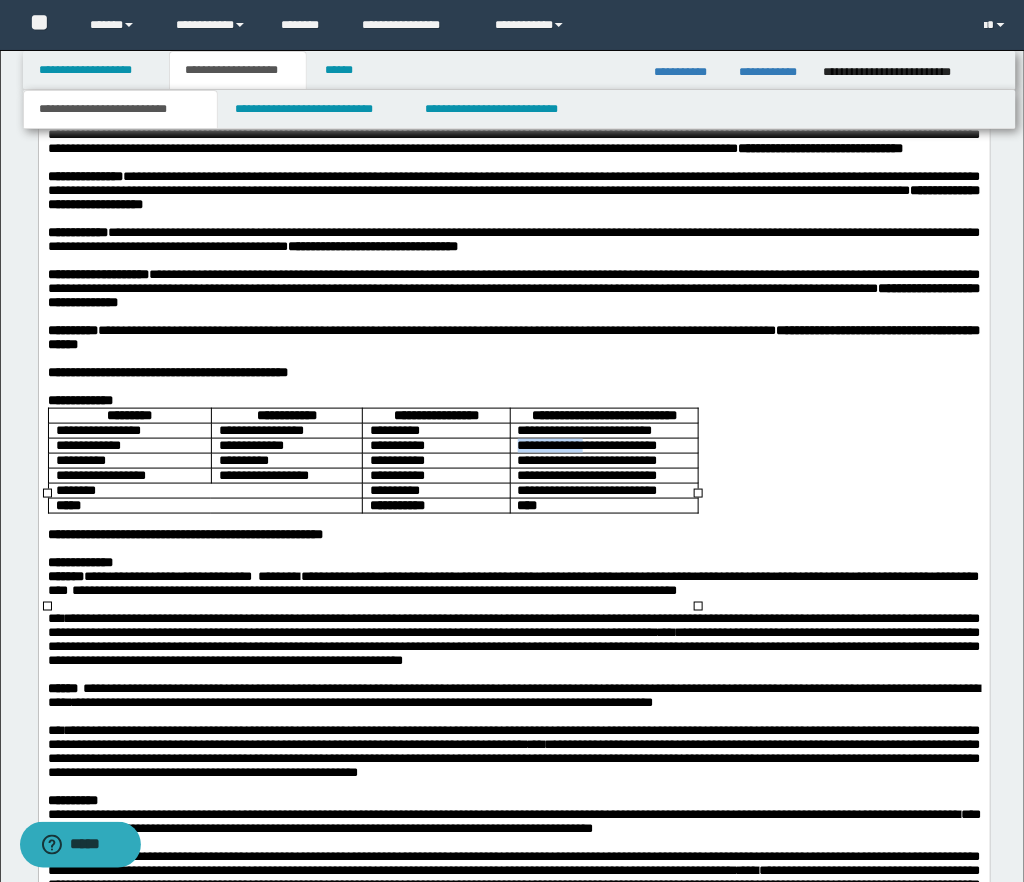 drag, startPoint x: 517, startPoint y: 538, endPoint x: 589, endPoint y: 538, distance: 72 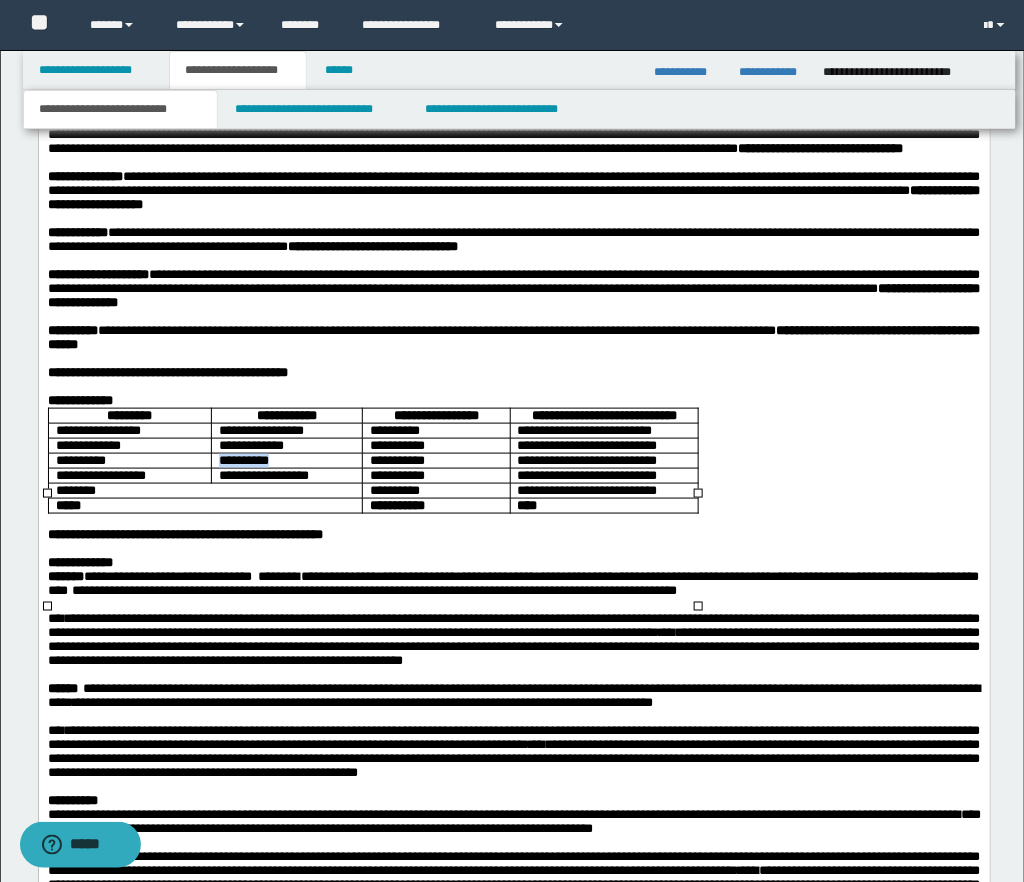drag, startPoint x: 281, startPoint y: 554, endPoint x: 216, endPoint y: 552, distance: 65.03076 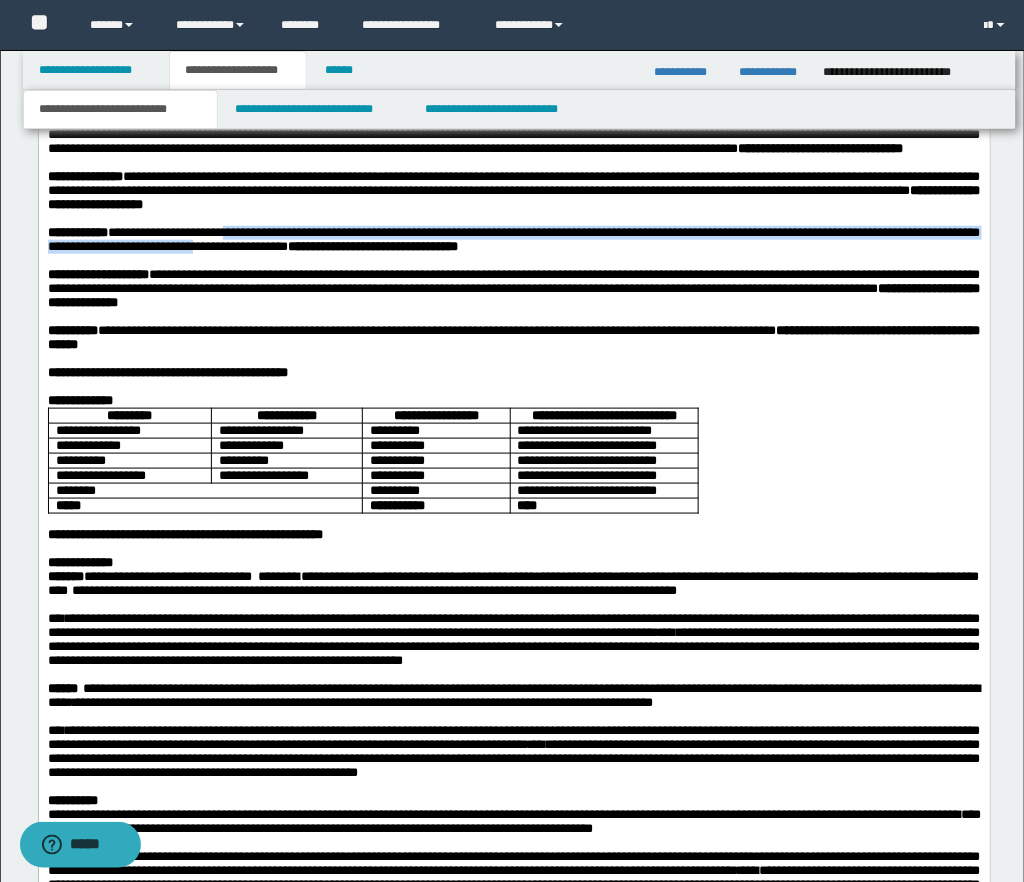 drag, startPoint x: 237, startPoint y: 308, endPoint x: 251, endPoint y: 320, distance: 18.439089 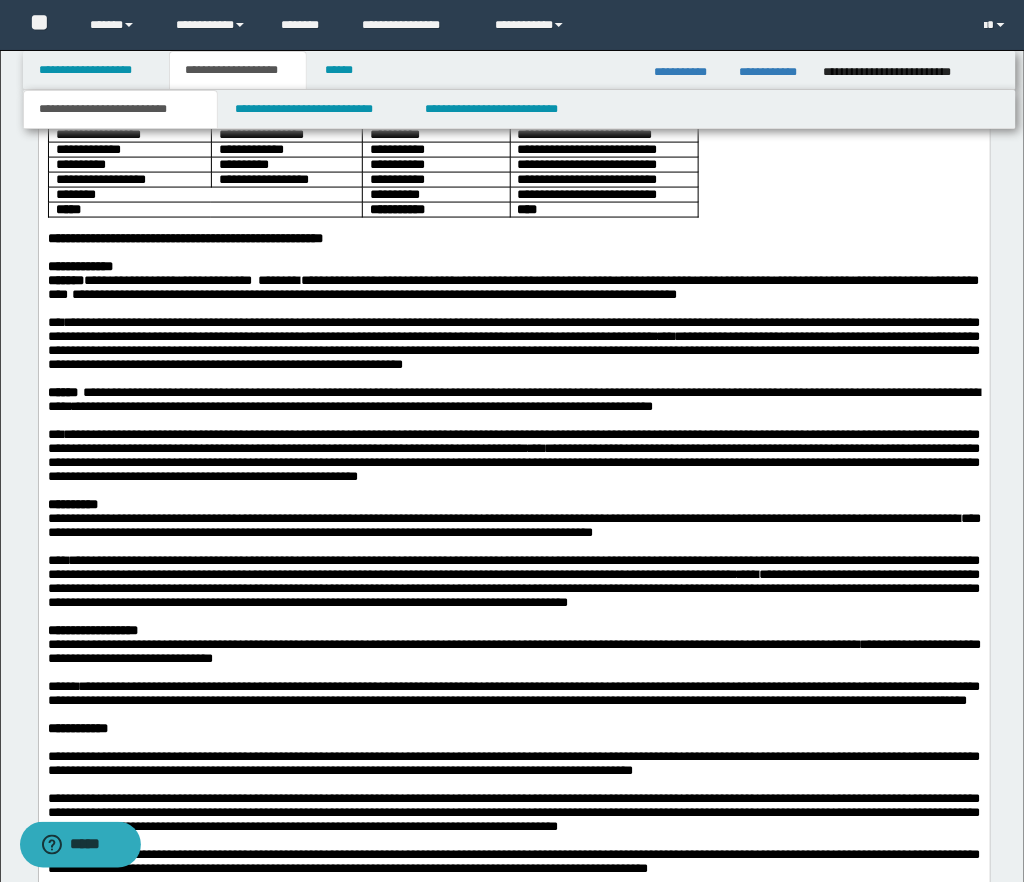 scroll, scrollTop: 2522, scrollLeft: 0, axis: vertical 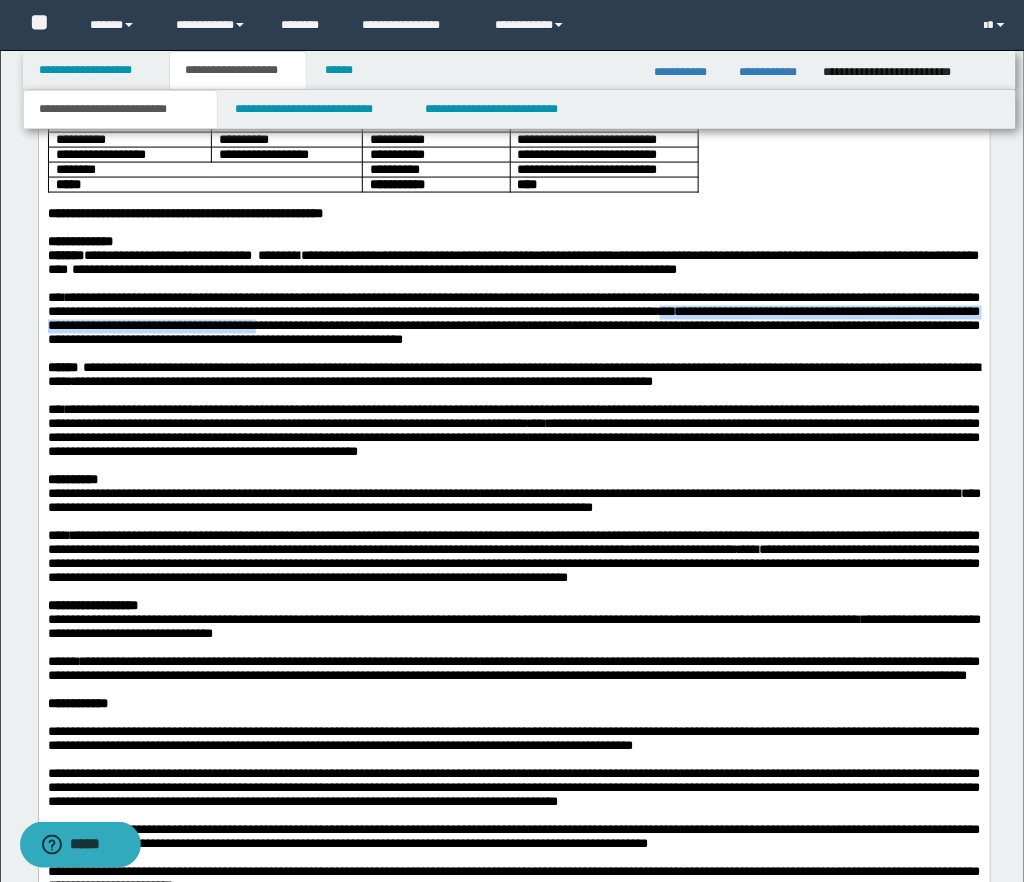 drag, startPoint x: 762, startPoint y: 416, endPoint x: 384, endPoint y: 433, distance: 378.38208 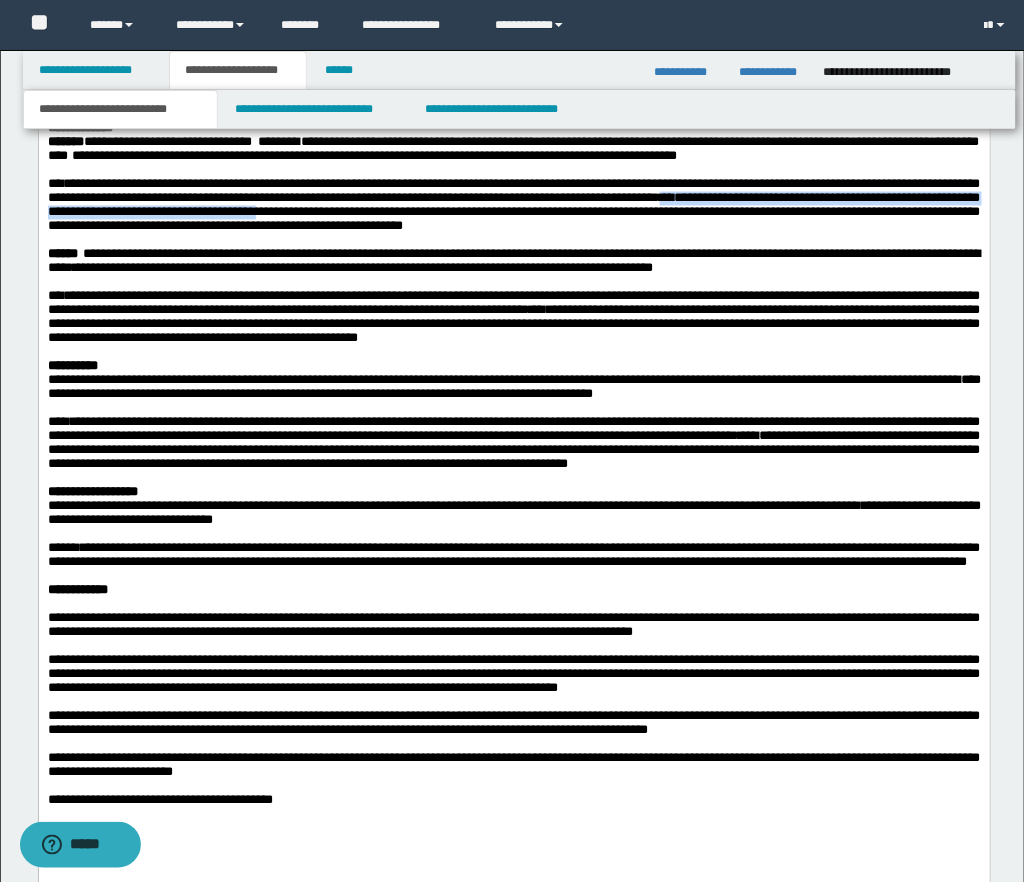scroll, scrollTop: 2637, scrollLeft: 0, axis: vertical 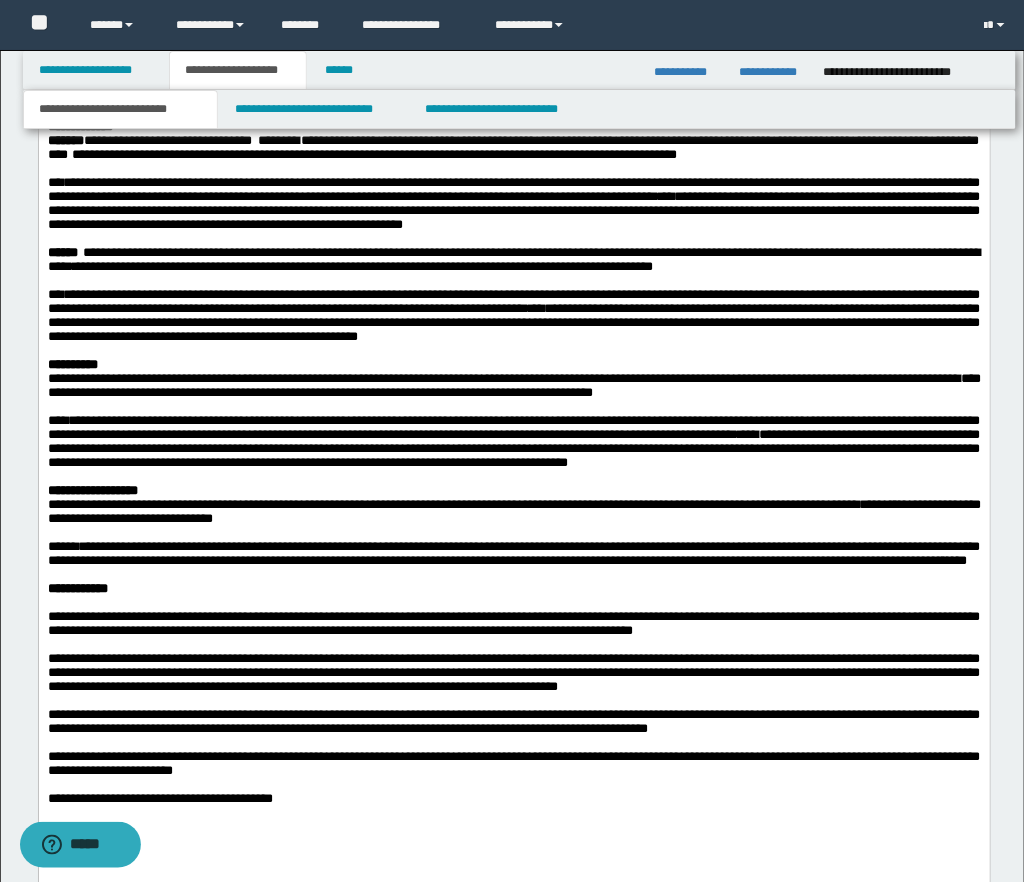 click on "**********" at bounding box center (634, 254) 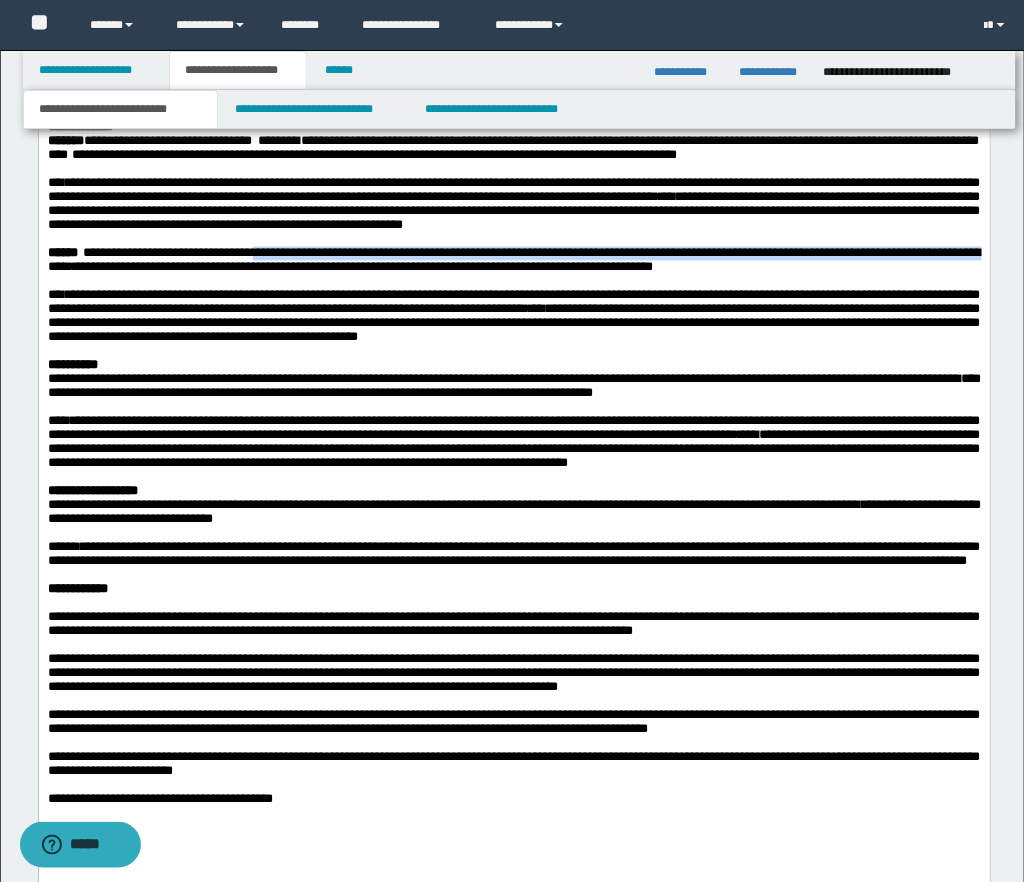 drag, startPoint x: 271, startPoint y: 361, endPoint x: 133, endPoint y: 372, distance: 138.43771 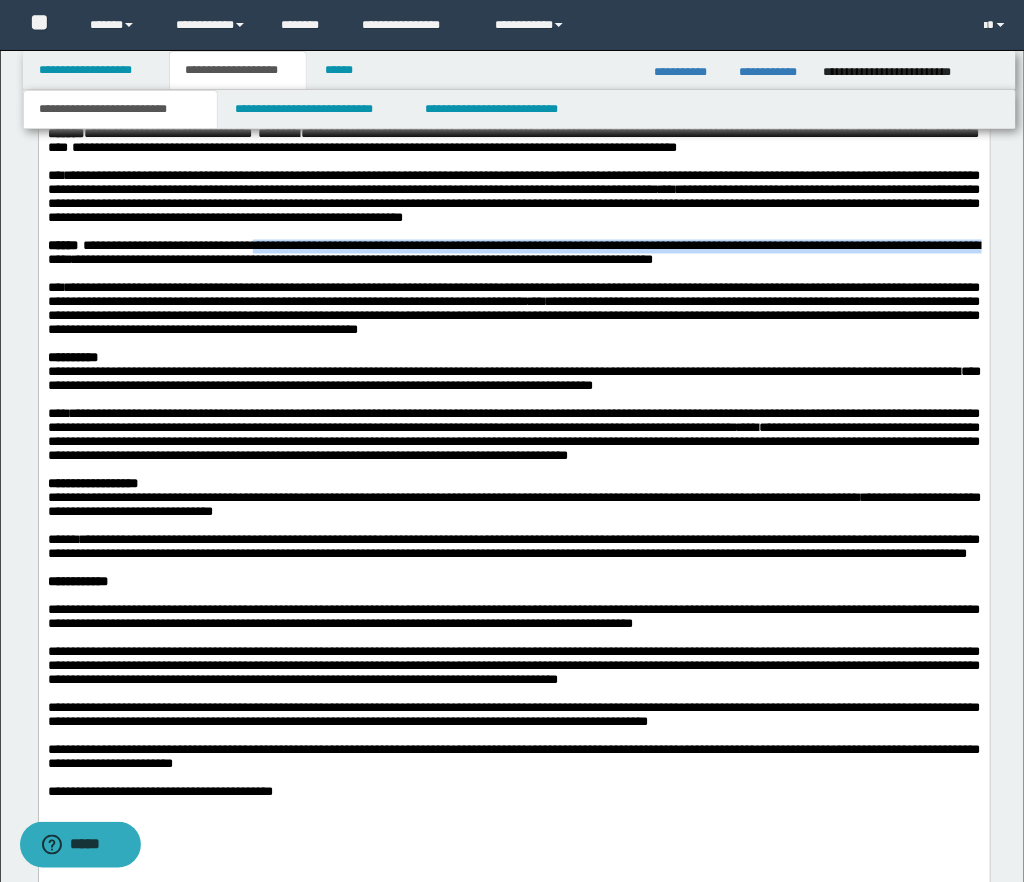 scroll, scrollTop: 2645, scrollLeft: 0, axis: vertical 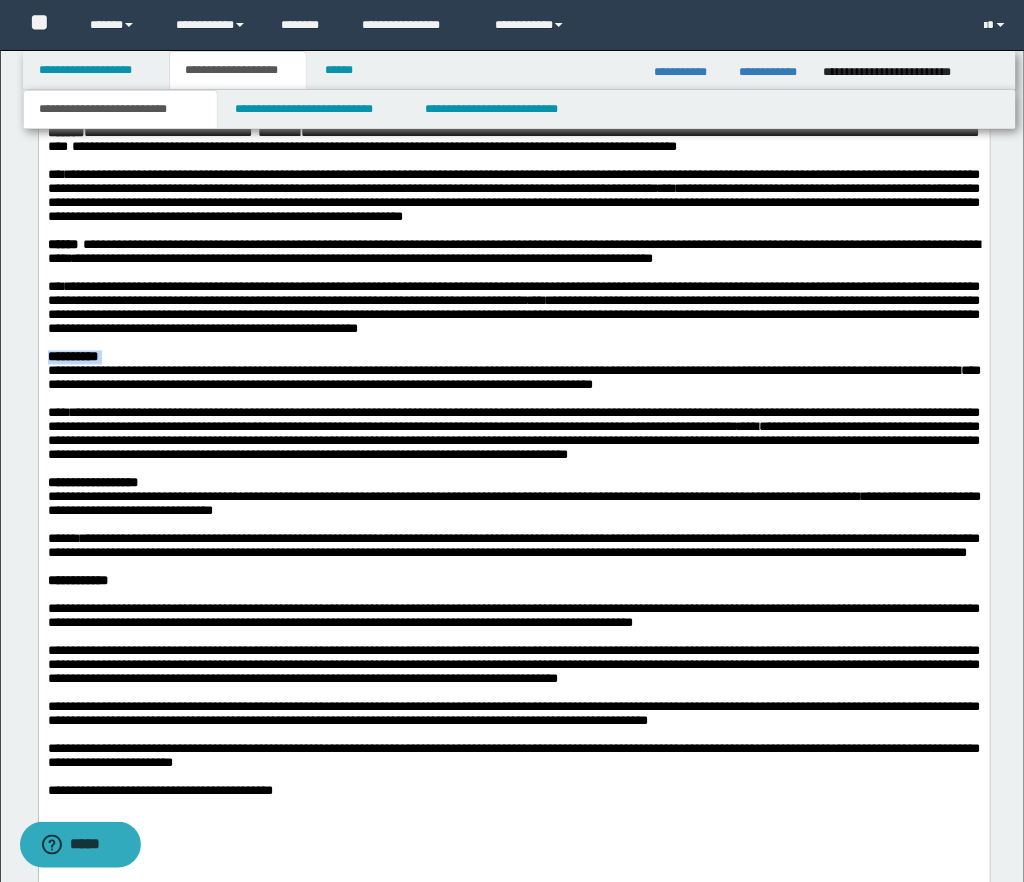 drag, startPoint x: 120, startPoint y: 472, endPoint x: 40, endPoint y: 470, distance: 80.024994 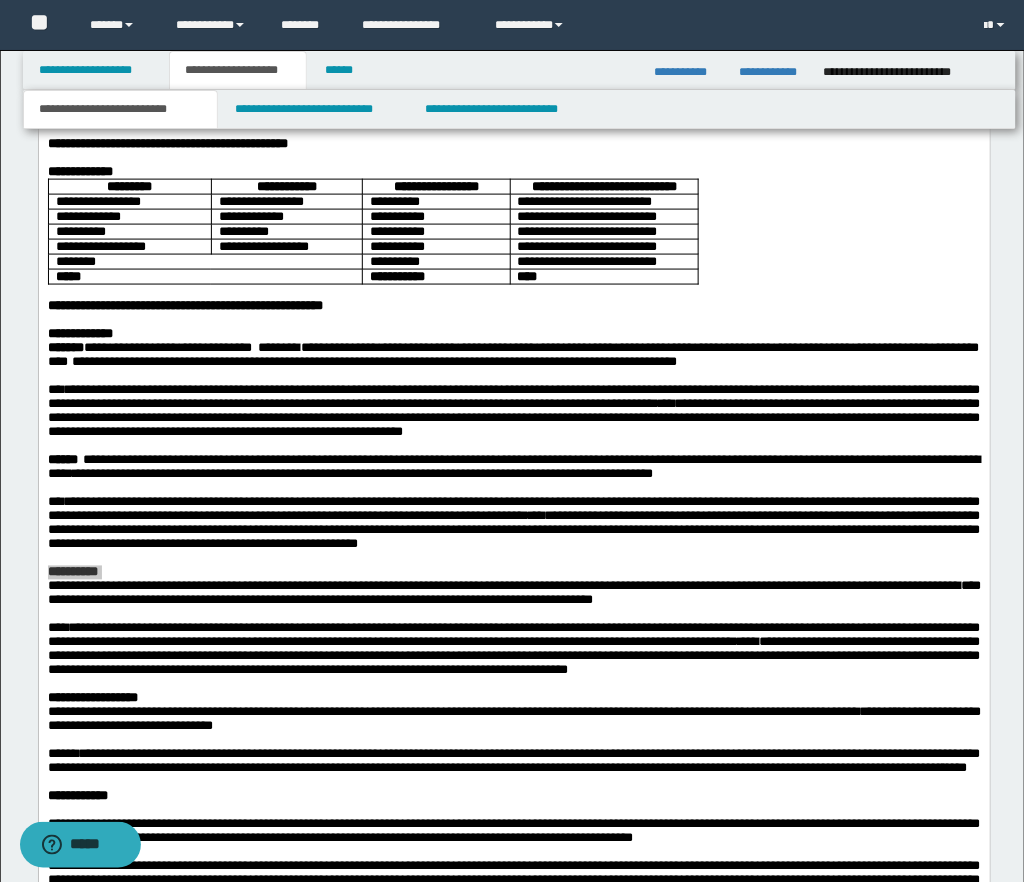 scroll, scrollTop: 2429, scrollLeft: 0, axis: vertical 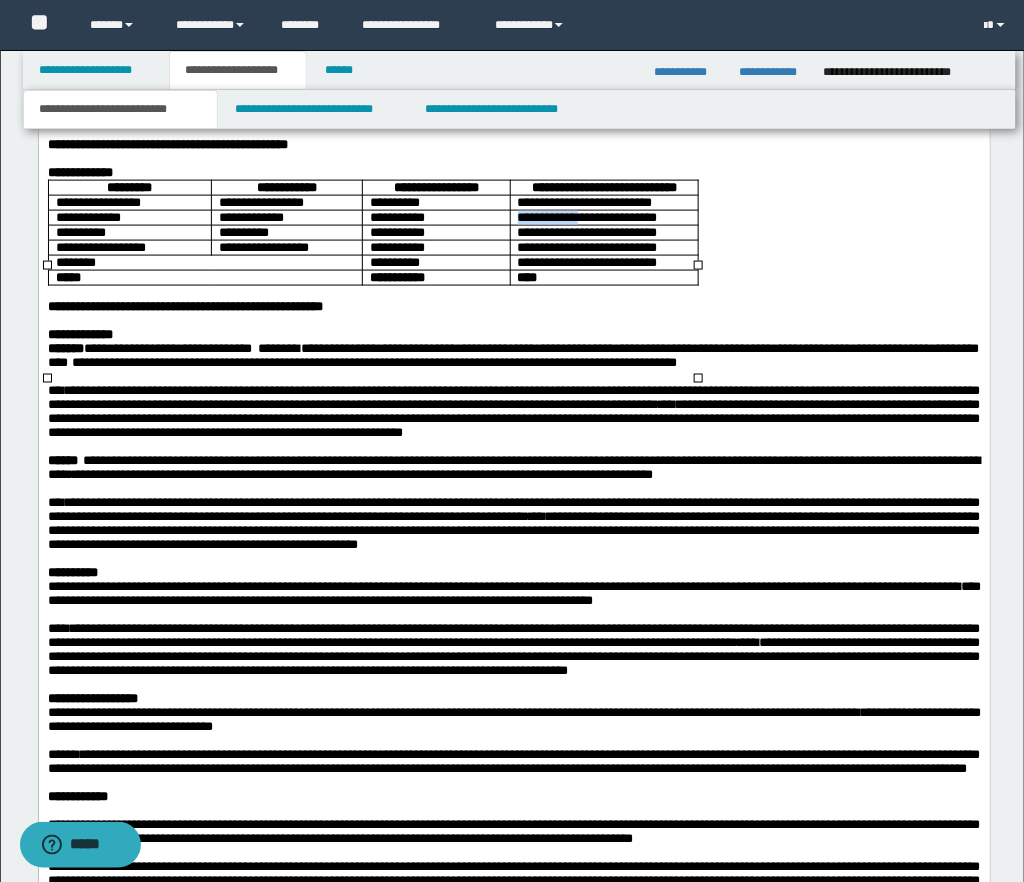 drag, startPoint x: 525, startPoint y: 309, endPoint x: 587, endPoint y: 308, distance: 62.008064 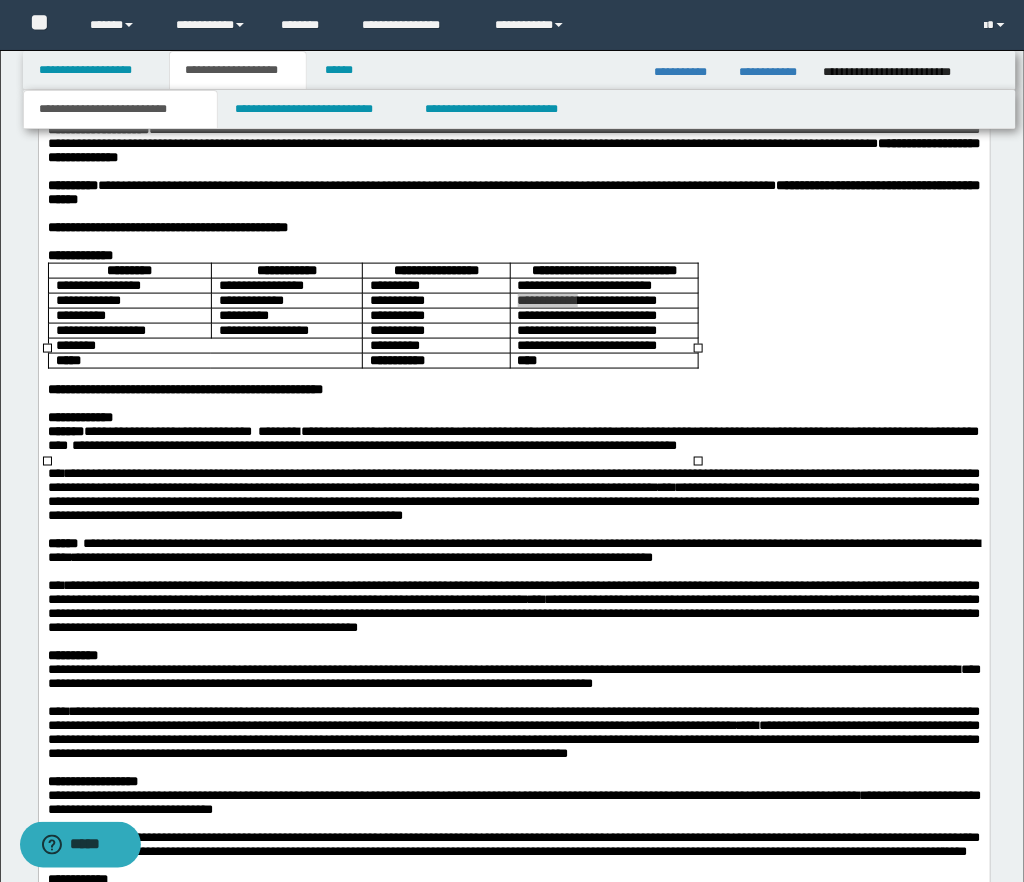 scroll, scrollTop: 2359, scrollLeft: 0, axis: vertical 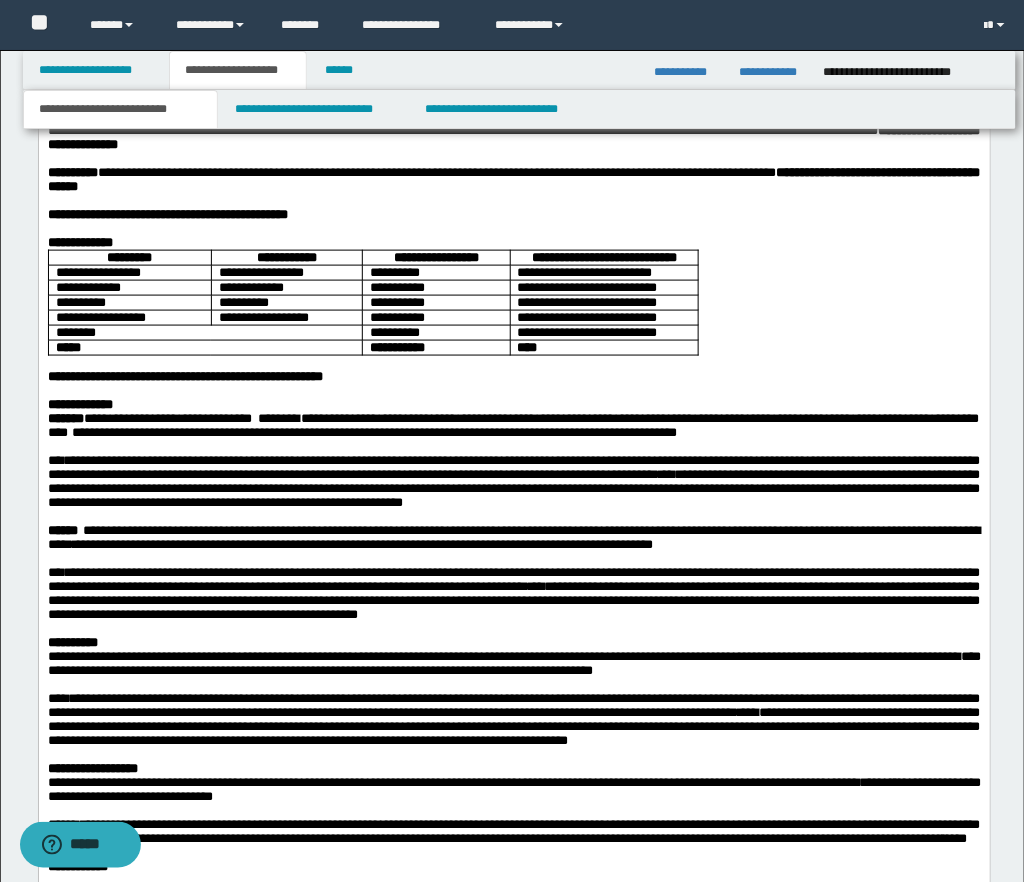 drag, startPoint x: 236, startPoint y: 150, endPoint x: 256, endPoint y: 167, distance: 26.24881 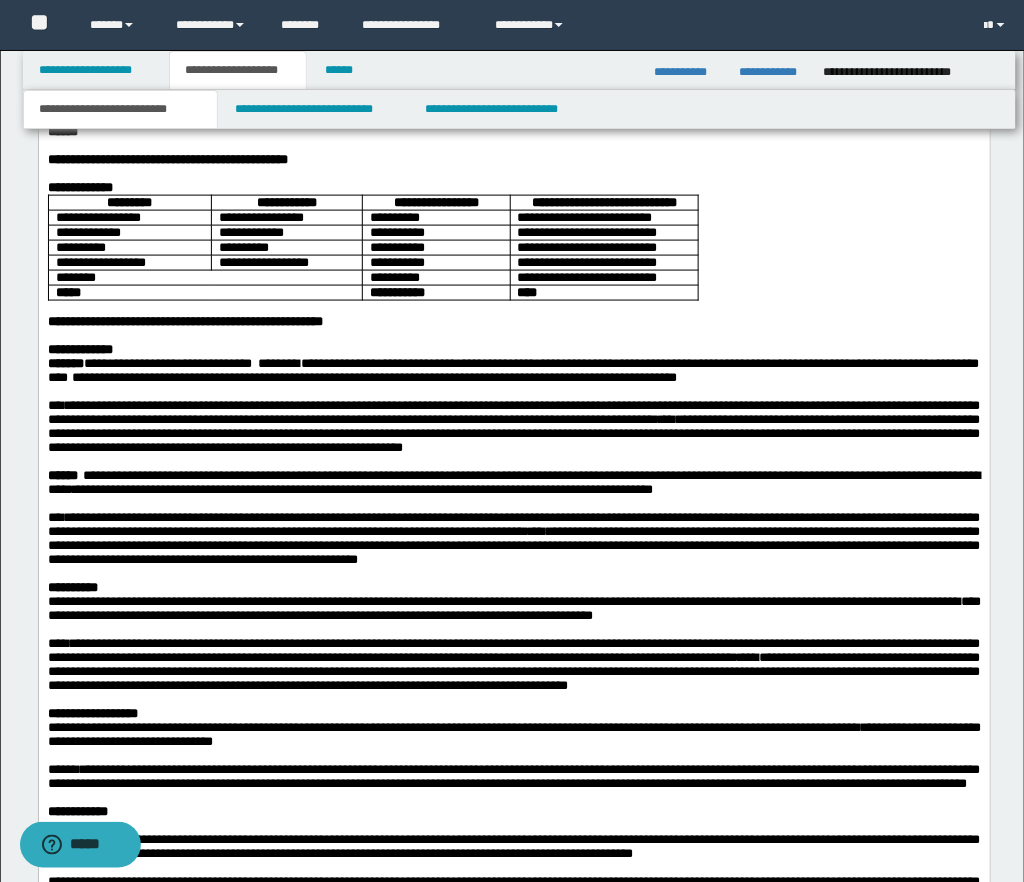 scroll, scrollTop: 2505, scrollLeft: 0, axis: vertical 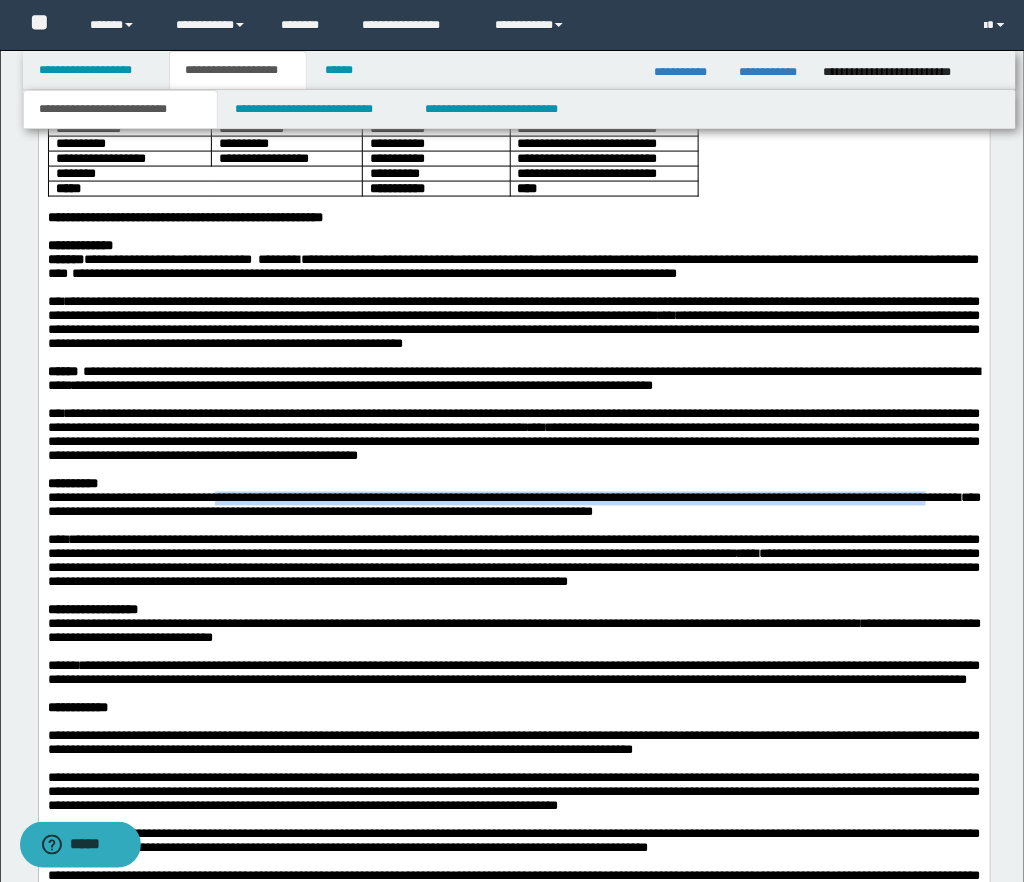 drag, startPoint x: 224, startPoint y: 613, endPoint x: 69, endPoint y: 624, distance: 155.38983 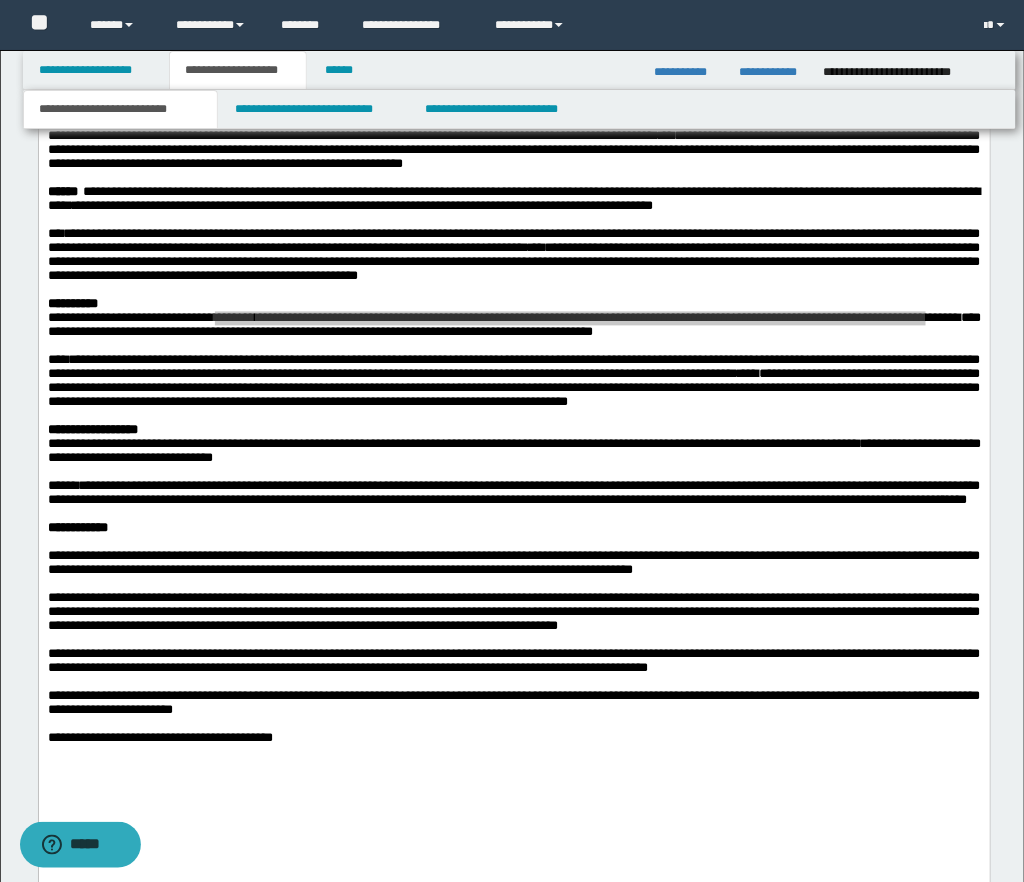 scroll, scrollTop: 2701, scrollLeft: 0, axis: vertical 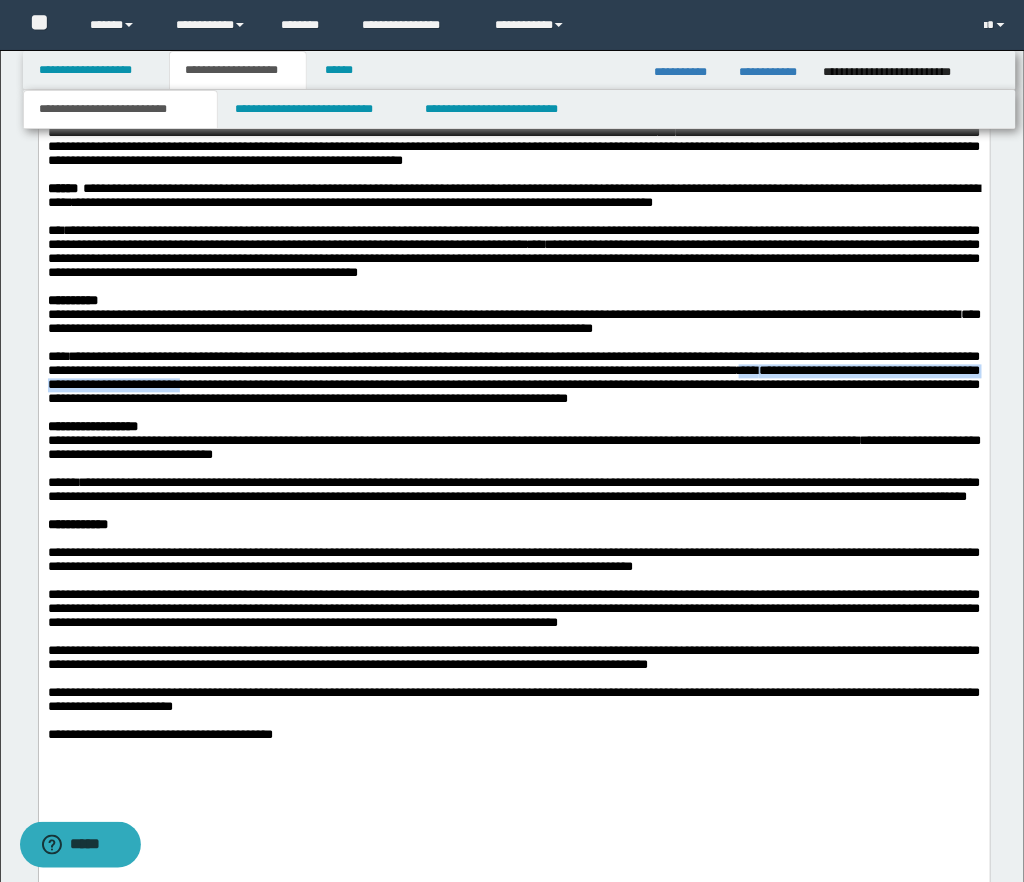 drag, startPoint x: 857, startPoint y: 490, endPoint x: 323, endPoint y: 503, distance: 534.1582 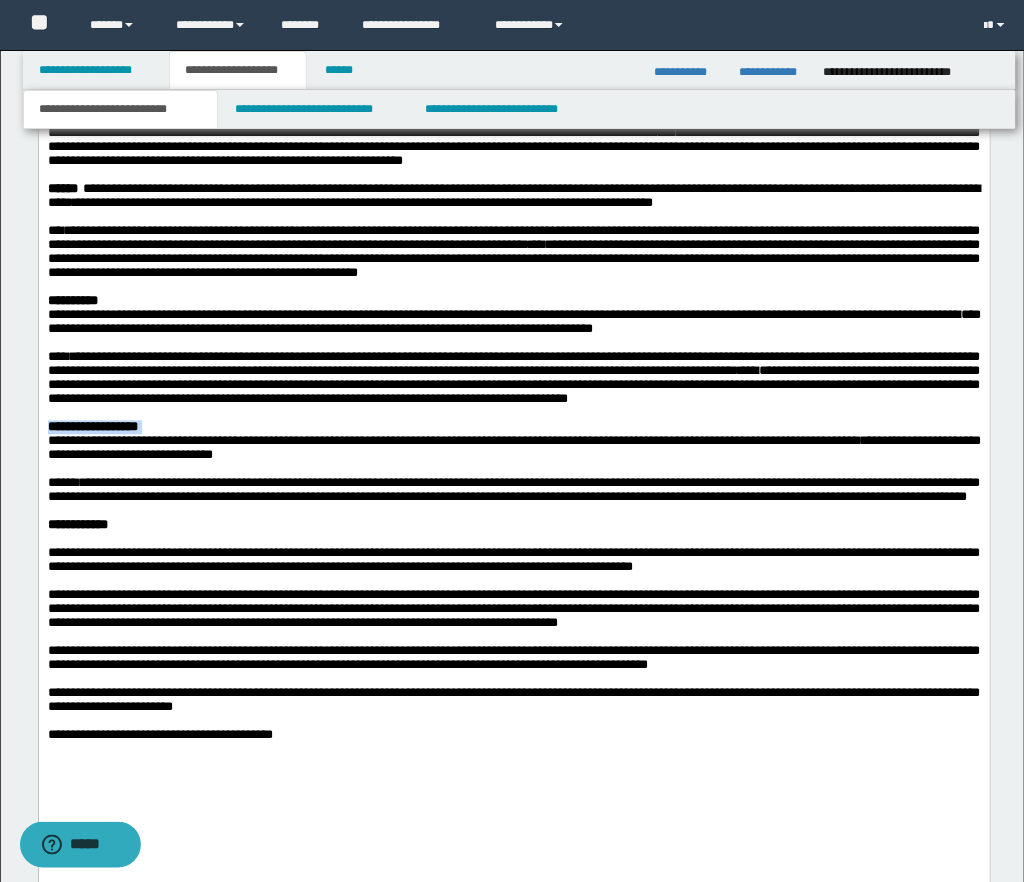 drag, startPoint x: 49, startPoint y: 552, endPoint x: 154, endPoint y: 552, distance: 105 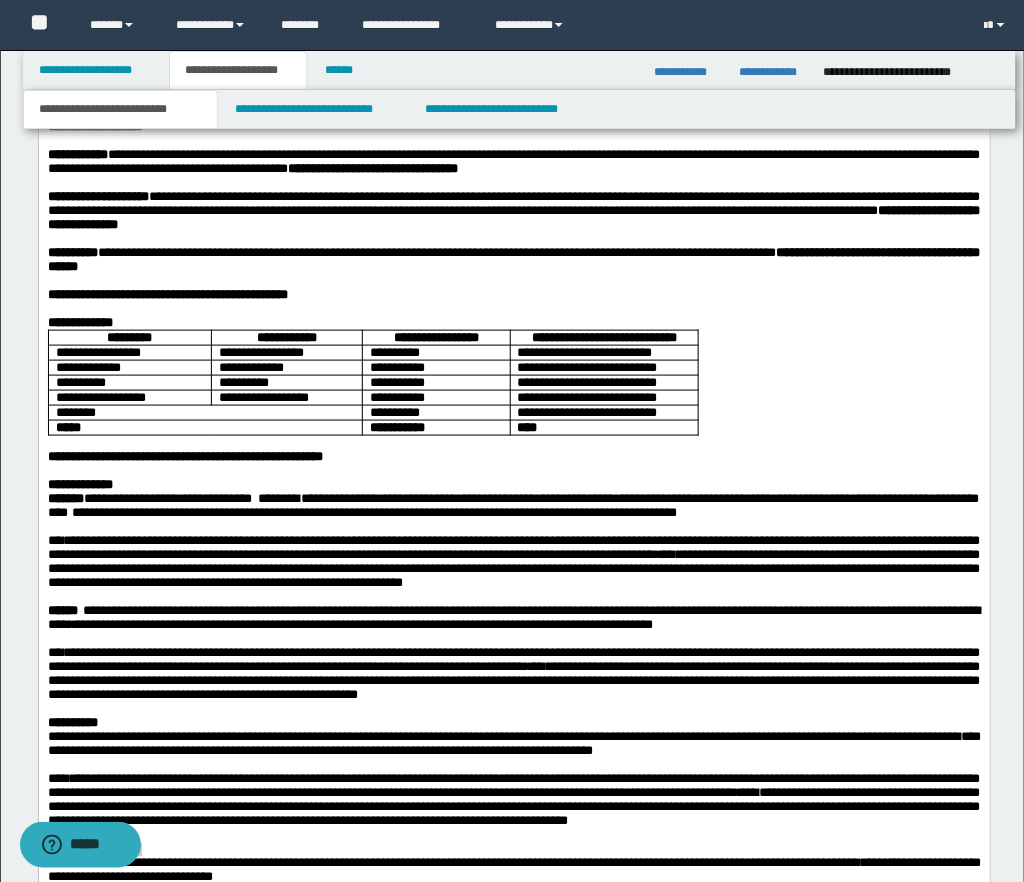 scroll, scrollTop: 2278, scrollLeft: 0, axis: vertical 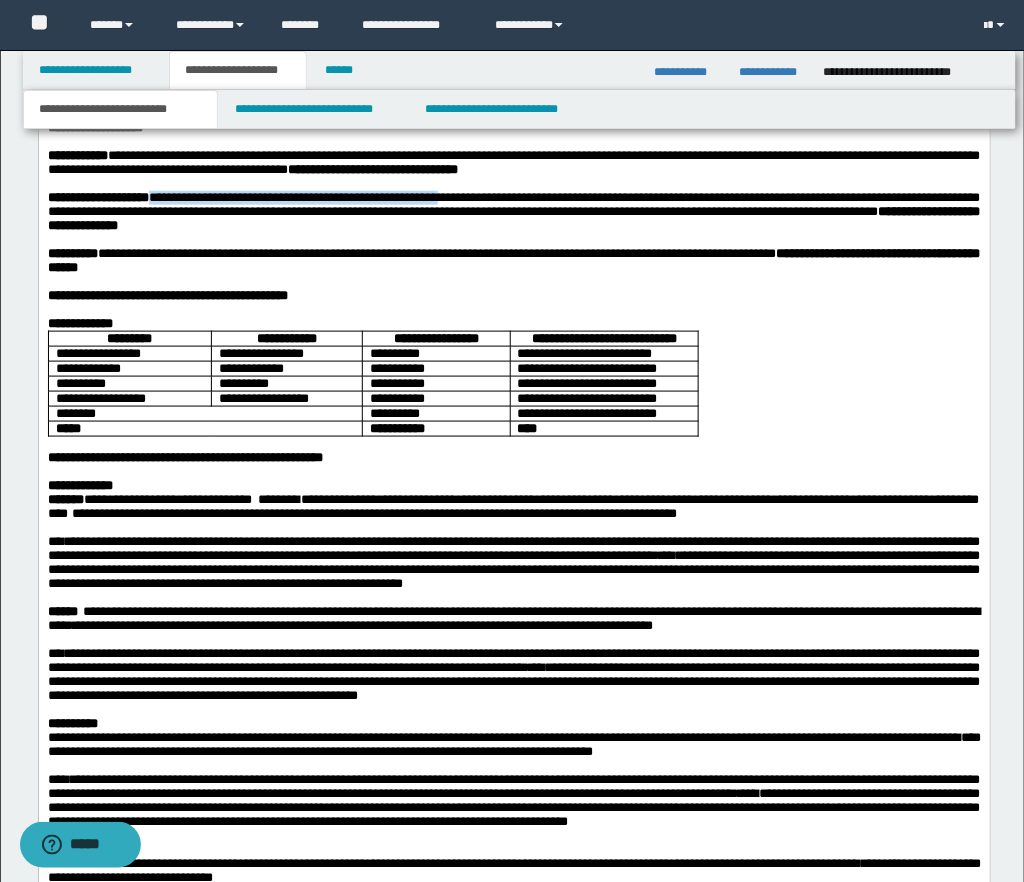 drag, startPoint x: 160, startPoint y: 277, endPoint x: 467, endPoint y: 276, distance: 307.00162 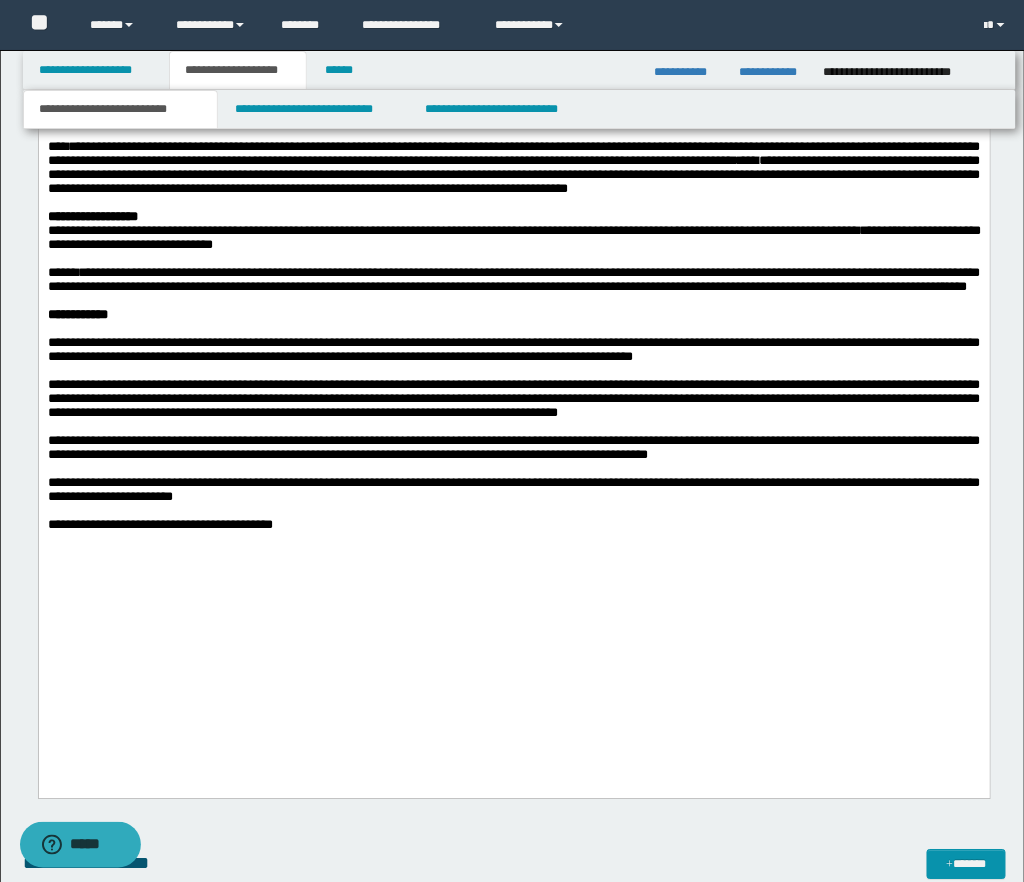 scroll, scrollTop: 2913, scrollLeft: 0, axis: vertical 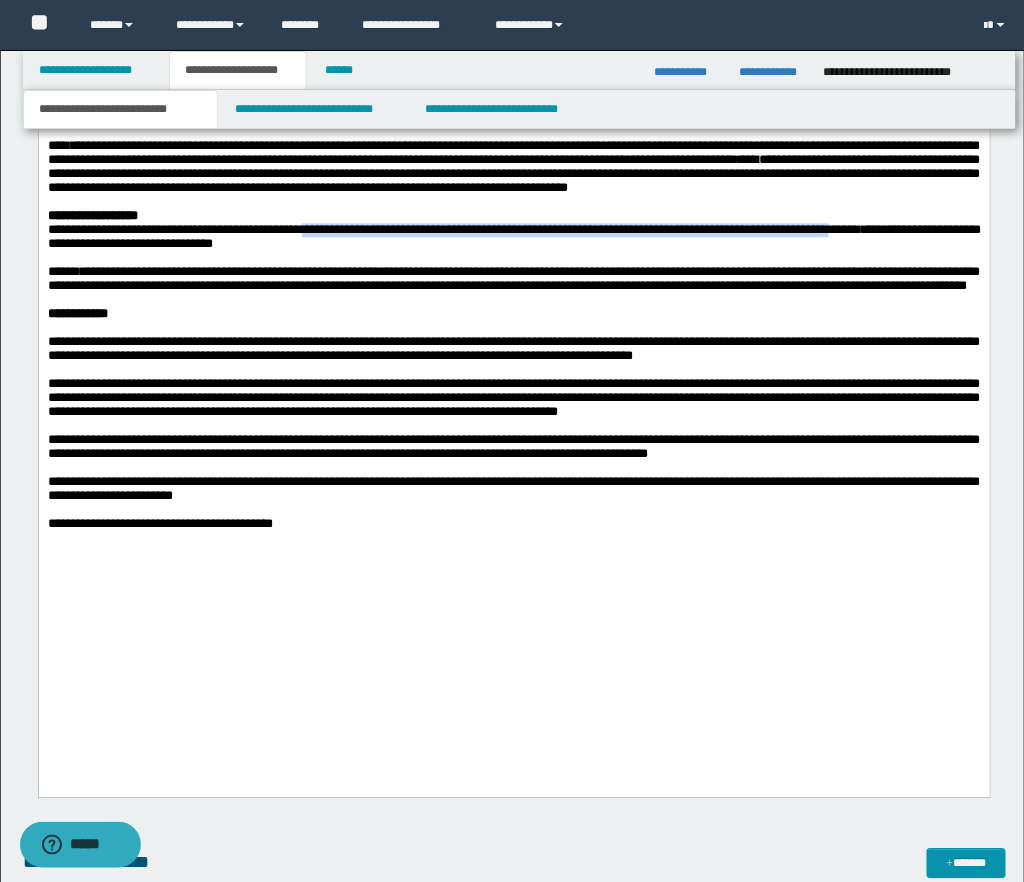 drag, startPoint x: 310, startPoint y: 354, endPoint x: 885, endPoint y: 353, distance: 575.00085 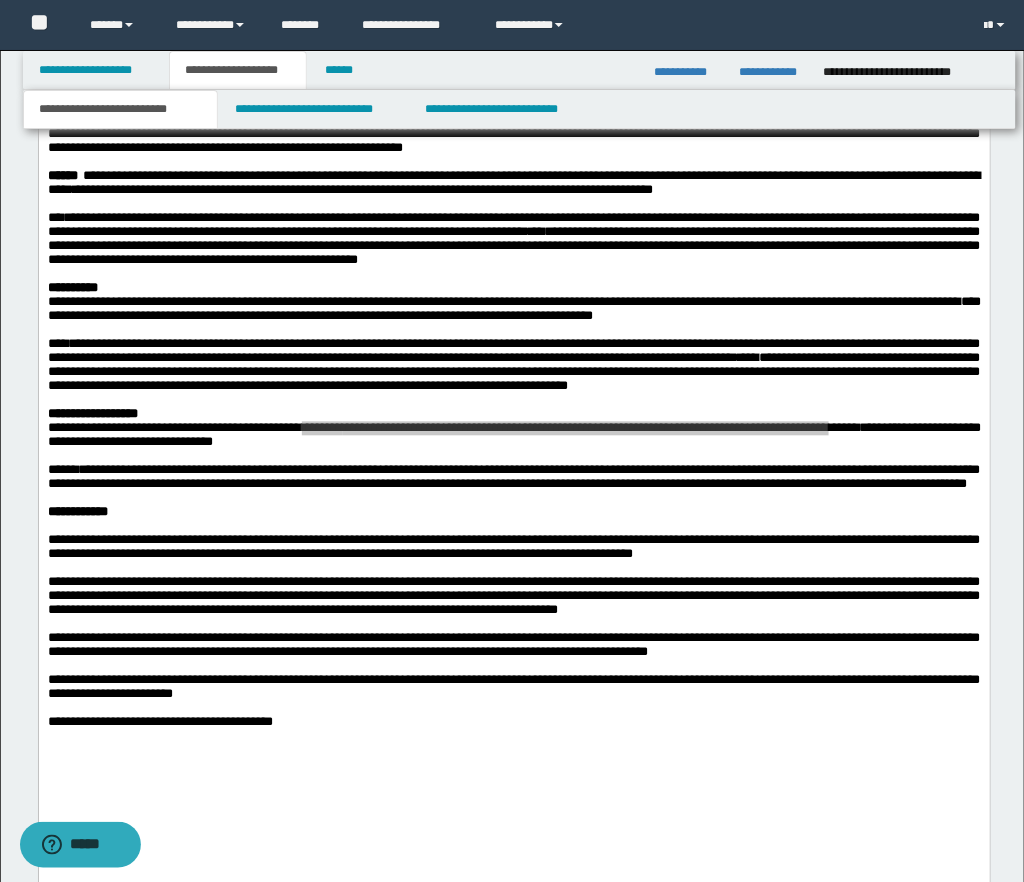 scroll, scrollTop: 2718, scrollLeft: 0, axis: vertical 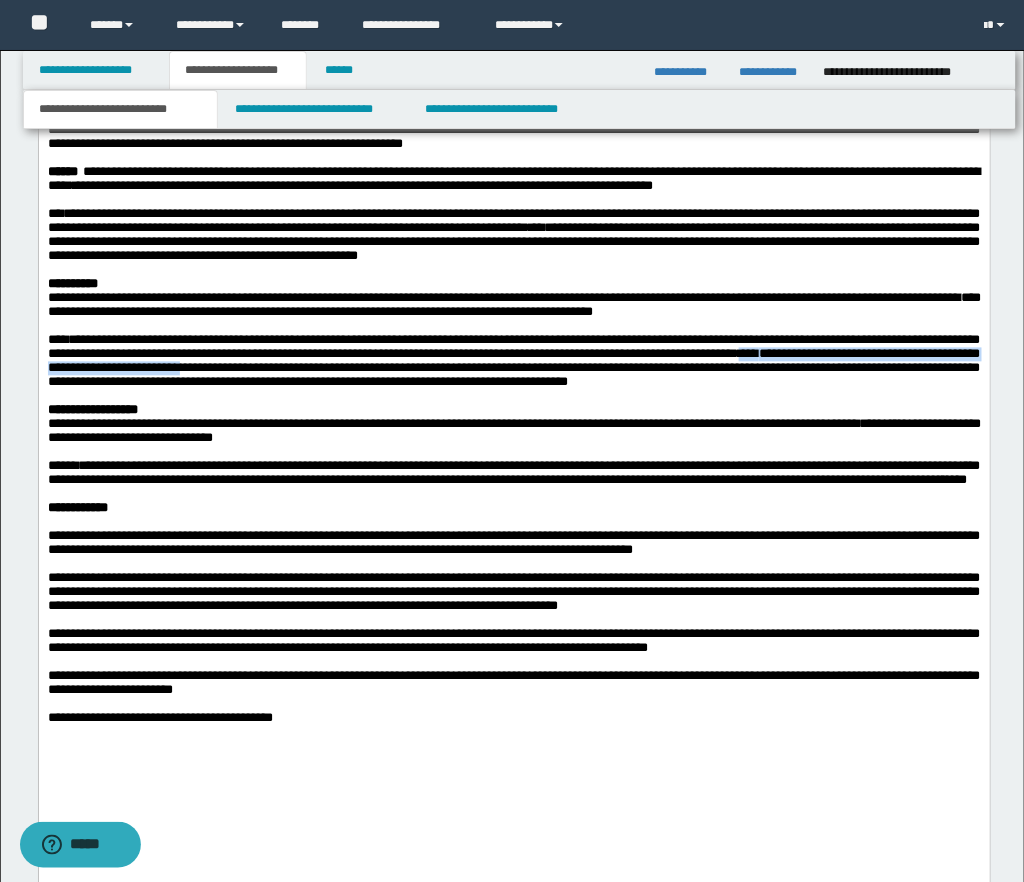 drag, startPoint x: 858, startPoint y: 475, endPoint x: 323, endPoint y: 488, distance: 535.1579 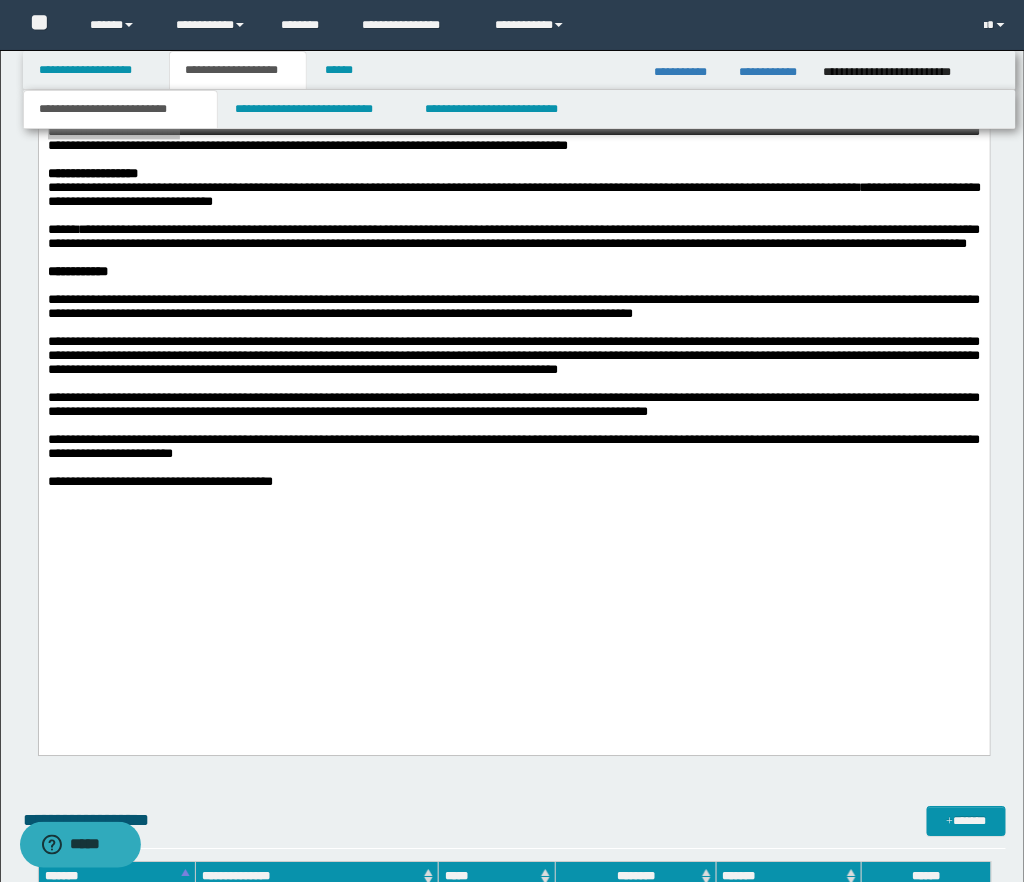 scroll, scrollTop: 2971, scrollLeft: 0, axis: vertical 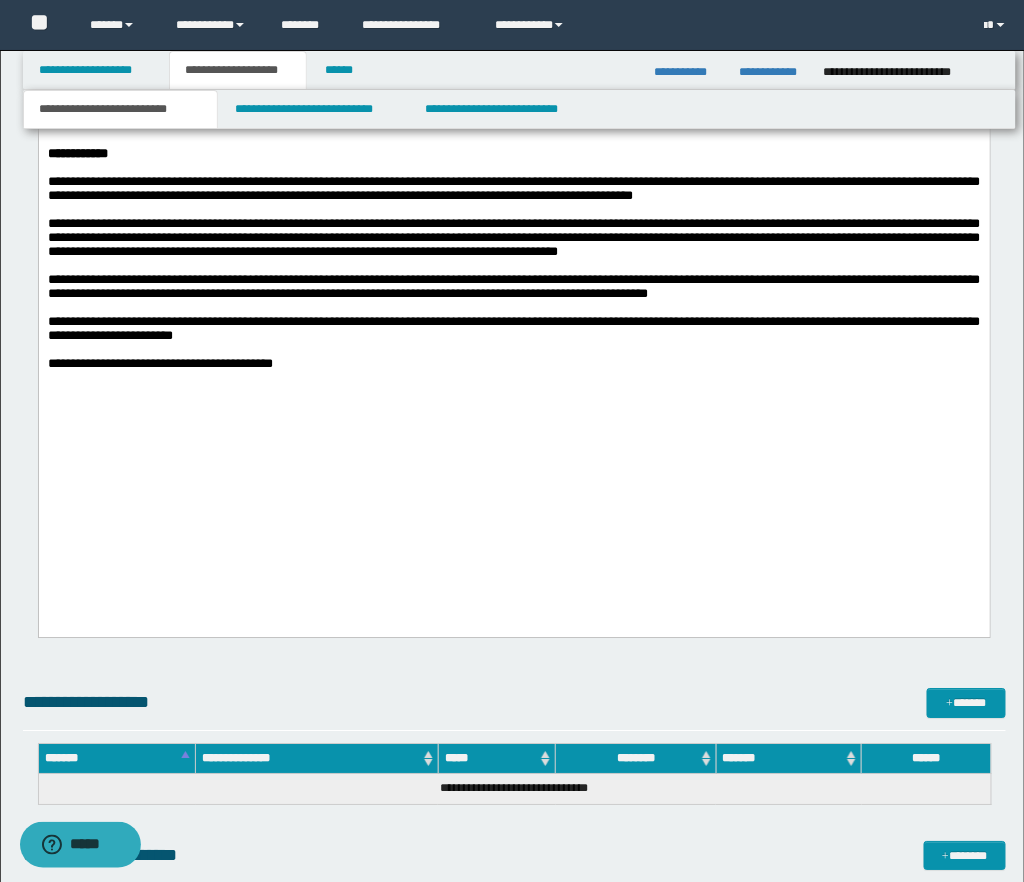 drag, startPoint x: 94, startPoint y: 240, endPoint x: 116, endPoint y: 240, distance: 22 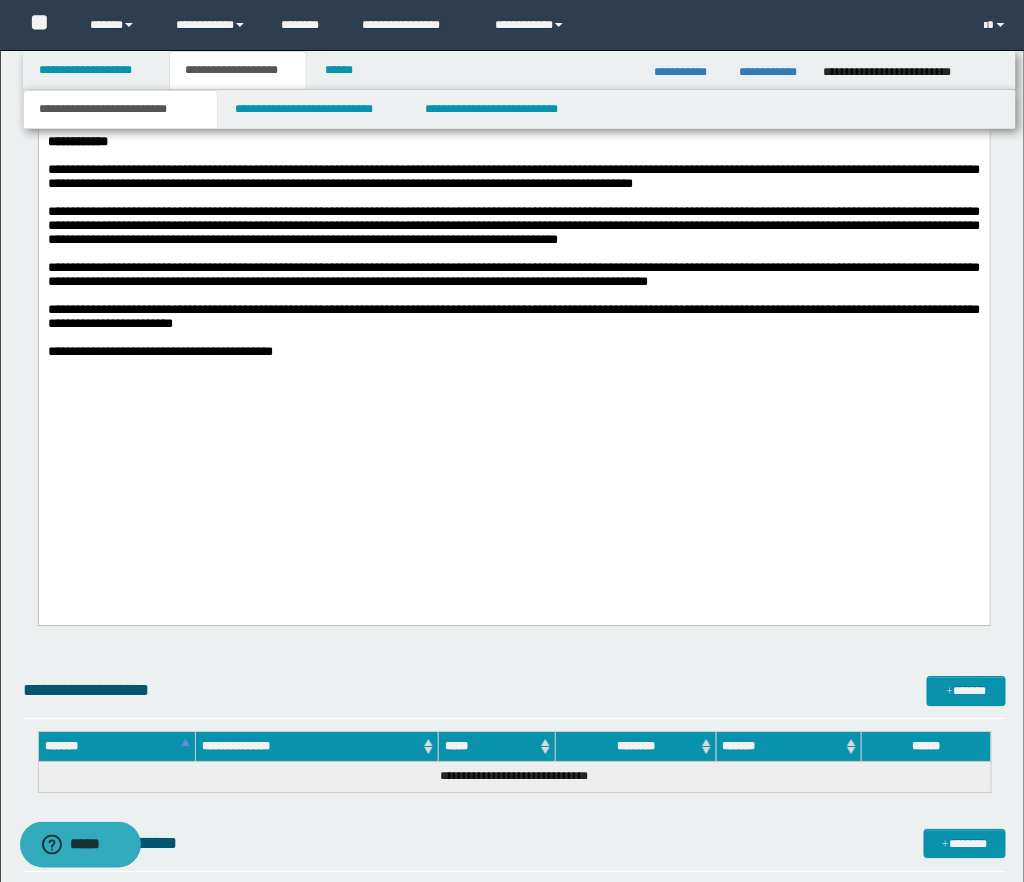 drag, startPoint x: 50, startPoint y: 226, endPoint x: 603, endPoint y: 231, distance: 553.0226 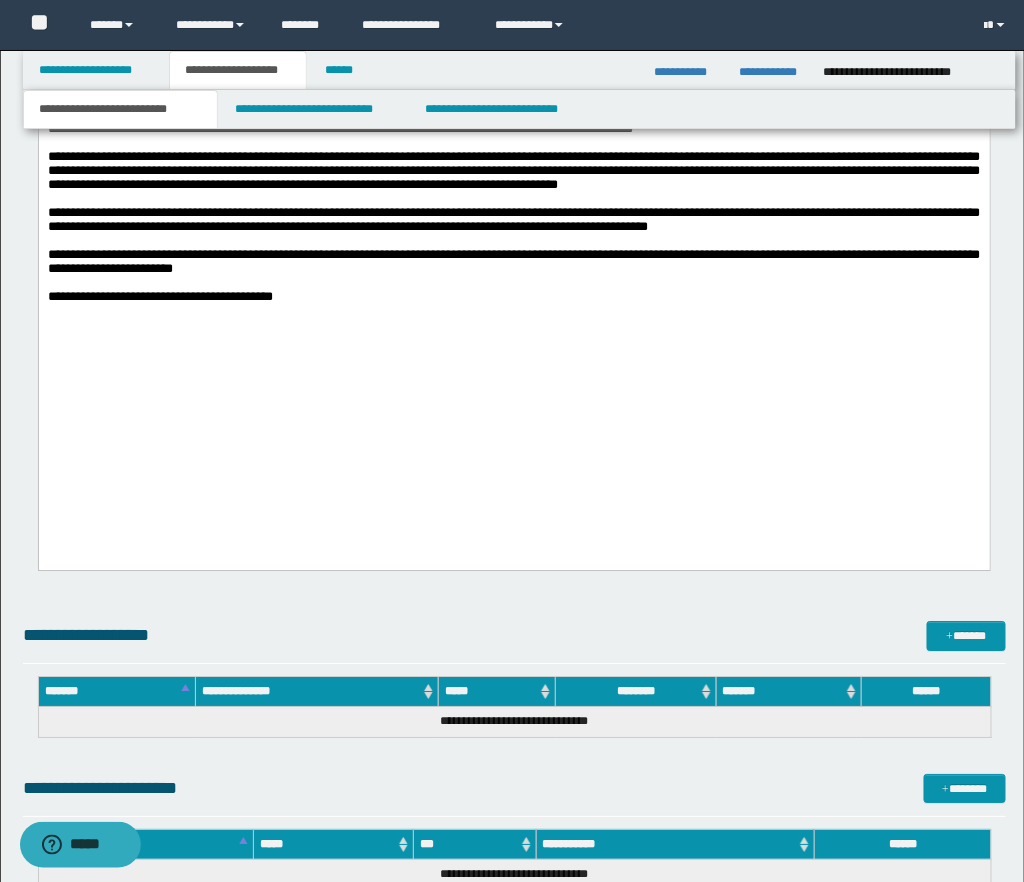 scroll, scrollTop: 3144, scrollLeft: 0, axis: vertical 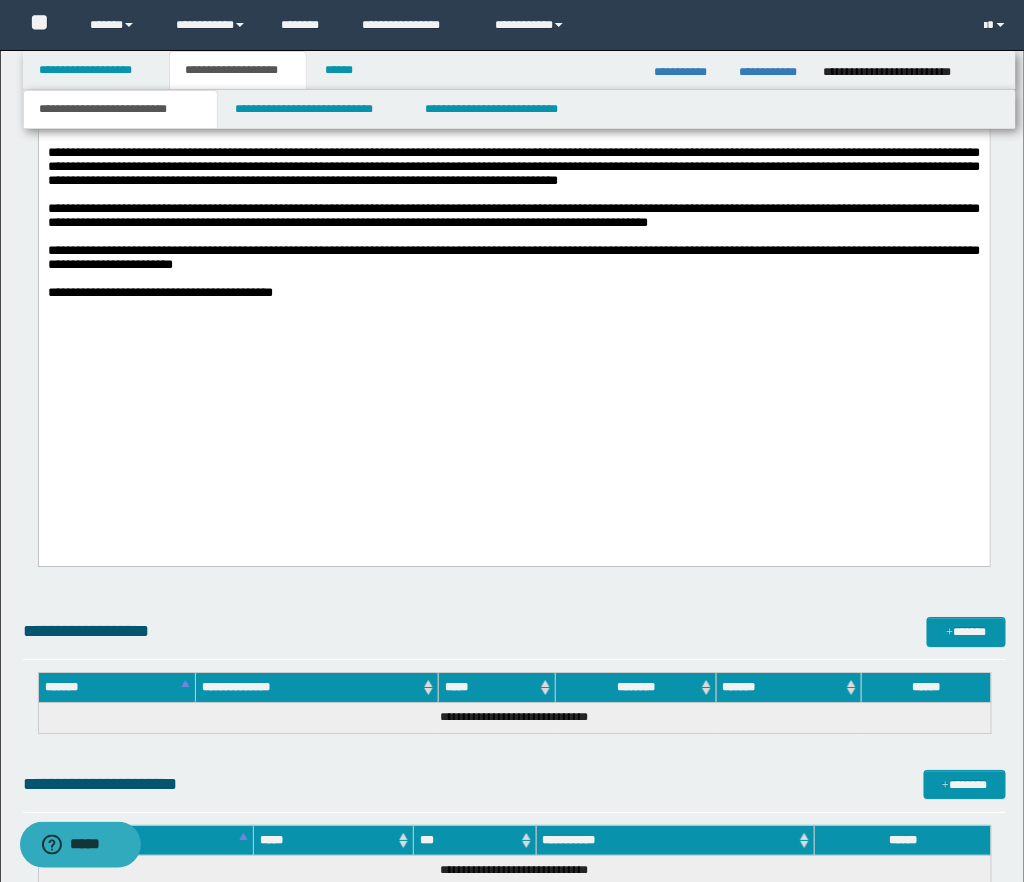 click on "**********" at bounding box center (513, 216) 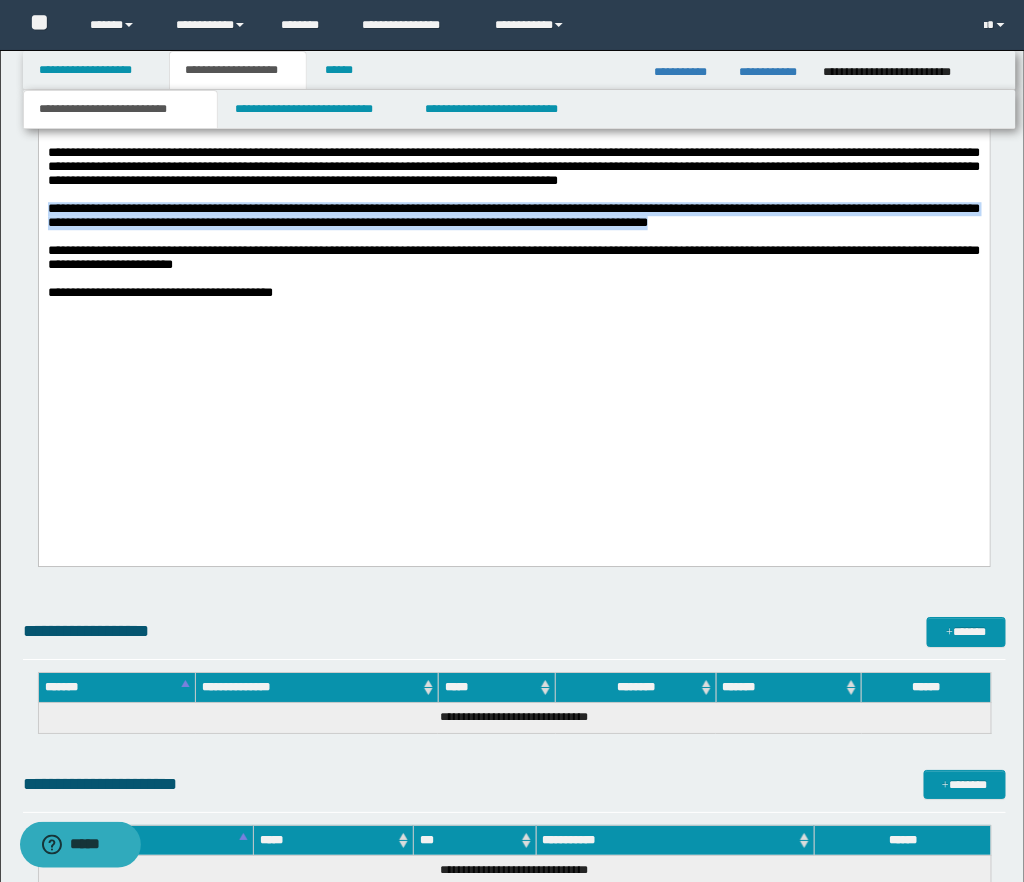 drag, startPoint x: 47, startPoint y: 361, endPoint x: 780, endPoint y: 371, distance: 733.06824 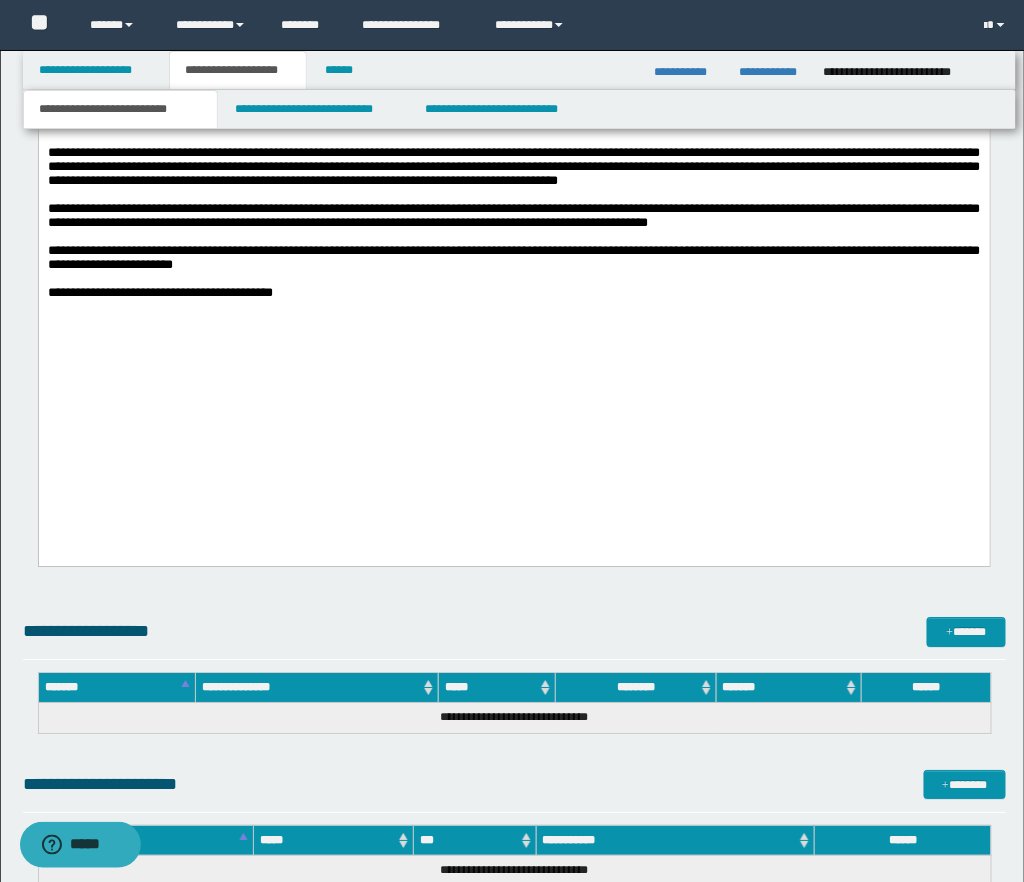 click on "**********" at bounding box center (513, 258) 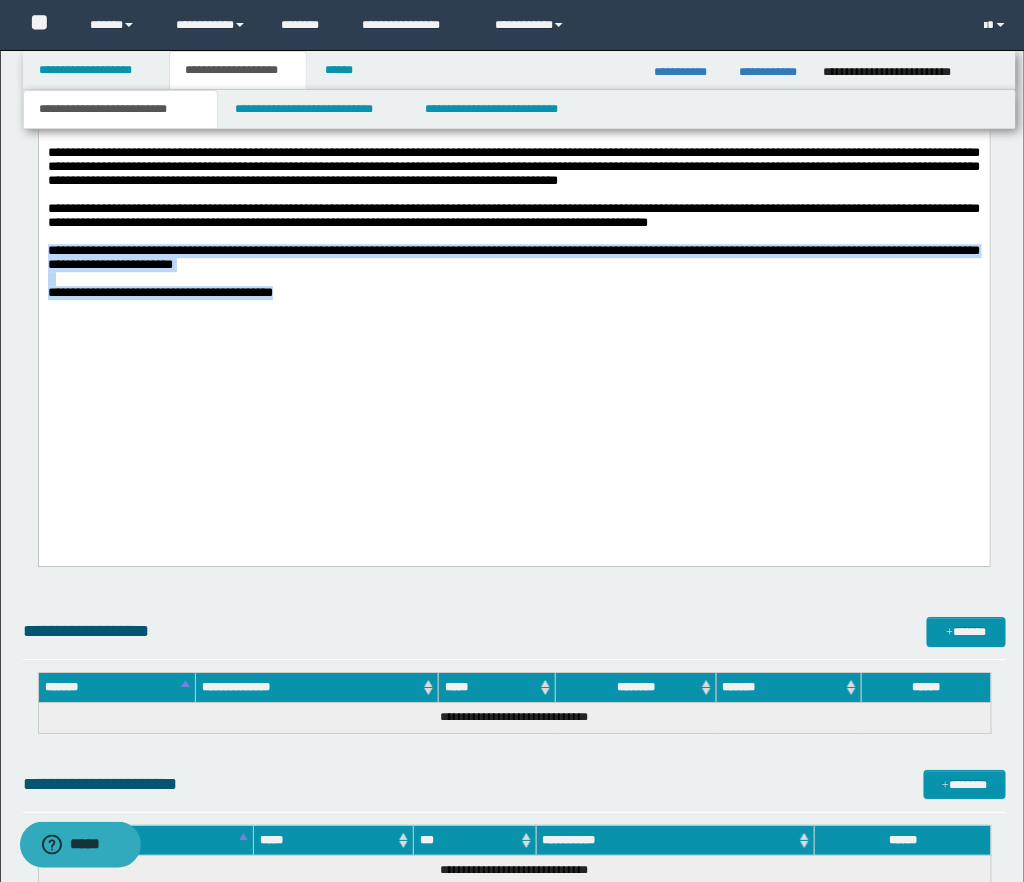 drag, startPoint x: 48, startPoint y: 406, endPoint x: 371, endPoint y: 445, distance: 325.34598 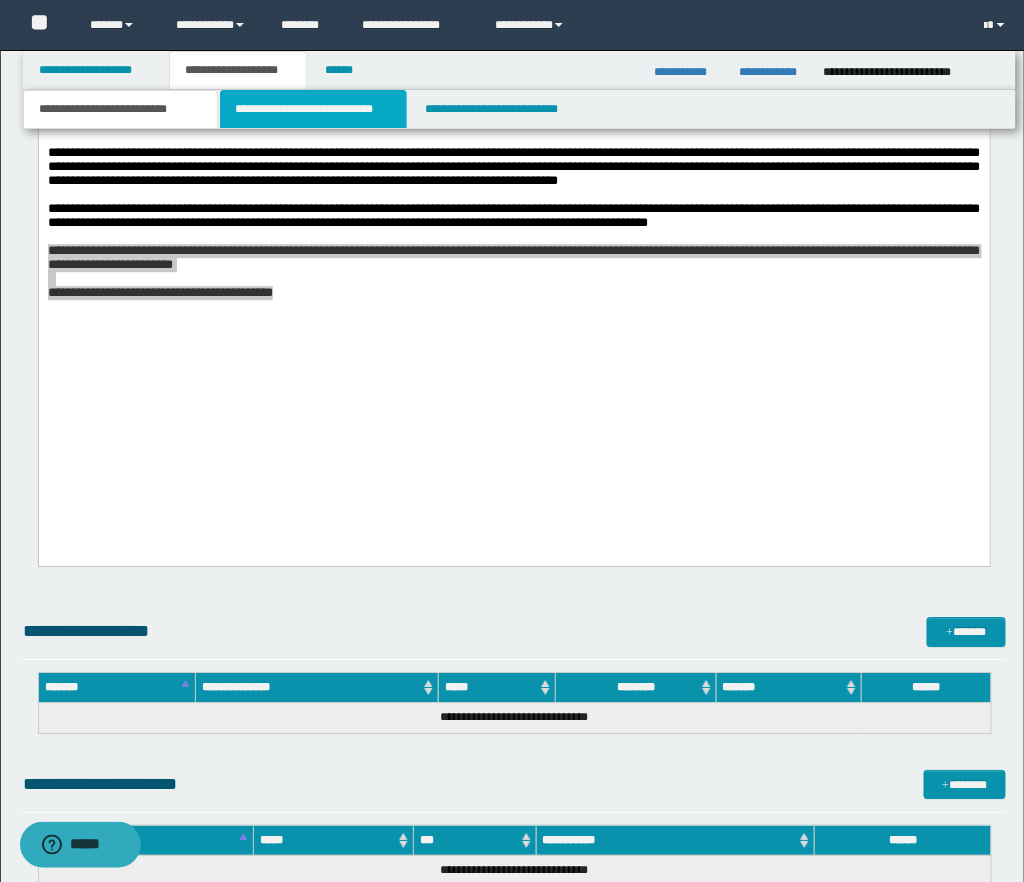 drag, startPoint x: 315, startPoint y: 103, endPoint x: 337, endPoint y: 139, distance: 42.190044 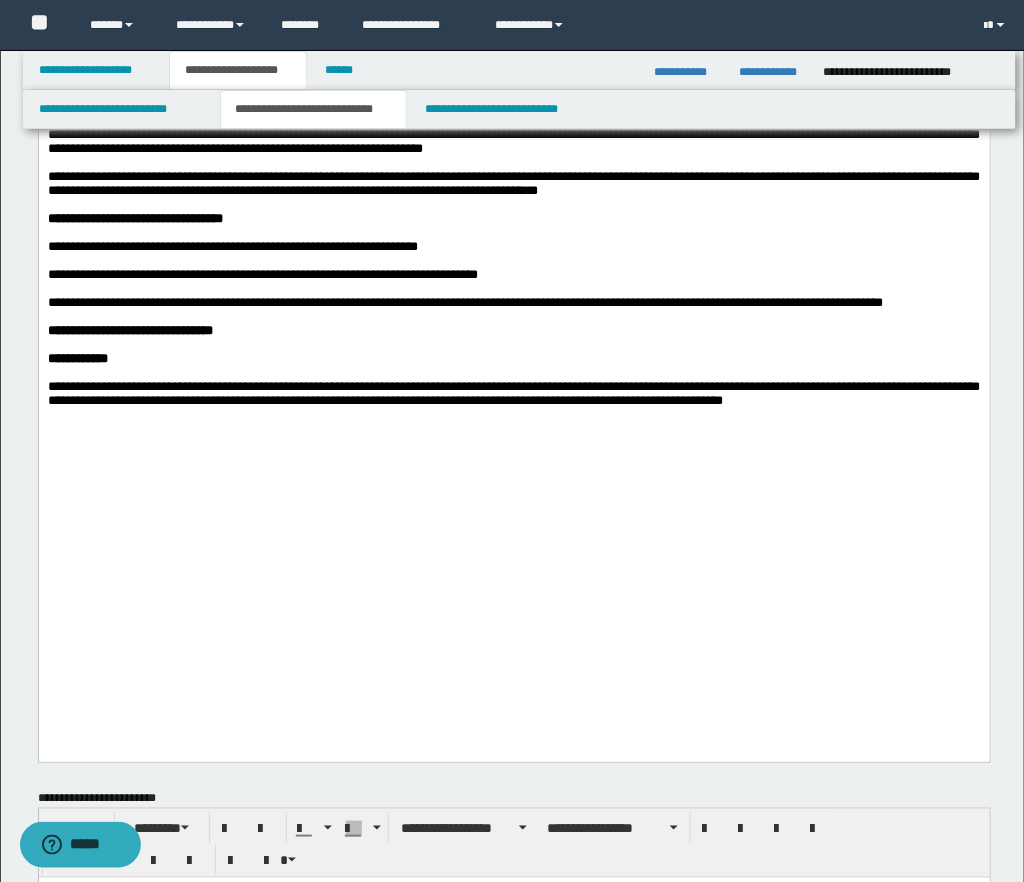 scroll, scrollTop: 1865, scrollLeft: 0, axis: vertical 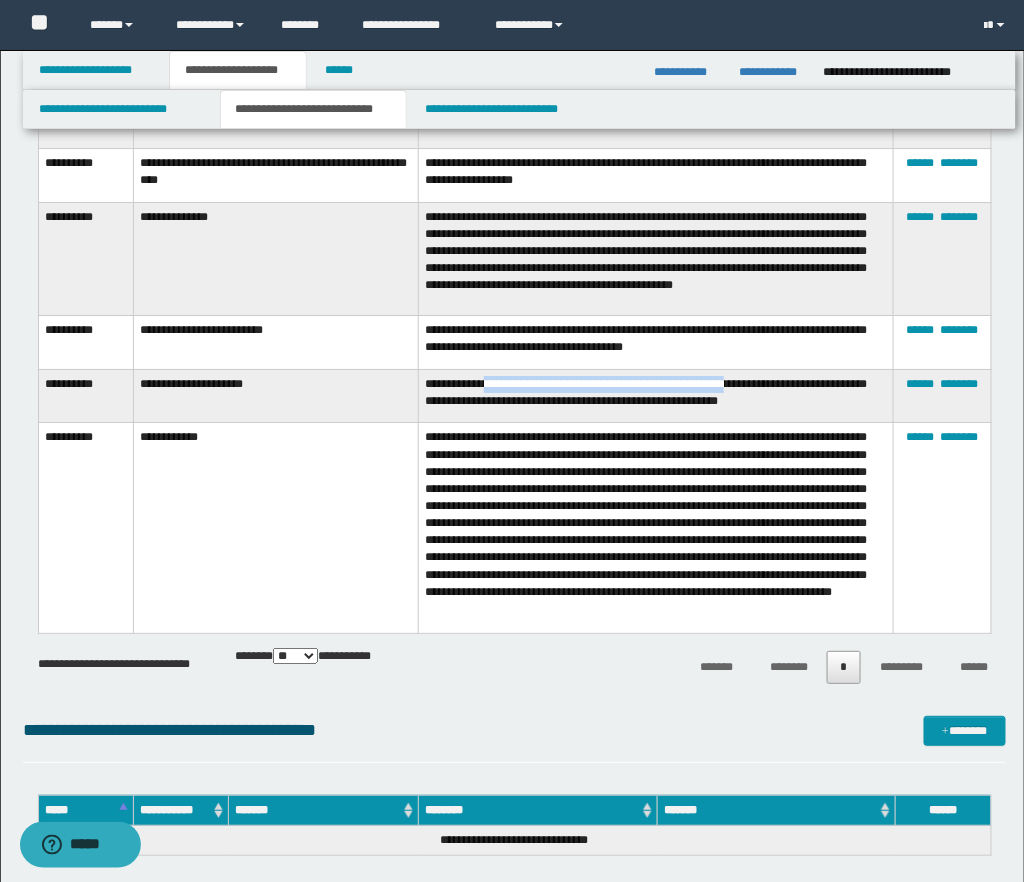 drag, startPoint x: 495, startPoint y: 382, endPoint x: 746, endPoint y: 387, distance: 251.04979 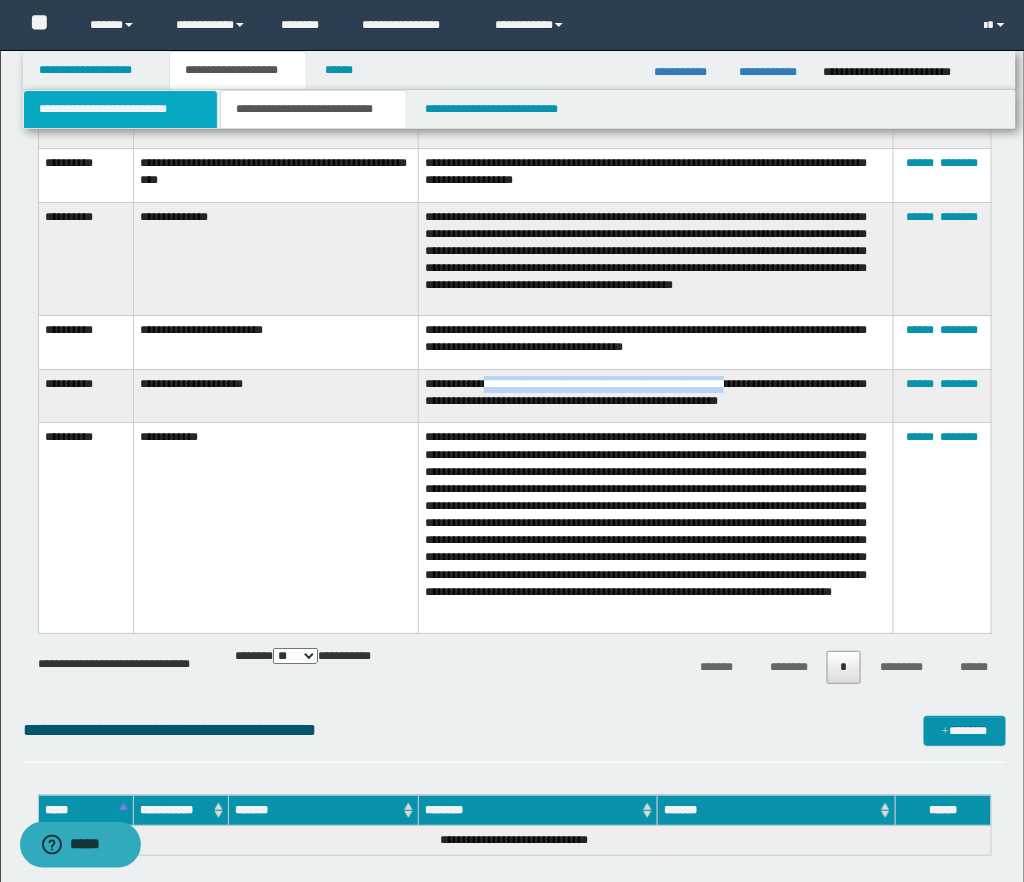 click on "**********" at bounding box center (120, 109) 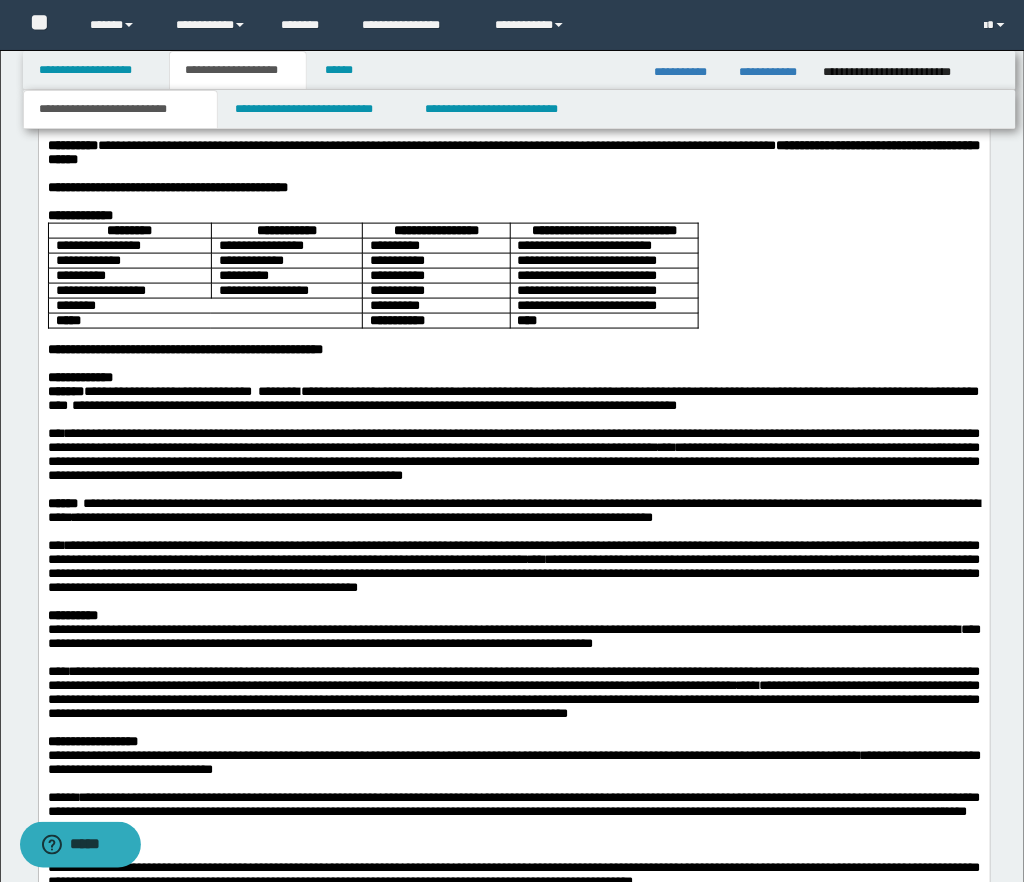 scroll, scrollTop: 2370, scrollLeft: 0, axis: vertical 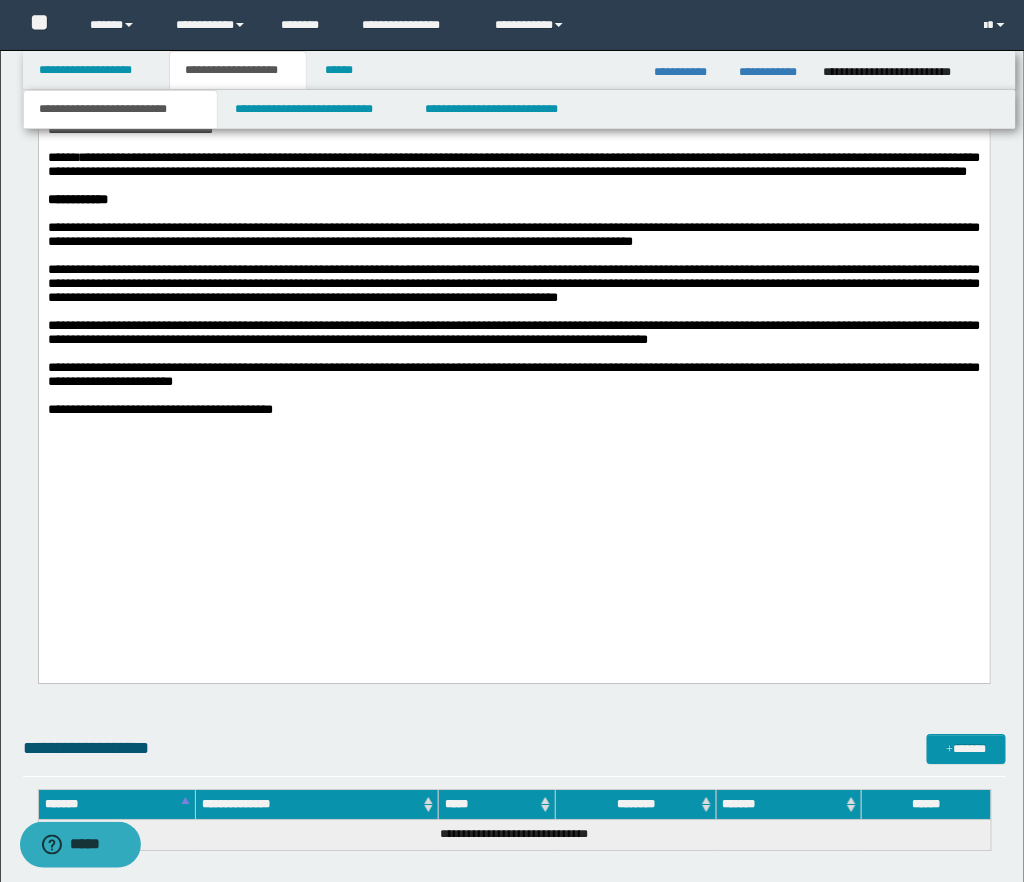 drag, startPoint x: 48, startPoint y: 478, endPoint x: 288, endPoint y: 508, distance: 241.86774 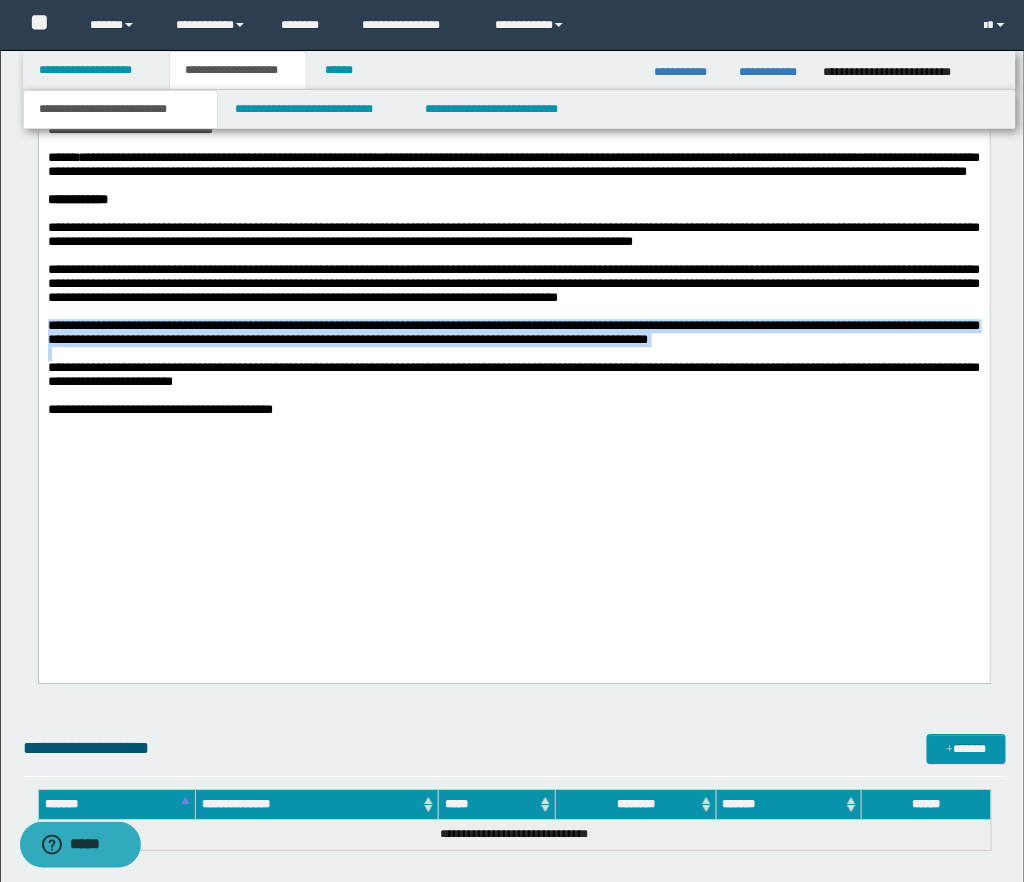 drag, startPoint x: 48, startPoint y: 480, endPoint x: 803, endPoint y: 513, distance: 755.7208 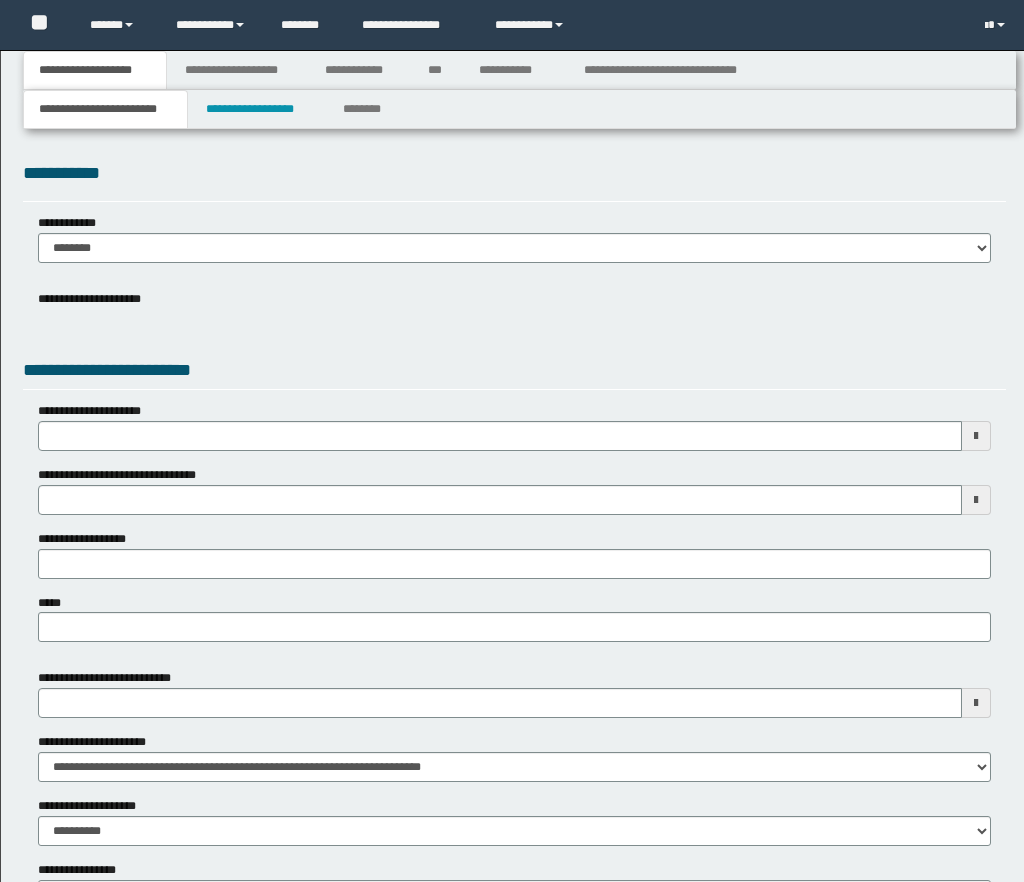 scroll, scrollTop: 0, scrollLeft: 0, axis: both 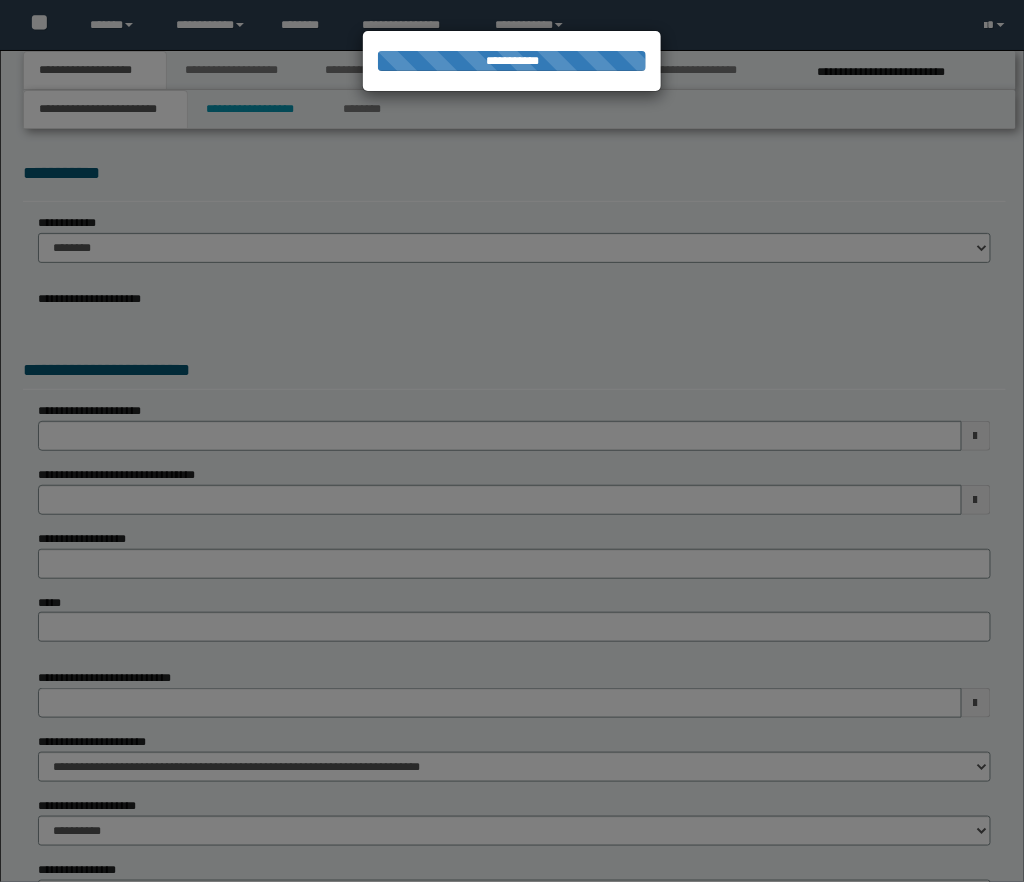 select on "*" 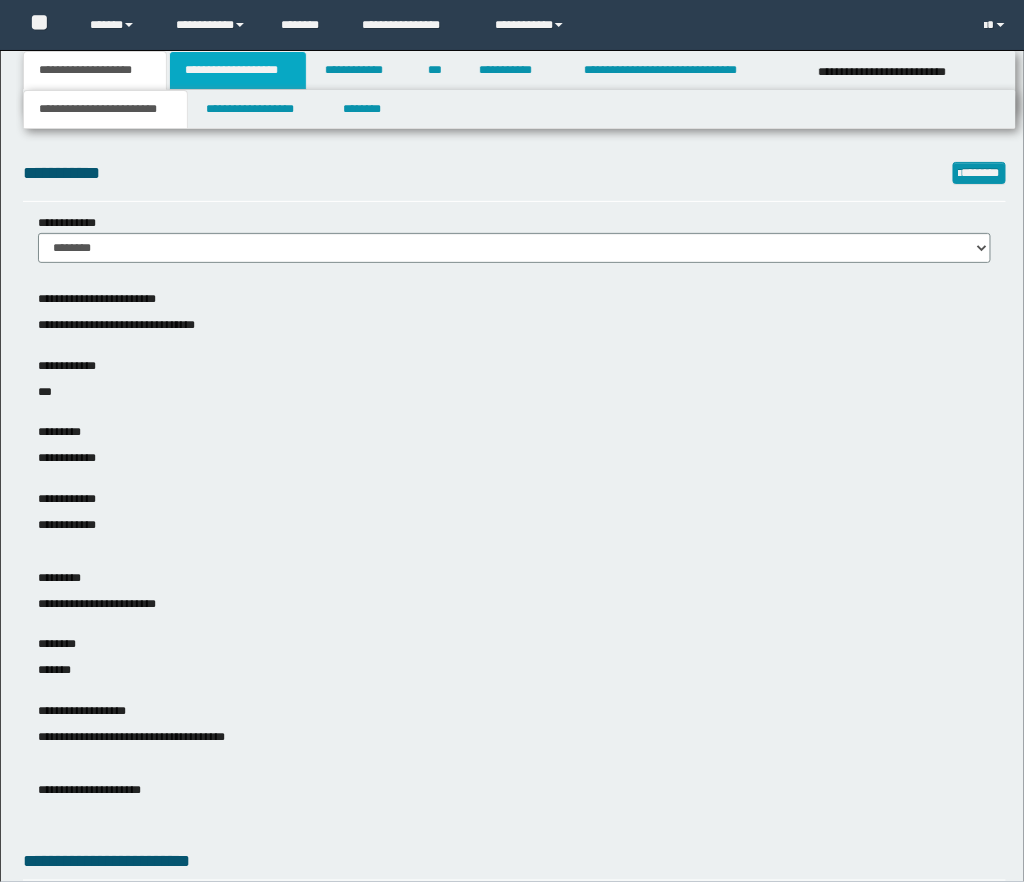scroll, scrollTop: 0, scrollLeft: 0, axis: both 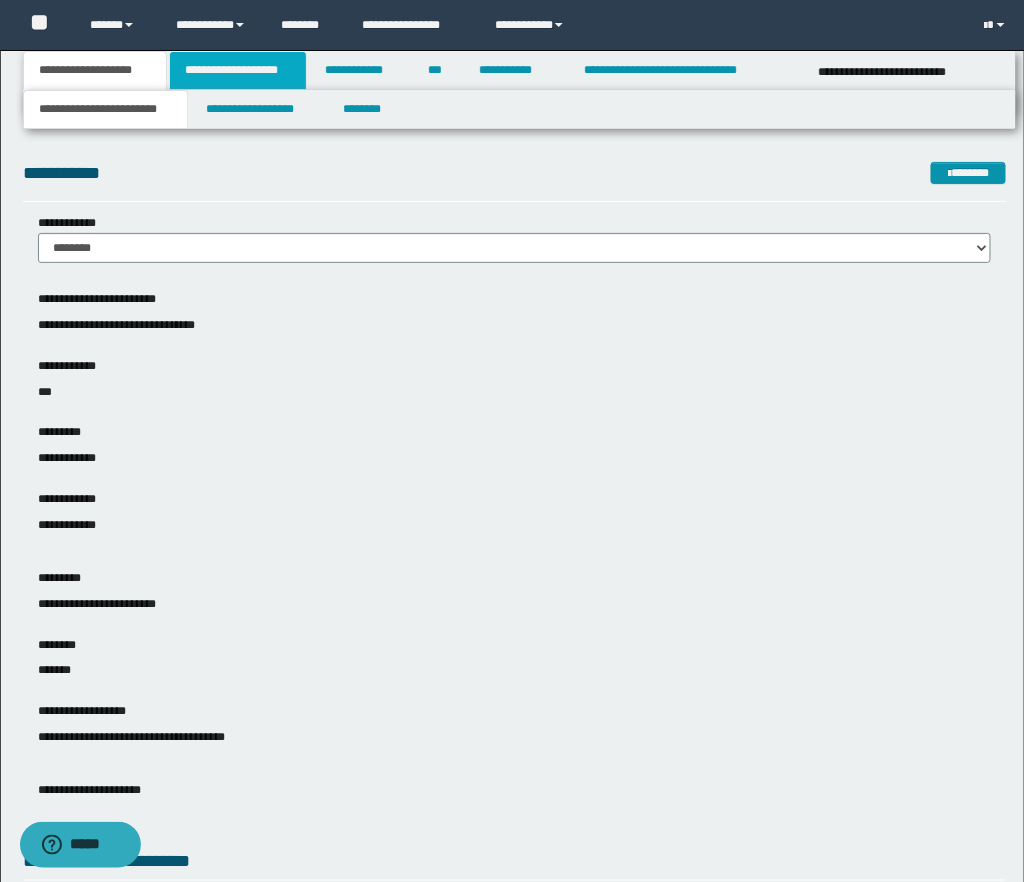 click on "**********" at bounding box center (238, 70) 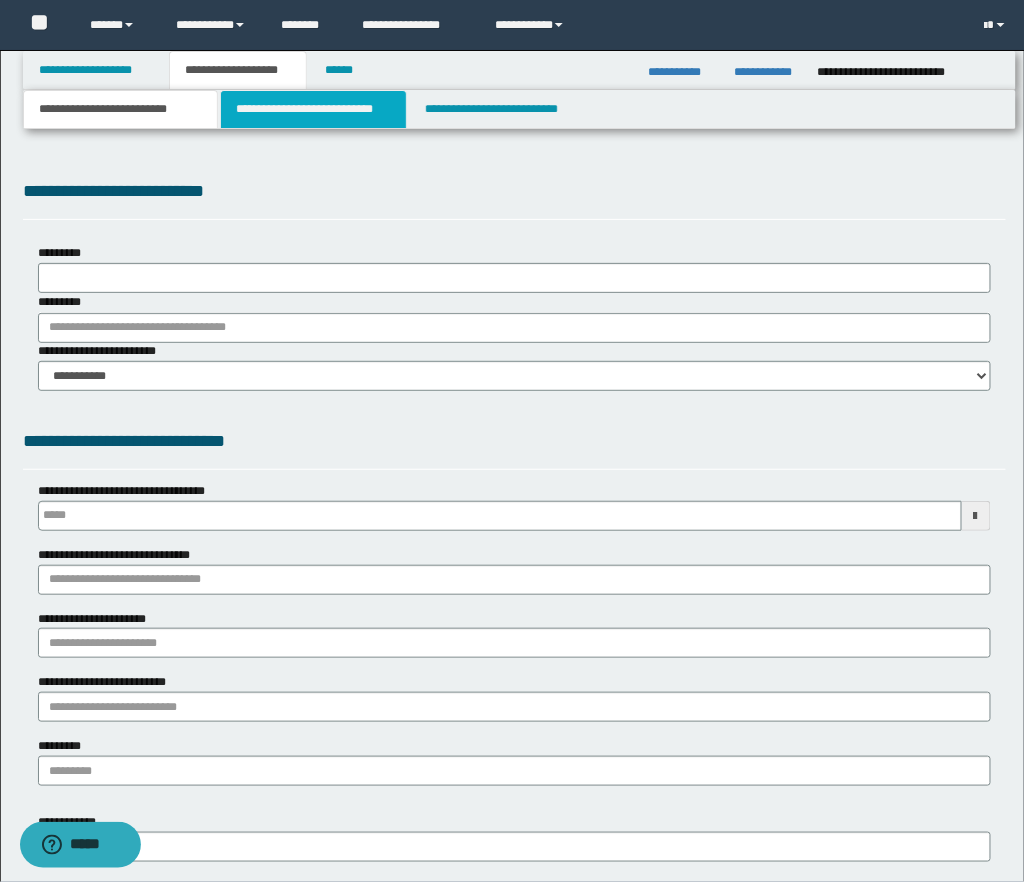 type 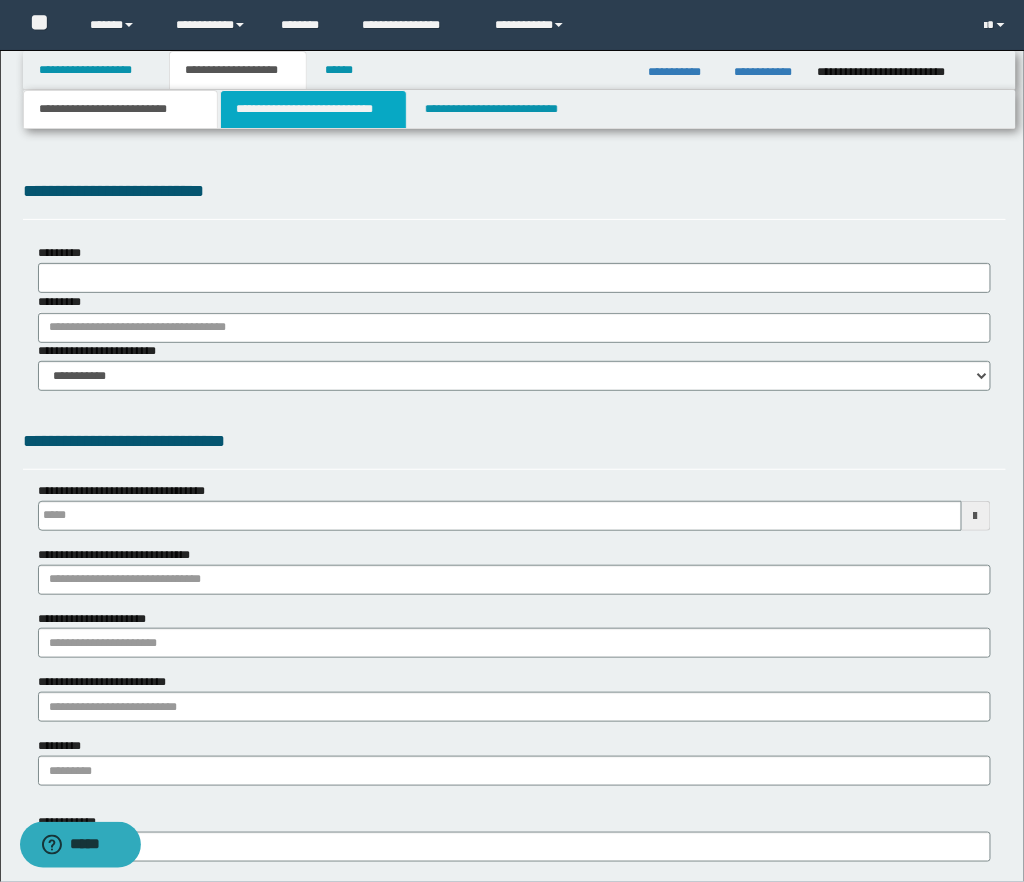 select on "*" 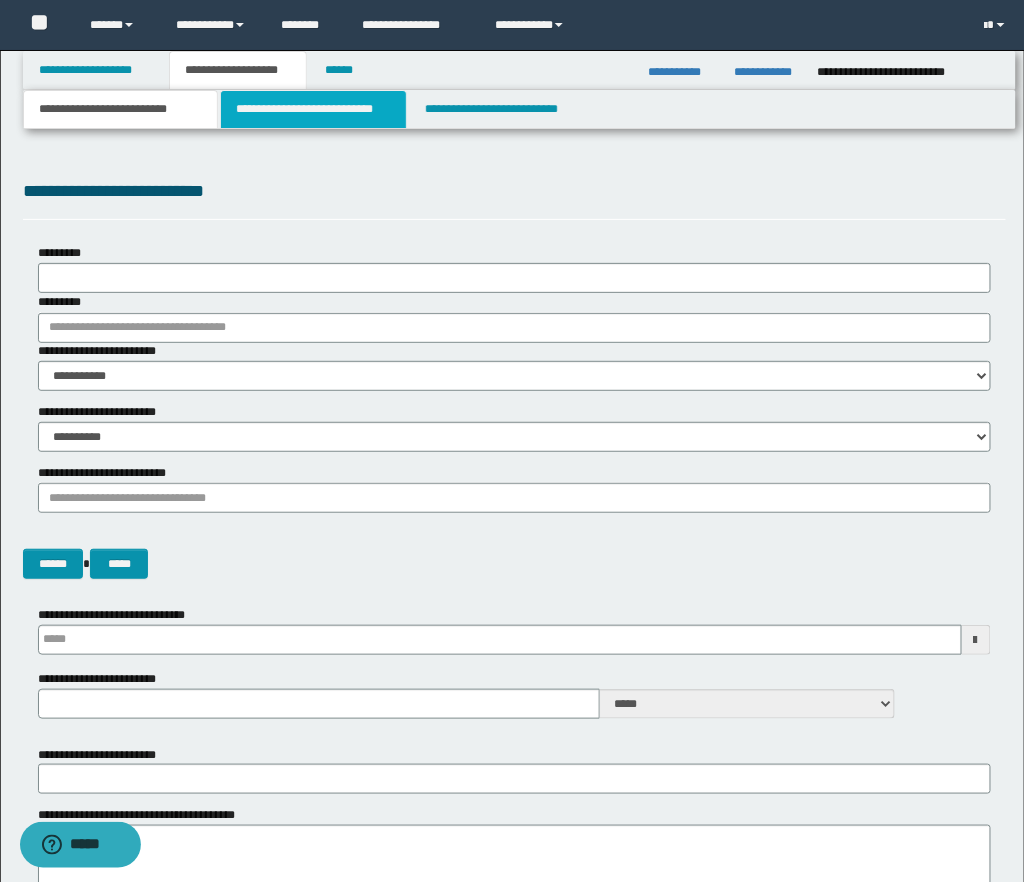 click on "**********" at bounding box center (313, 109) 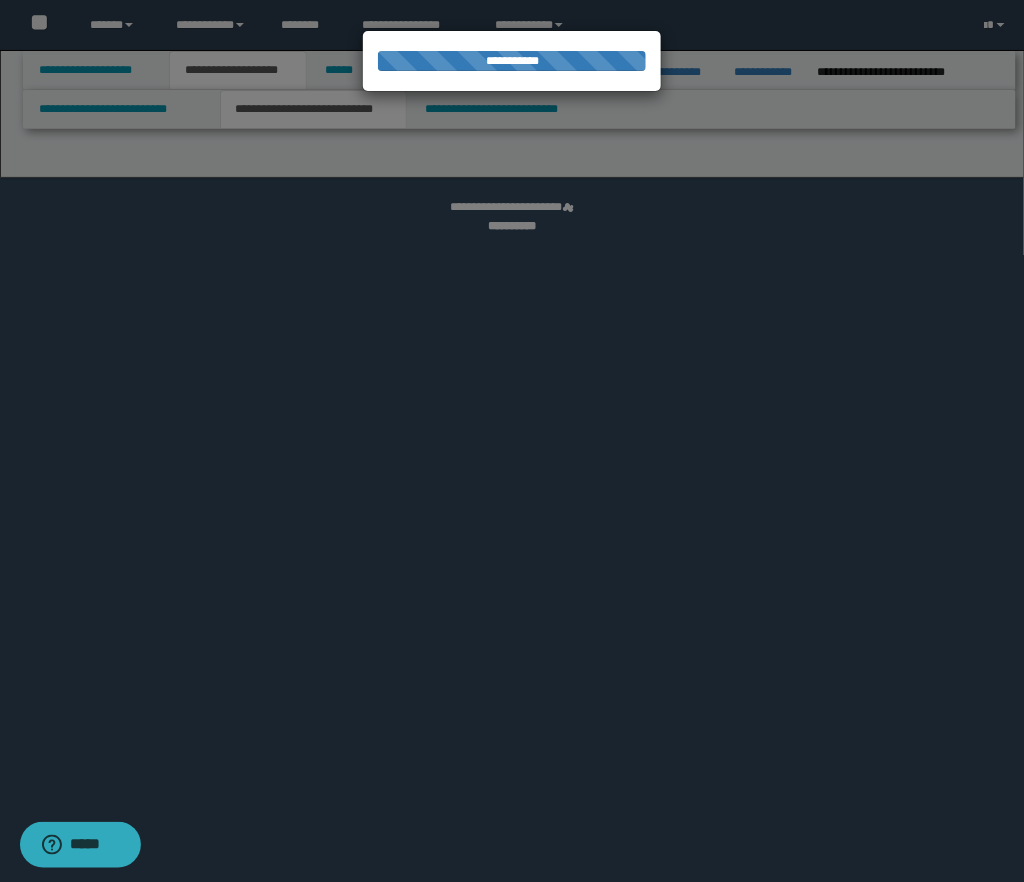 select on "*" 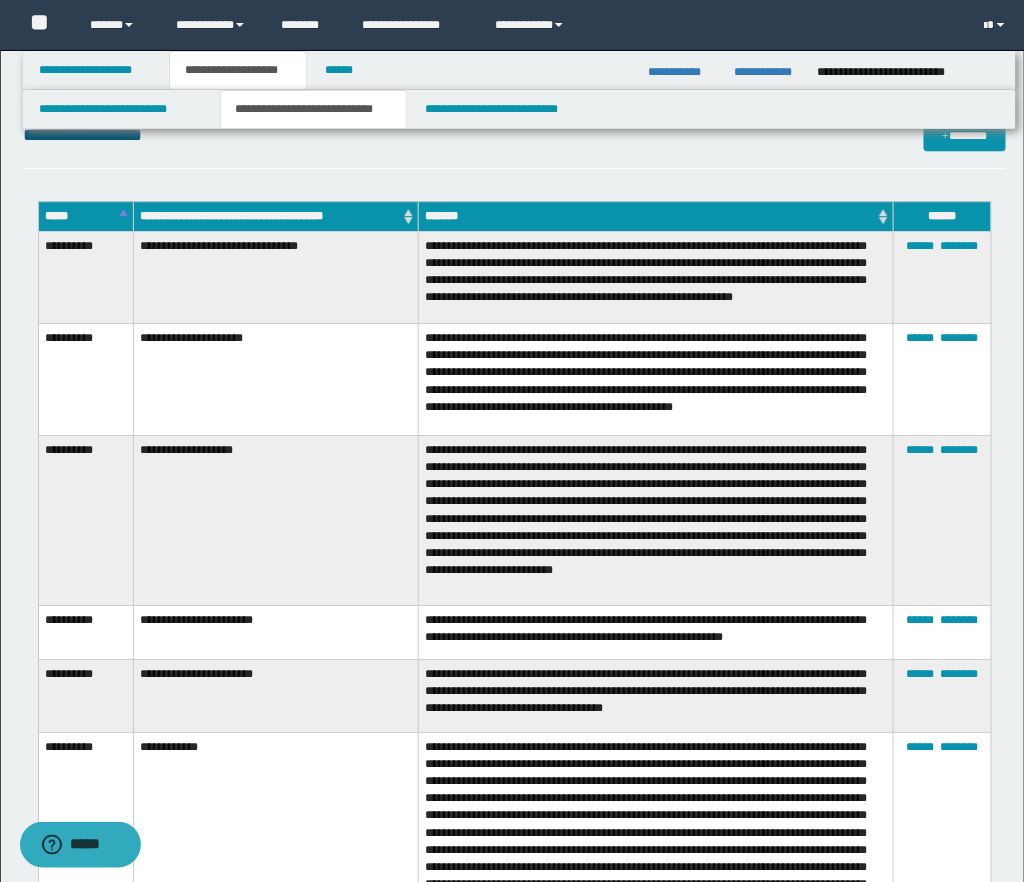 scroll, scrollTop: 1349, scrollLeft: 0, axis: vertical 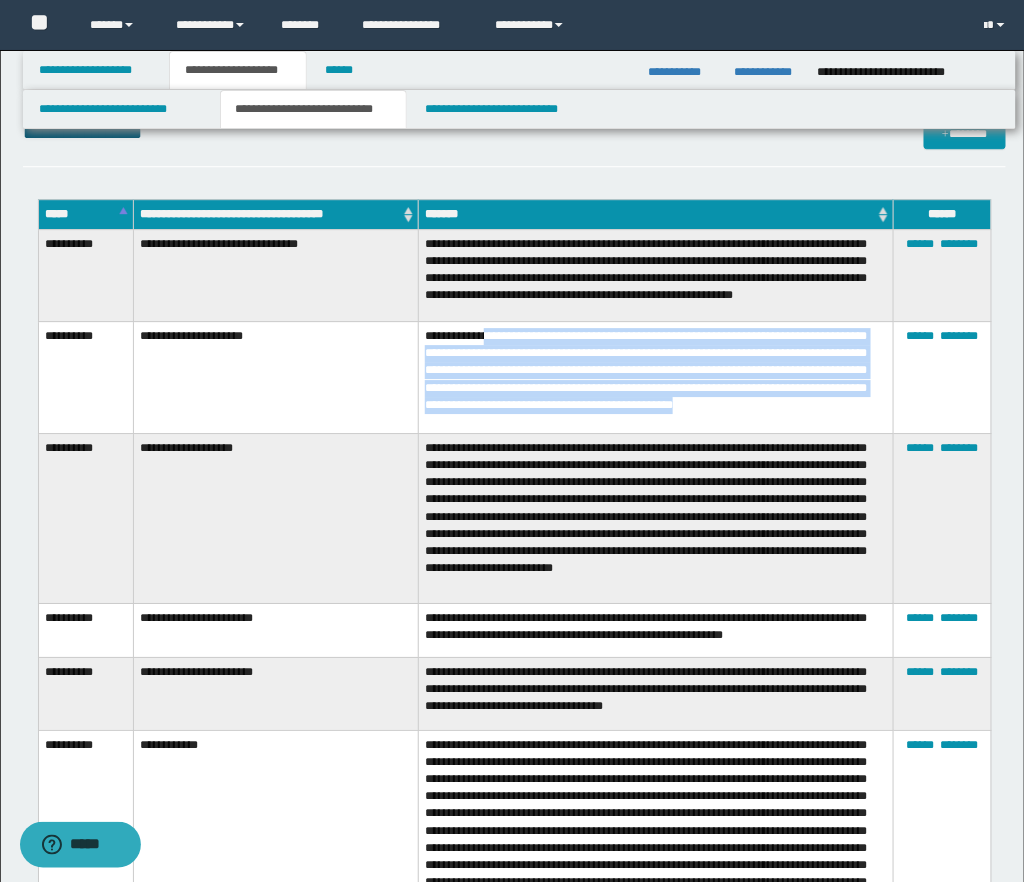 drag, startPoint x: 511, startPoint y: 344, endPoint x: 585, endPoint y: 420, distance: 106.07545 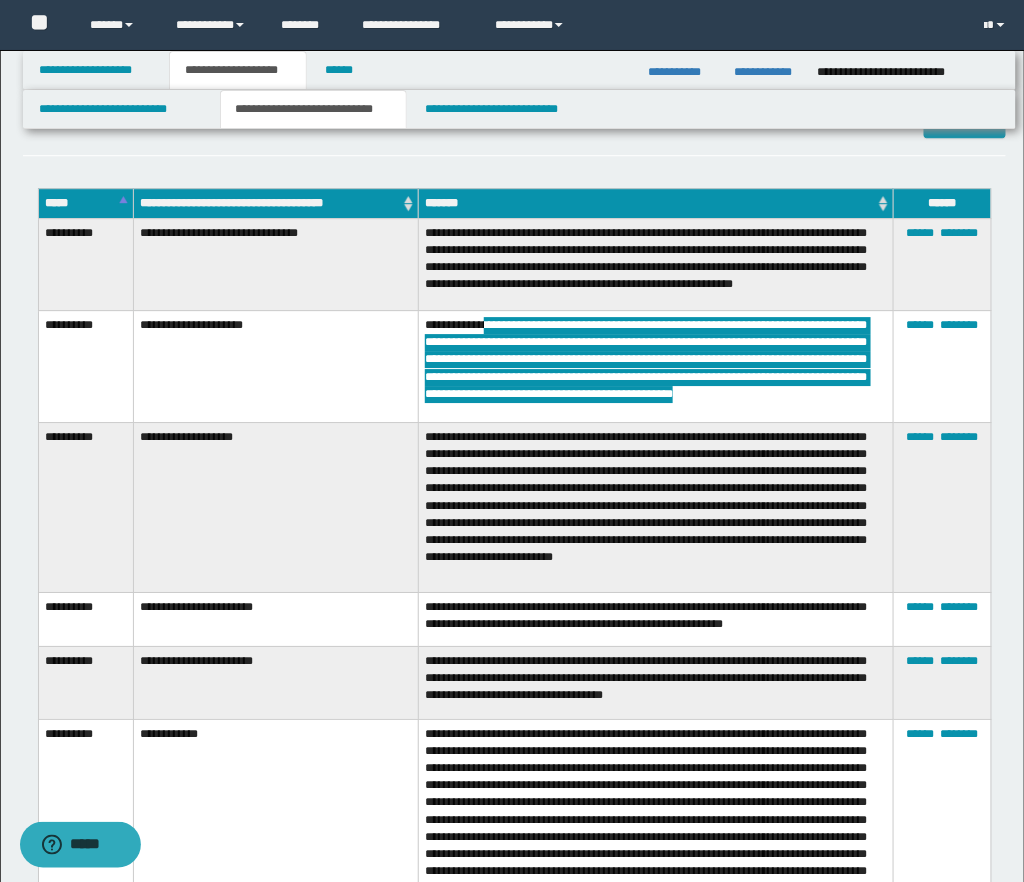 scroll, scrollTop: 1369, scrollLeft: 0, axis: vertical 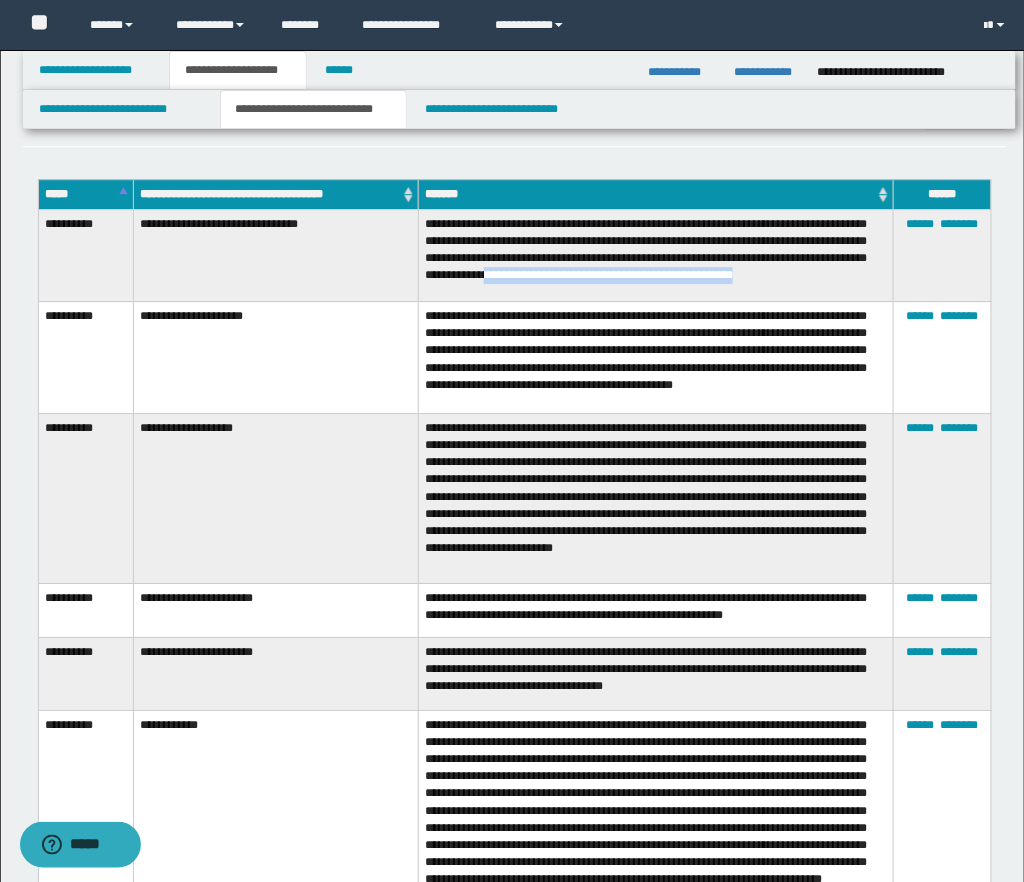 drag, startPoint x: 720, startPoint y: 275, endPoint x: 725, endPoint y: 286, distance: 12.083046 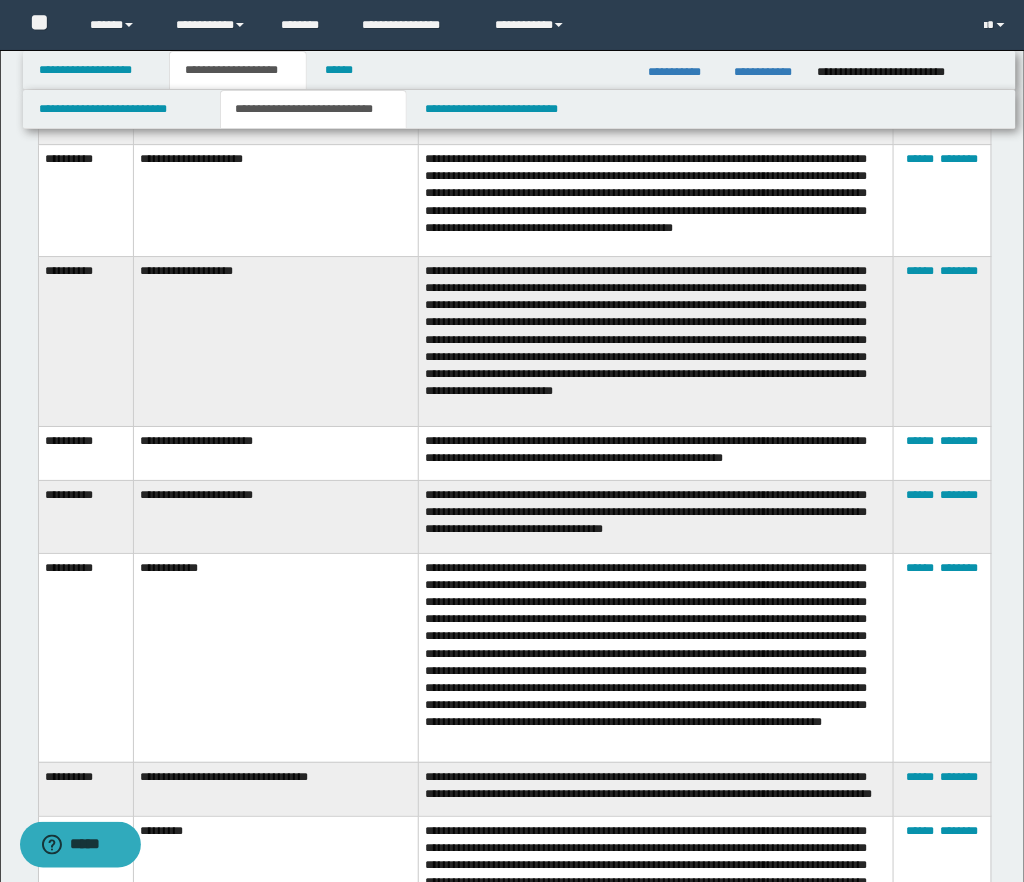 scroll, scrollTop: 1529, scrollLeft: 0, axis: vertical 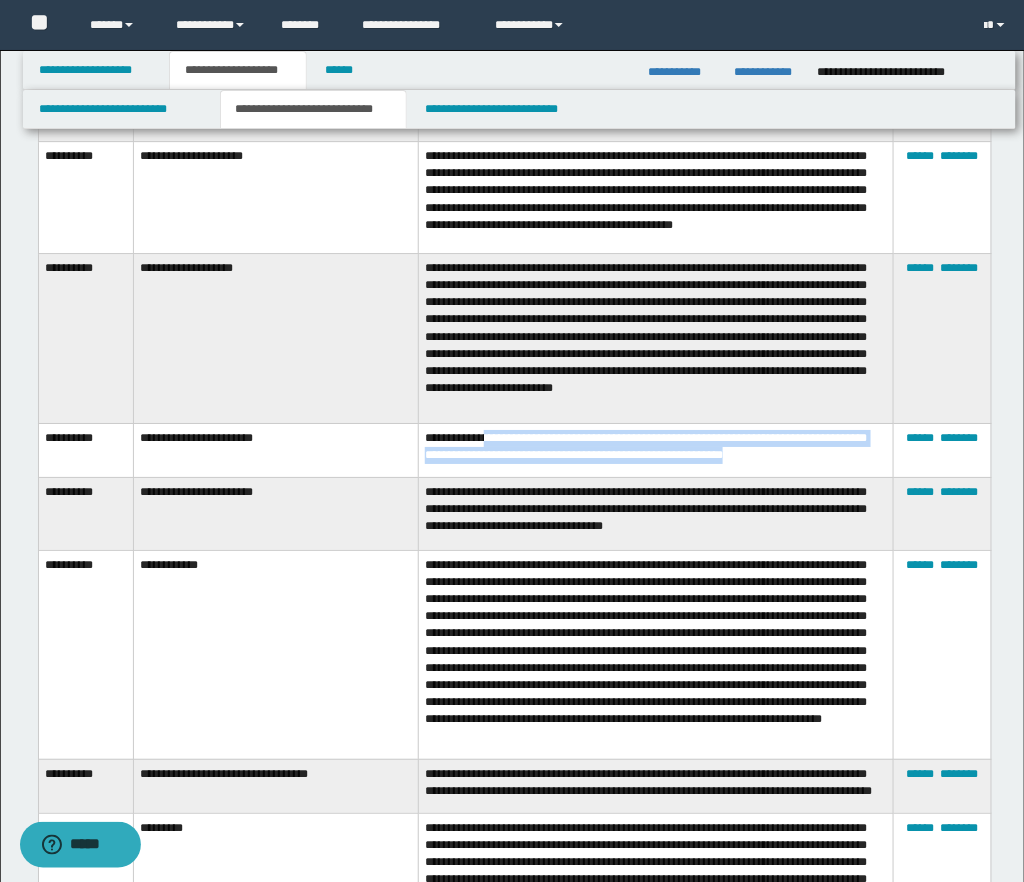 drag, startPoint x: 514, startPoint y: 443, endPoint x: 863, endPoint y: 465, distance: 349.69272 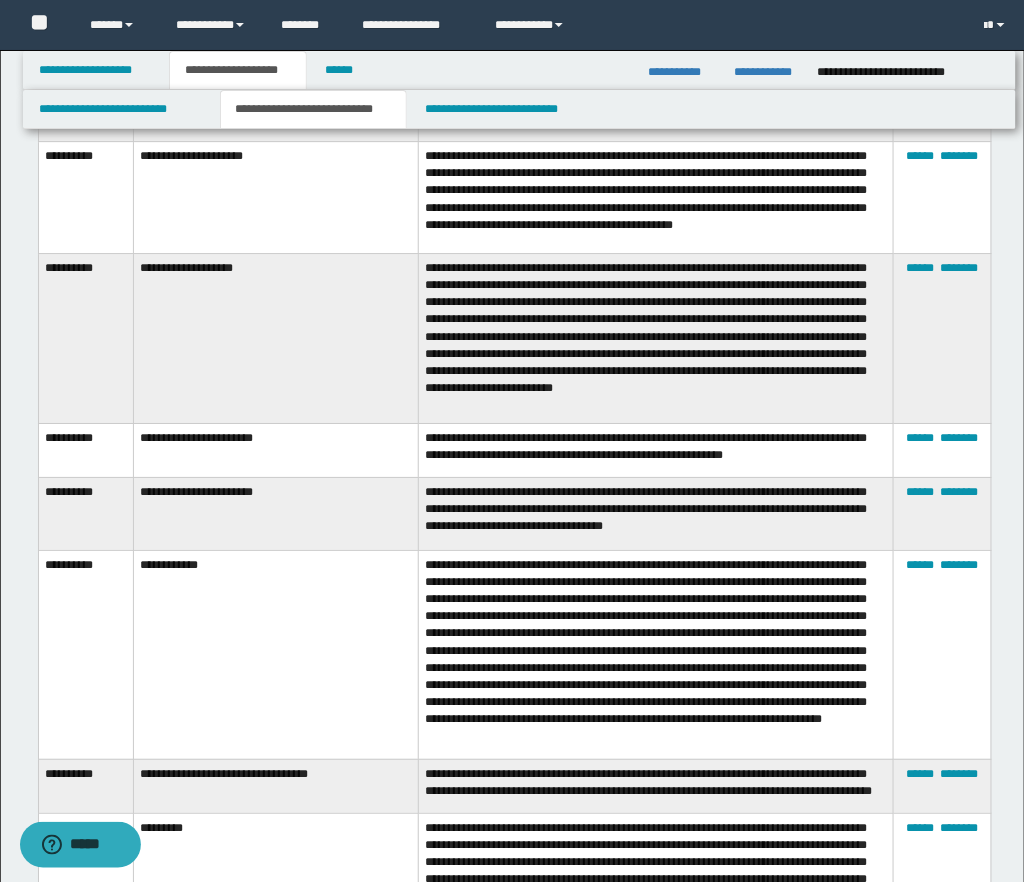 click on "**********" at bounding box center (655, 513) 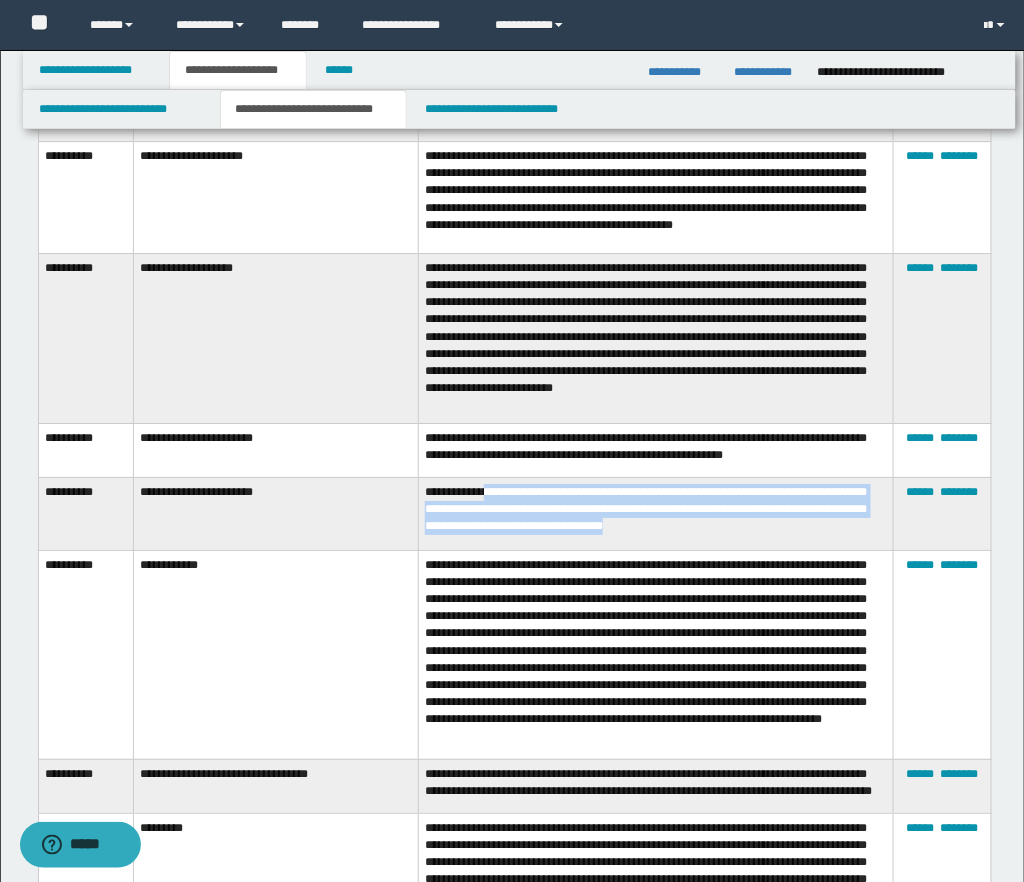 drag, startPoint x: 514, startPoint y: 493, endPoint x: 791, endPoint y: 520, distance: 278.31277 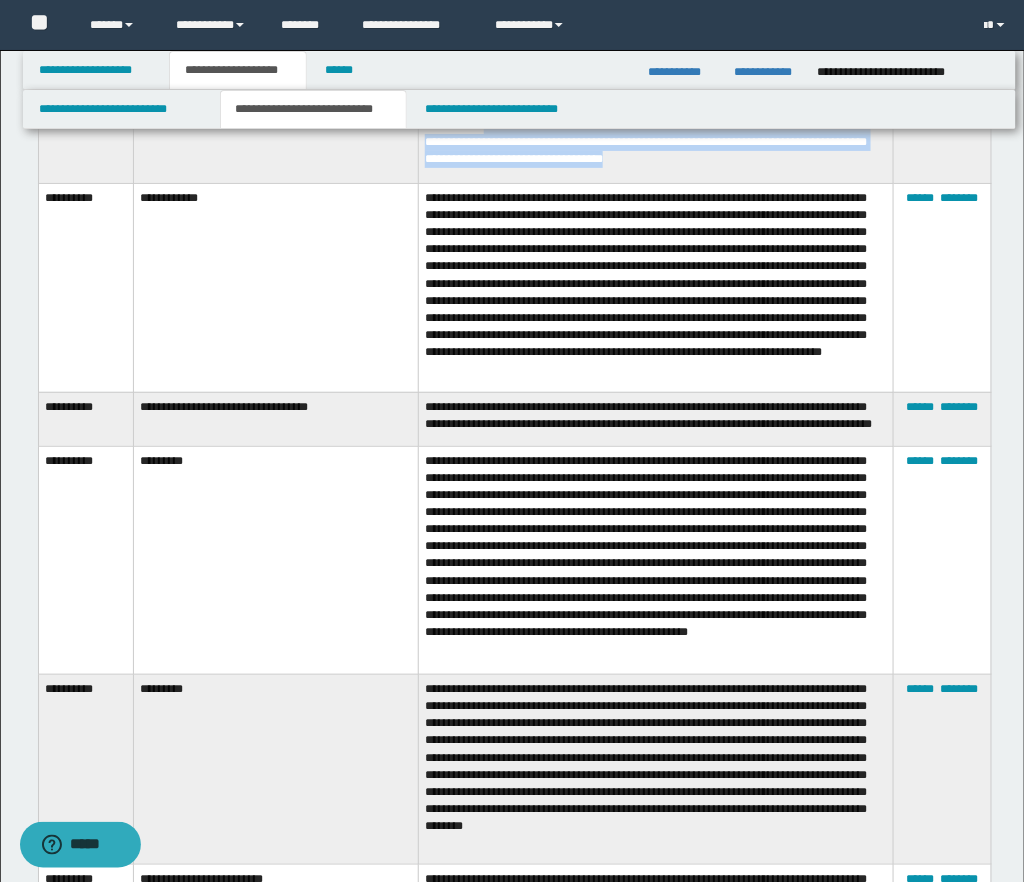 scroll, scrollTop: 1897, scrollLeft: 0, axis: vertical 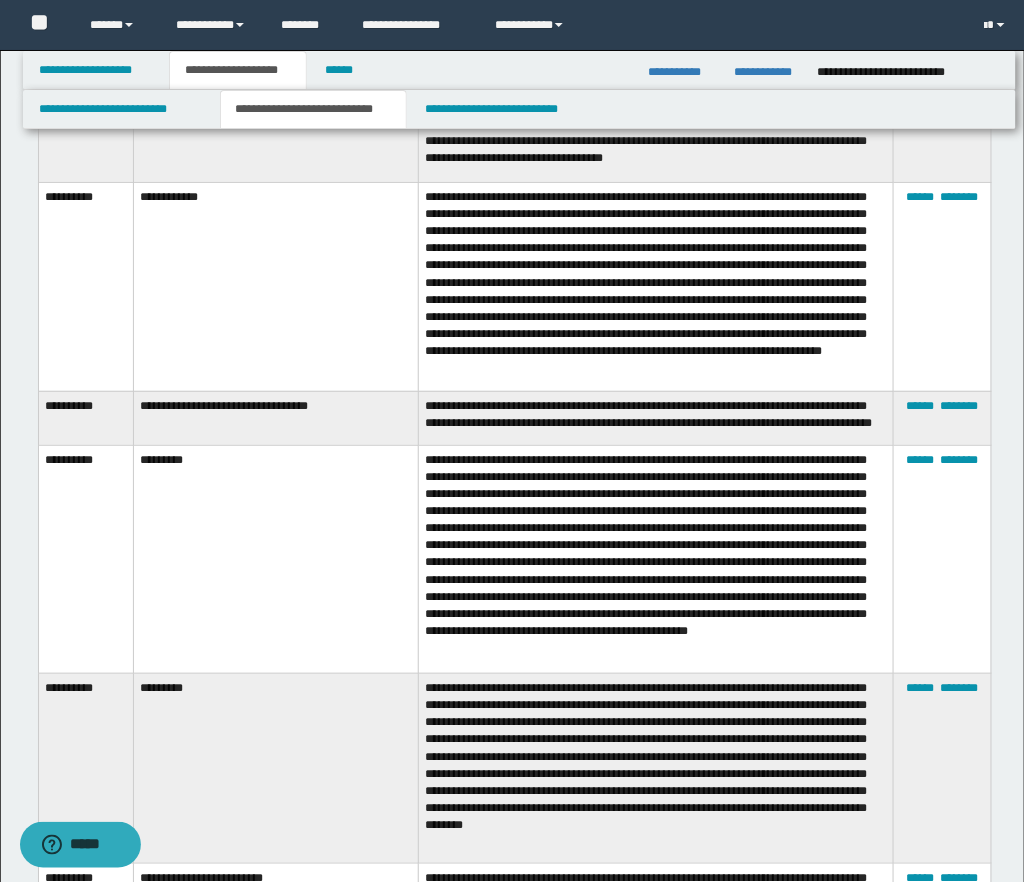 click on "**********" at bounding box center [655, 418] 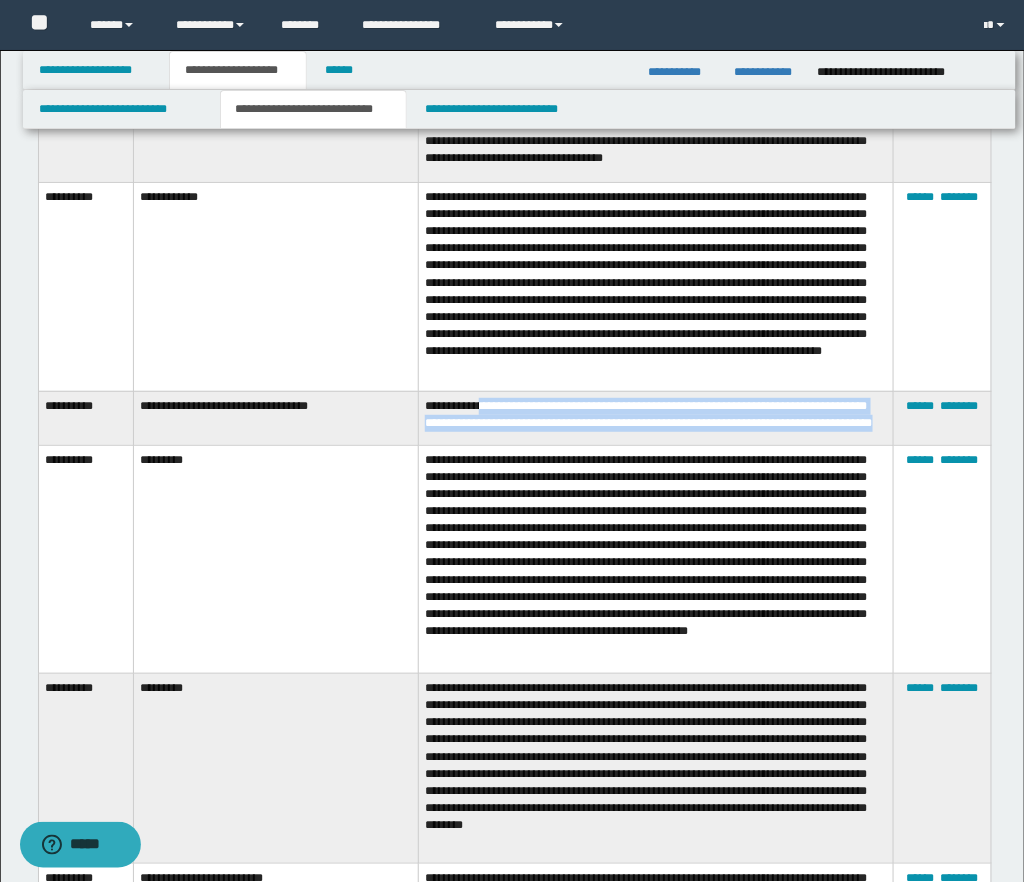 drag, startPoint x: 510, startPoint y: 411, endPoint x: 609, endPoint y: 435, distance: 101.86756 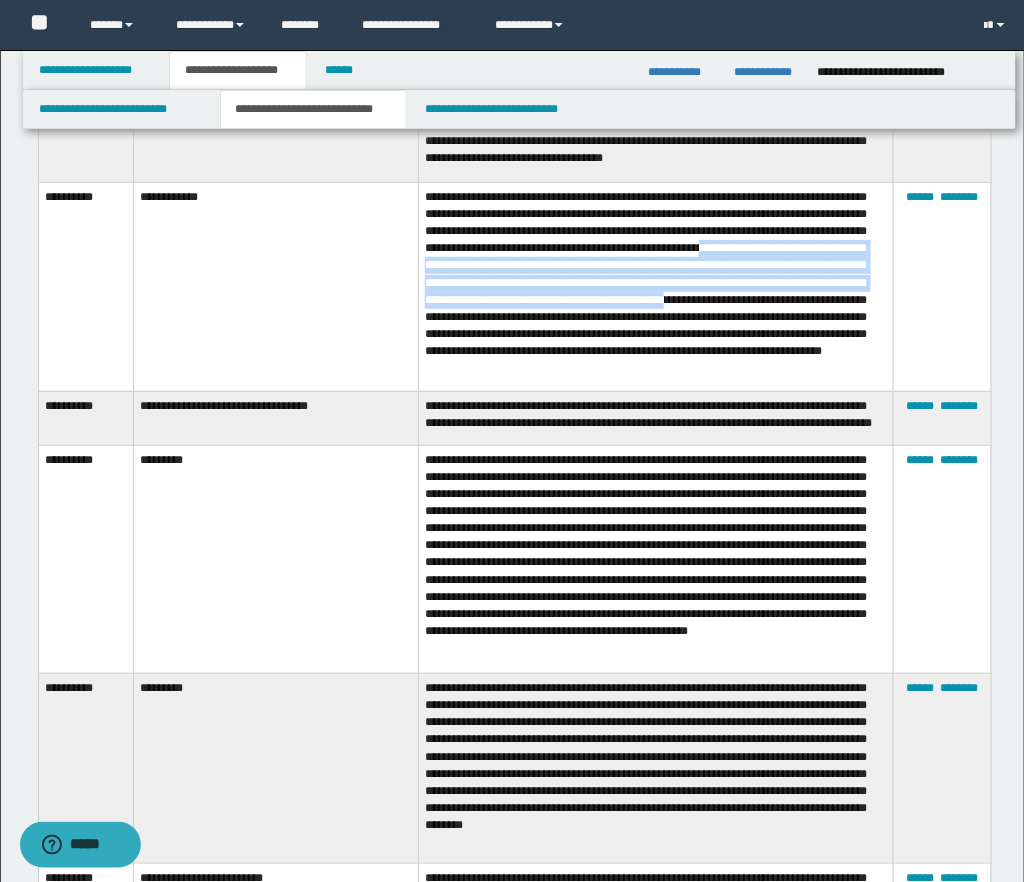 drag, startPoint x: 498, startPoint y: 258, endPoint x: 673, endPoint y: 307, distance: 181.73058 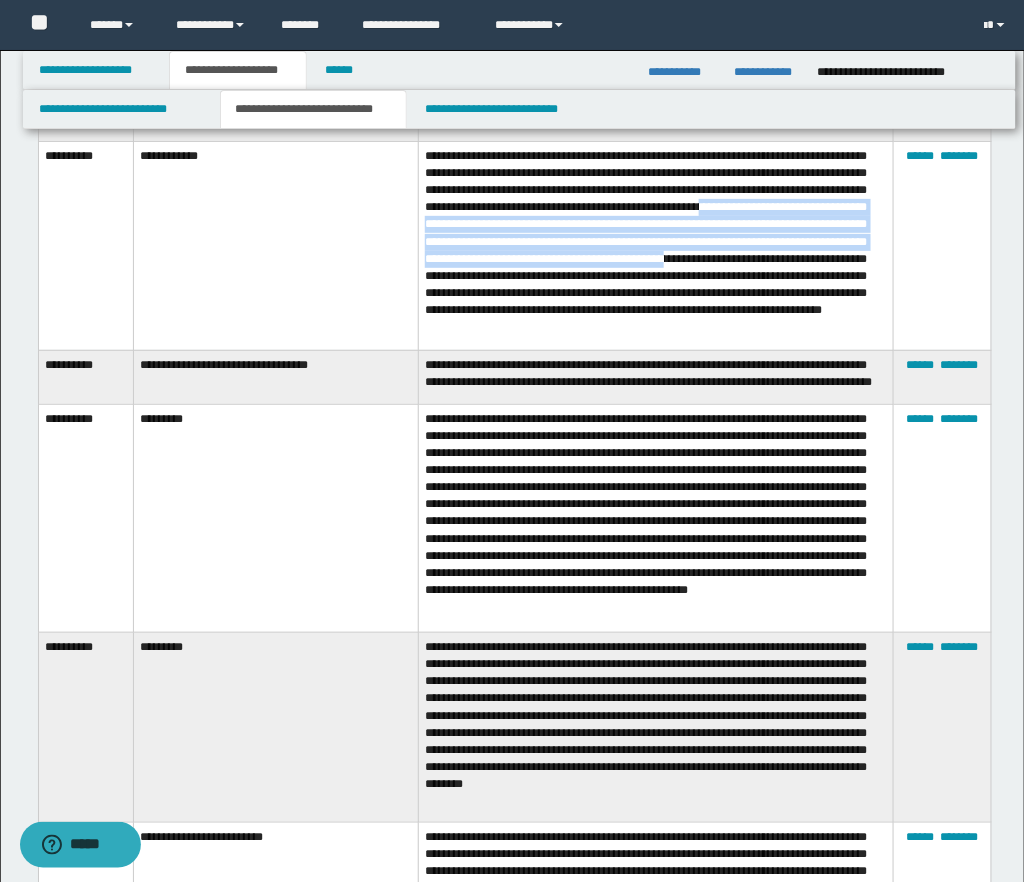 scroll, scrollTop: 1941, scrollLeft: 0, axis: vertical 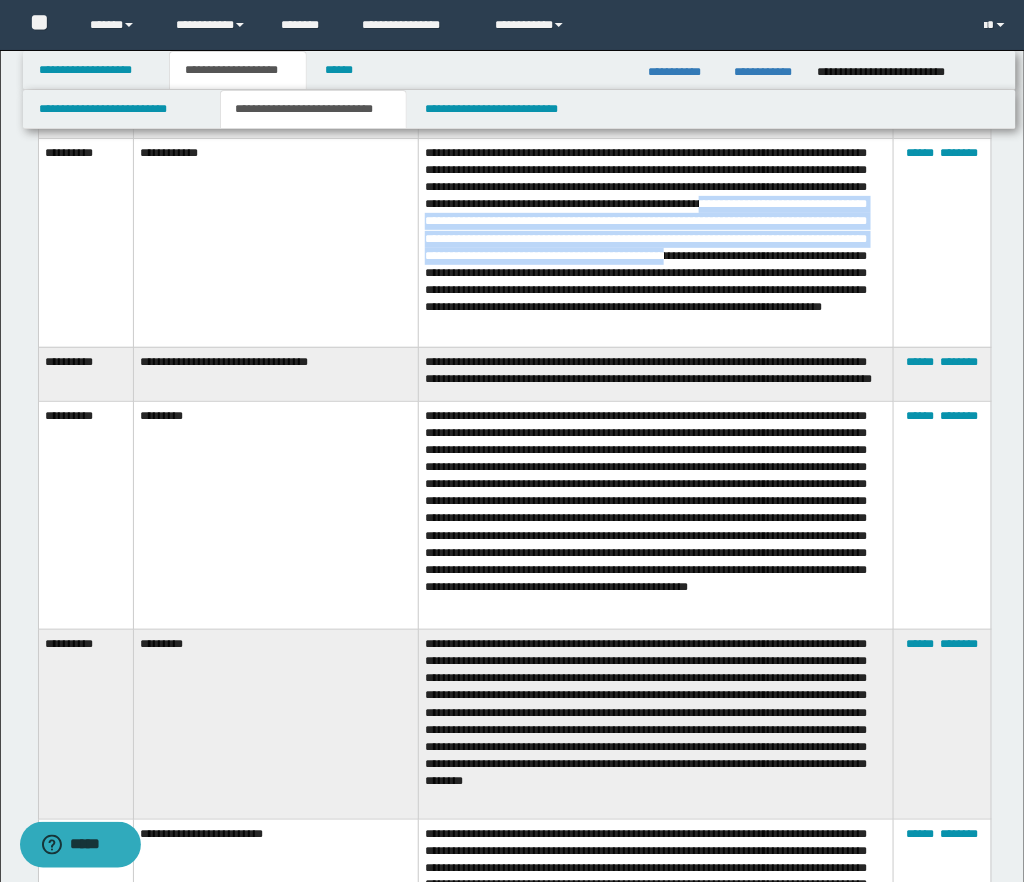 copy on "**********" 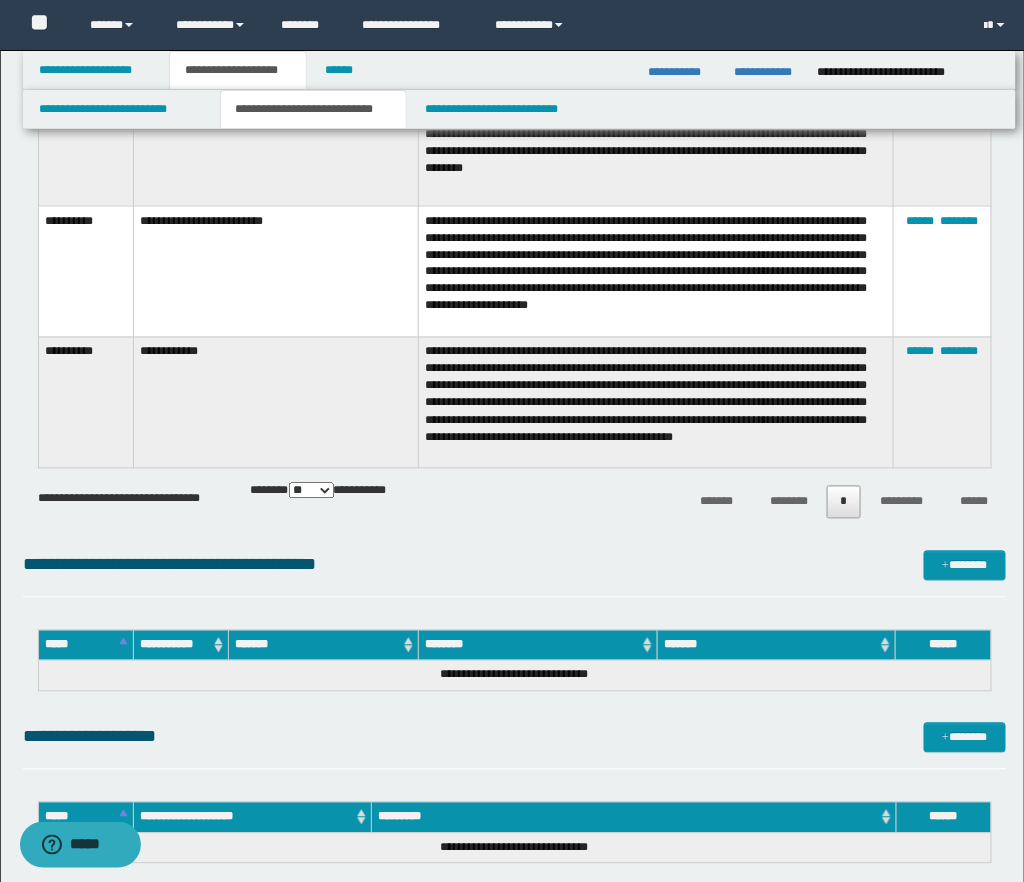 scroll, scrollTop: 2550, scrollLeft: 0, axis: vertical 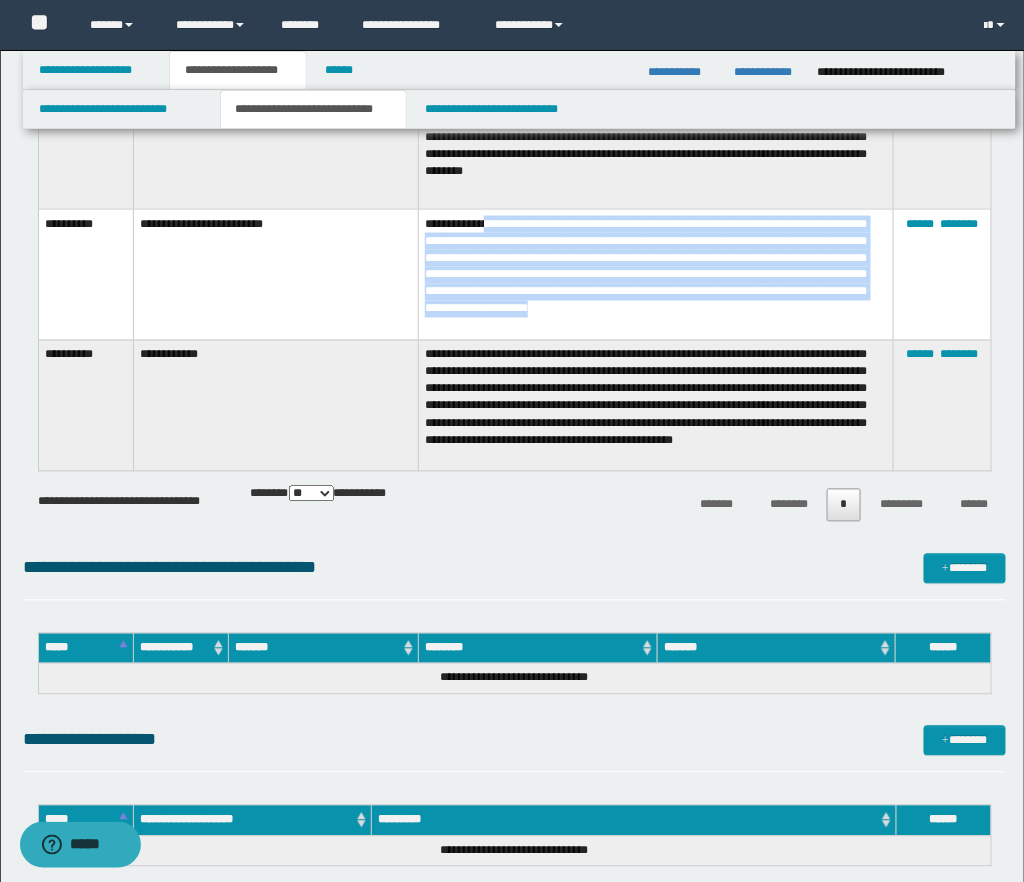 drag, startPoint x: 514, startPoint y: 239, endPoint x: 849, endPoint y: 318, distance: 344.1889 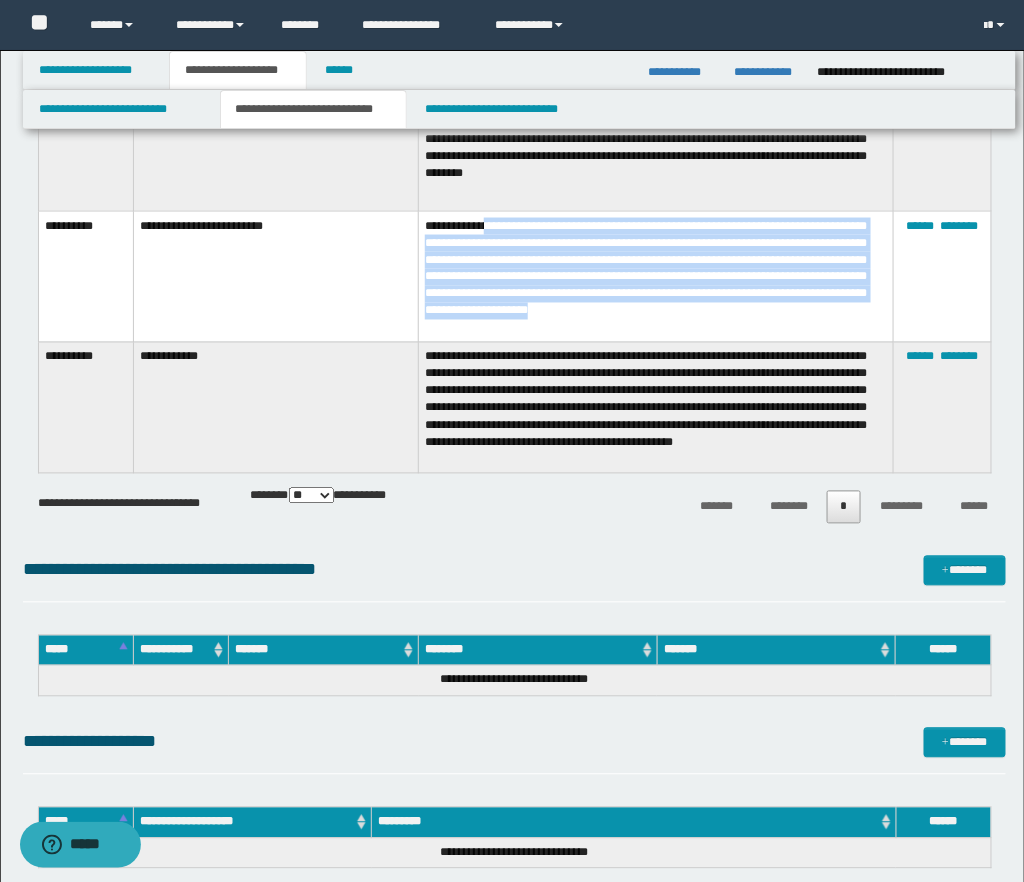 copy on "**********" 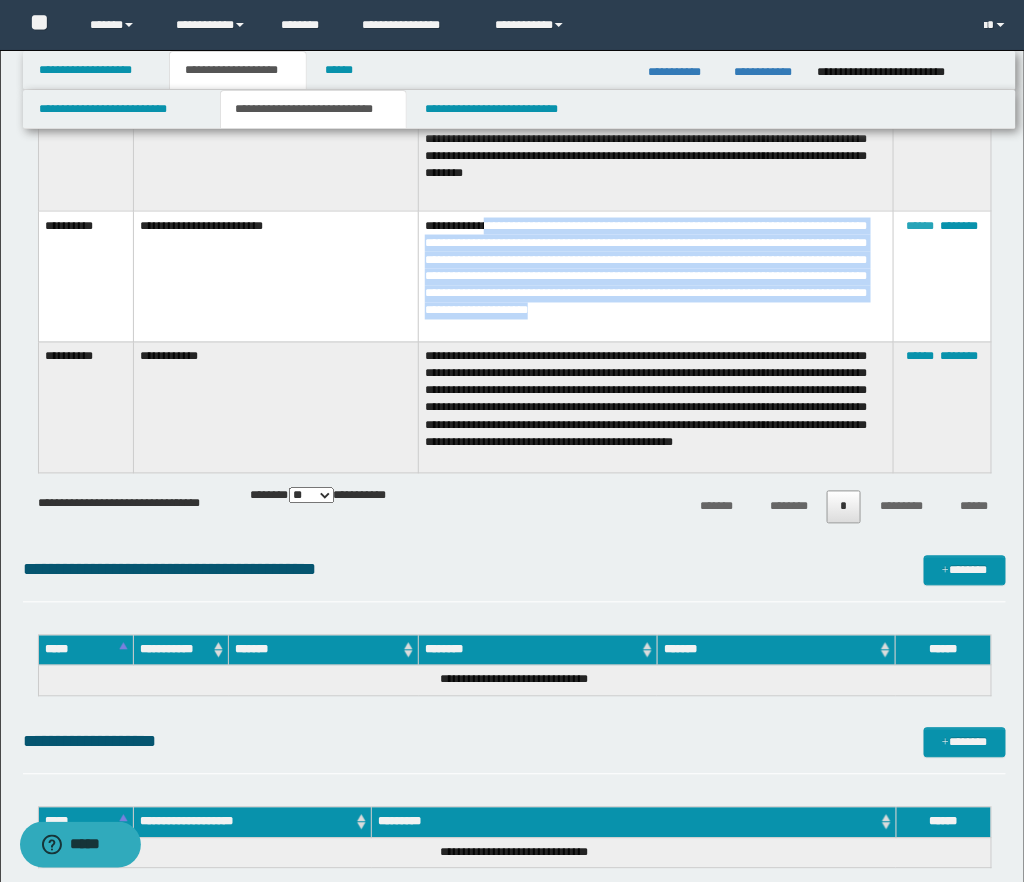 click on "******" at bounding box center (920, 226) 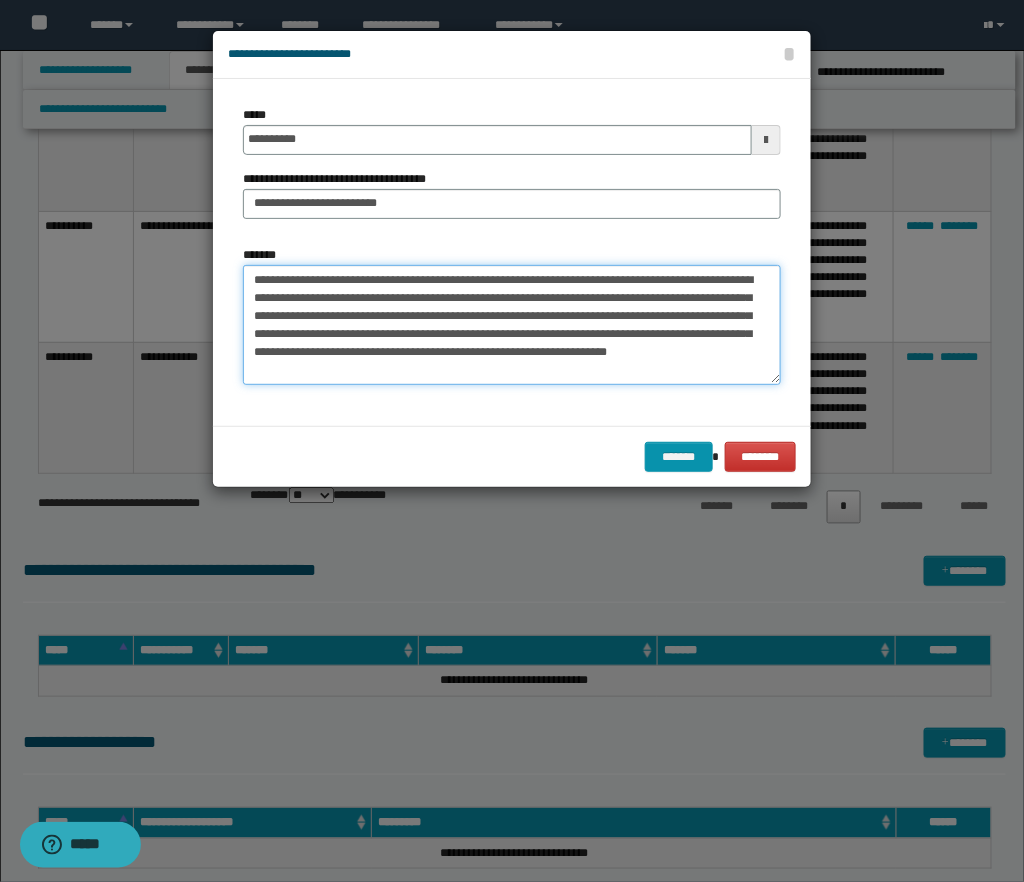 click on "**********" at bounding box center [512, 325] 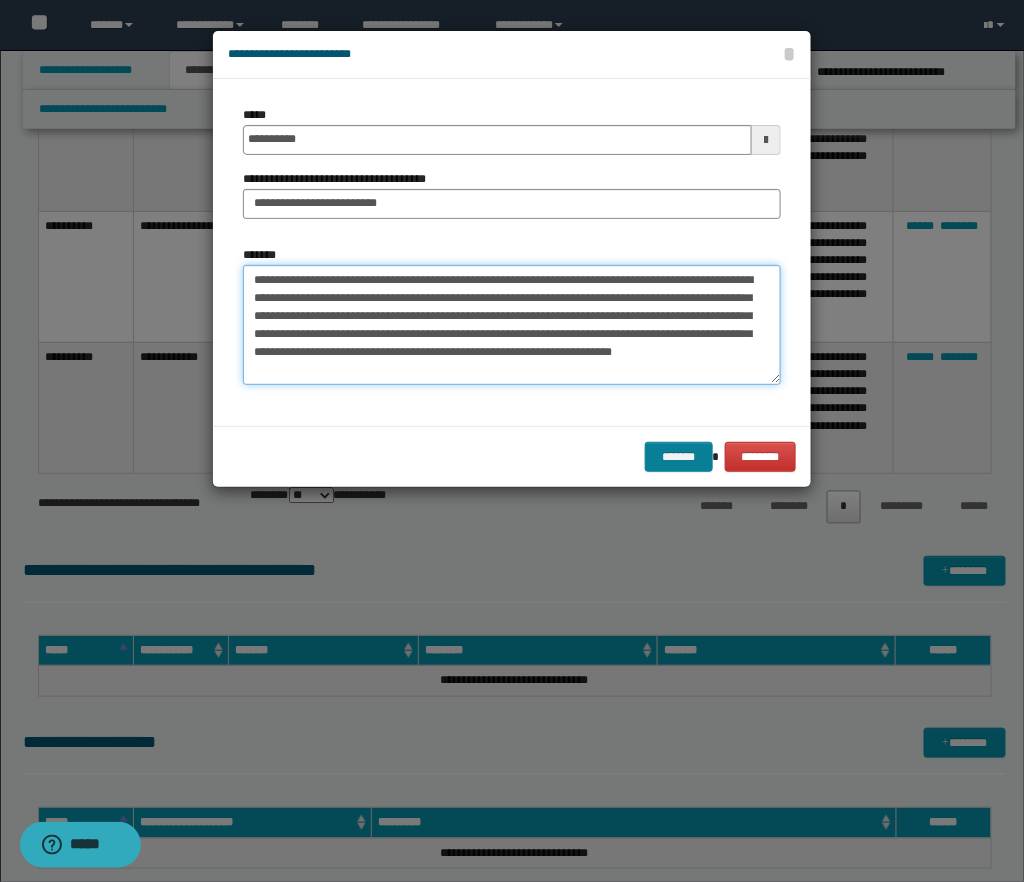 type on "**********" 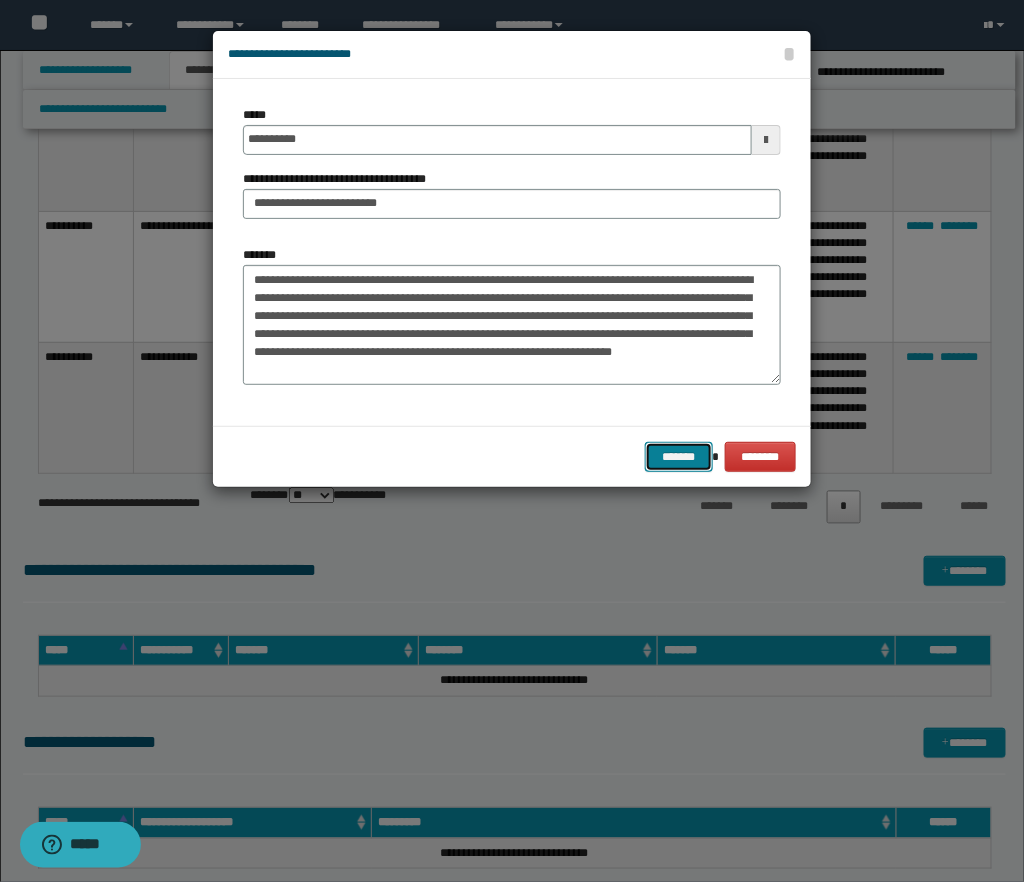 click on "*******" at bounding box center [678, 457] 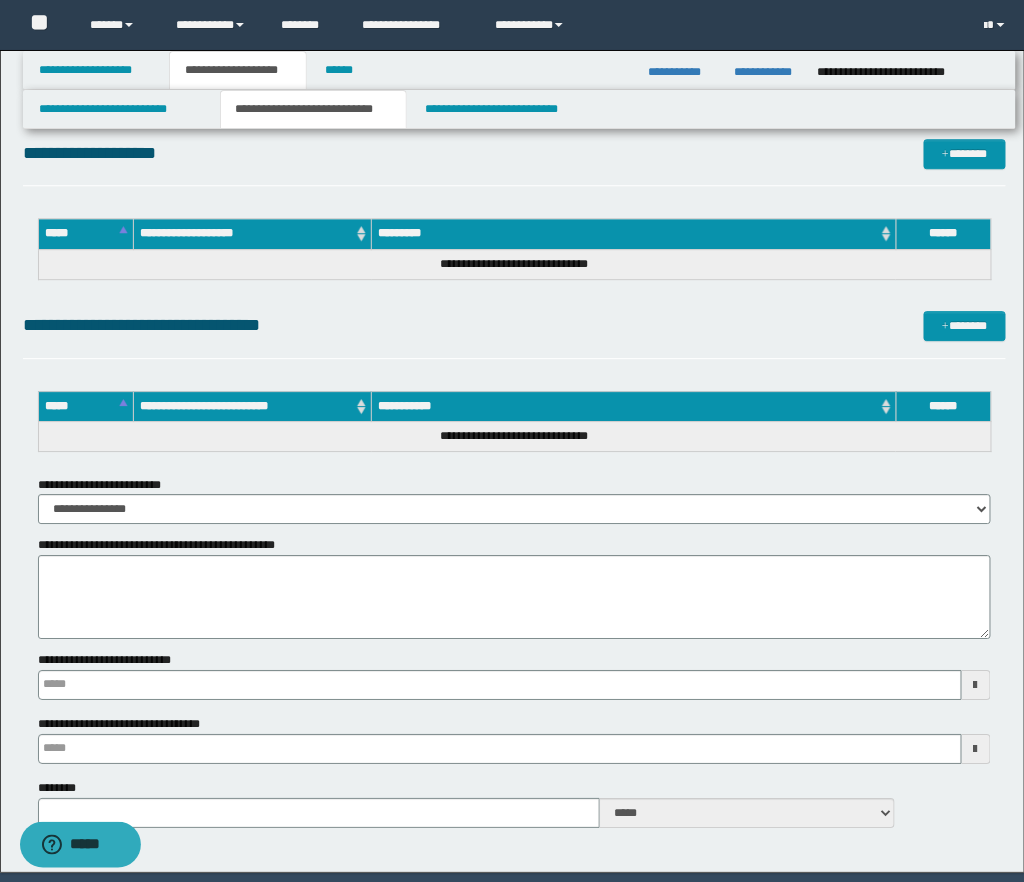 scroll, scrollTop: 3206, scrollLeft: 0, axis: vertical 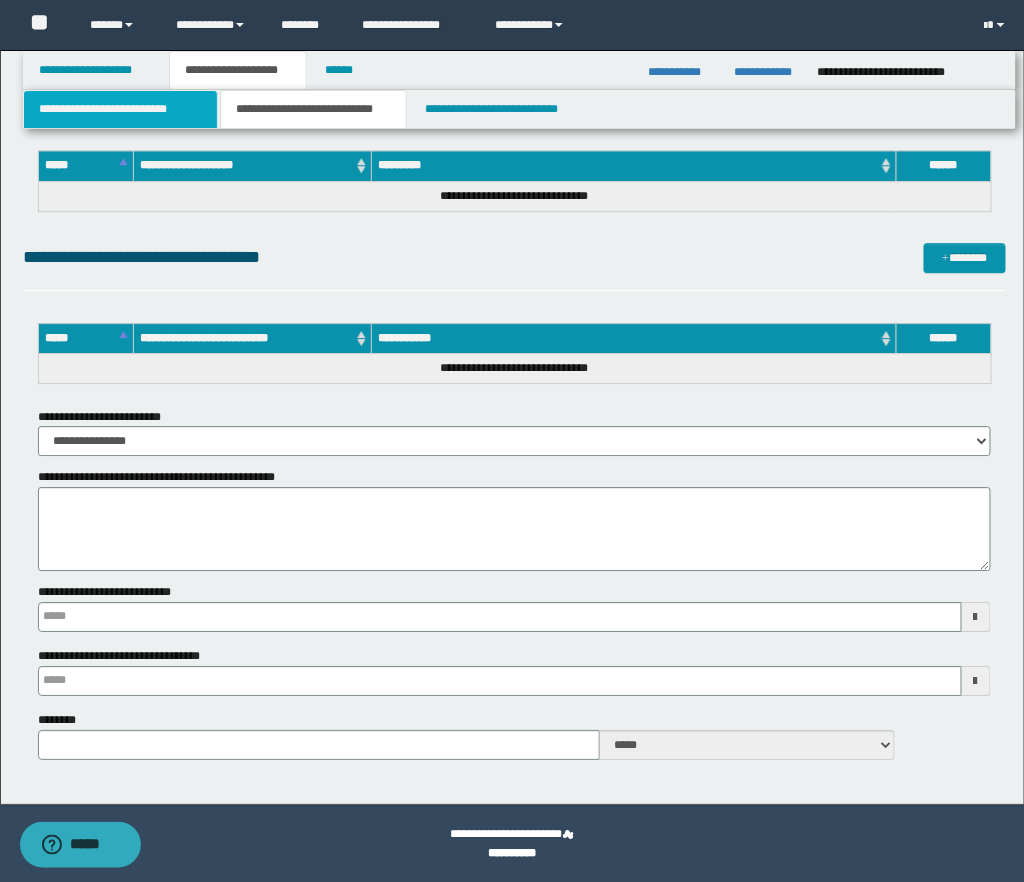 click on "**********" at bounding box center (120, 109) 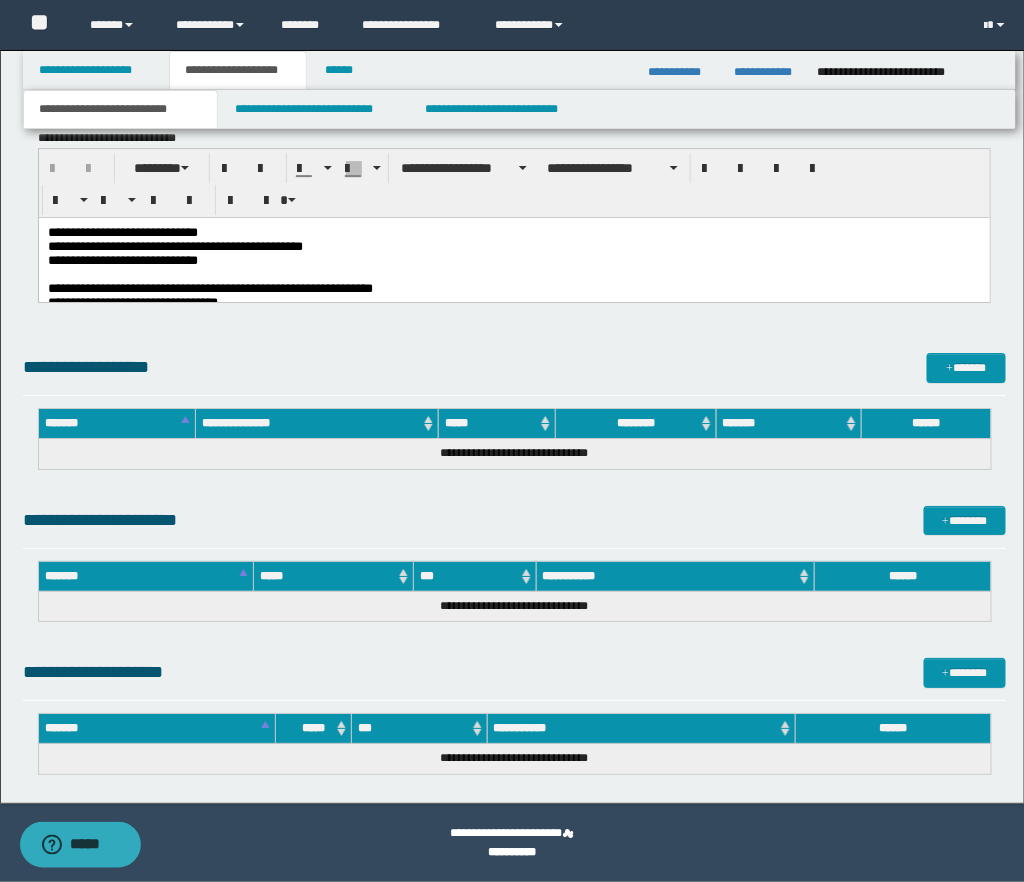 scroll, scrollTop: 1478, scrollLeft: 0, axis: vertical 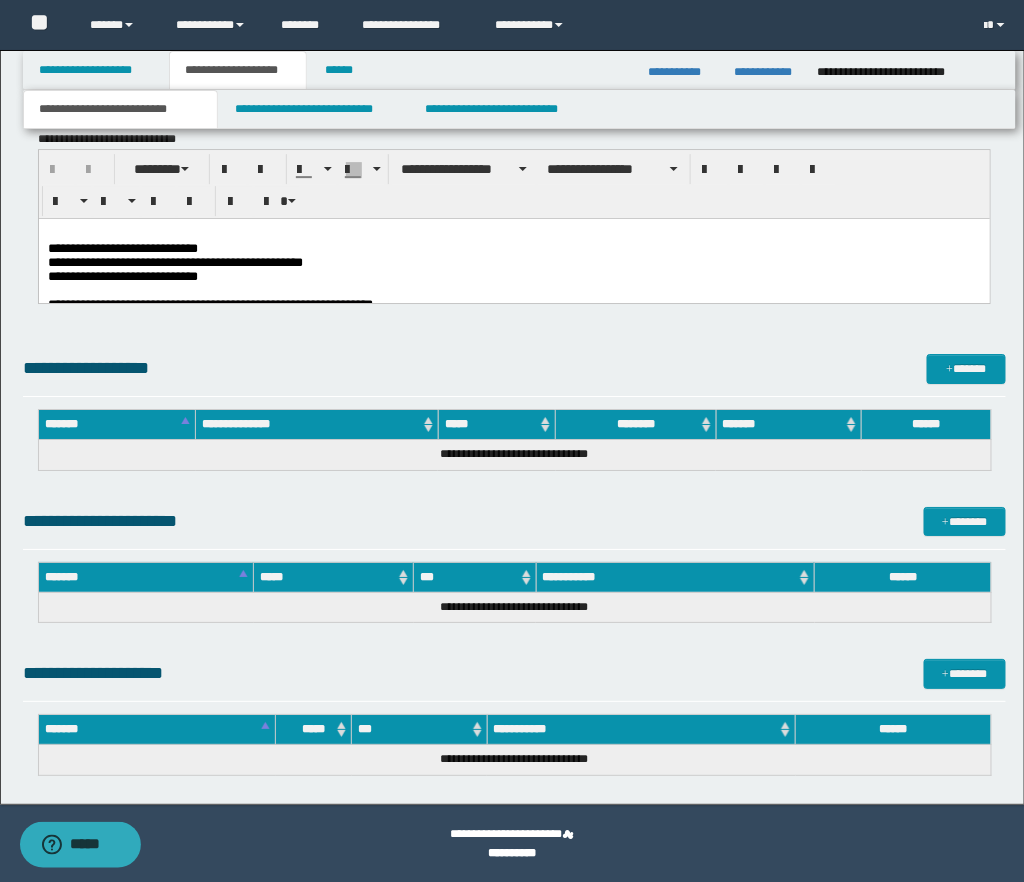 click on "**********" at bounding box center (513, 276) 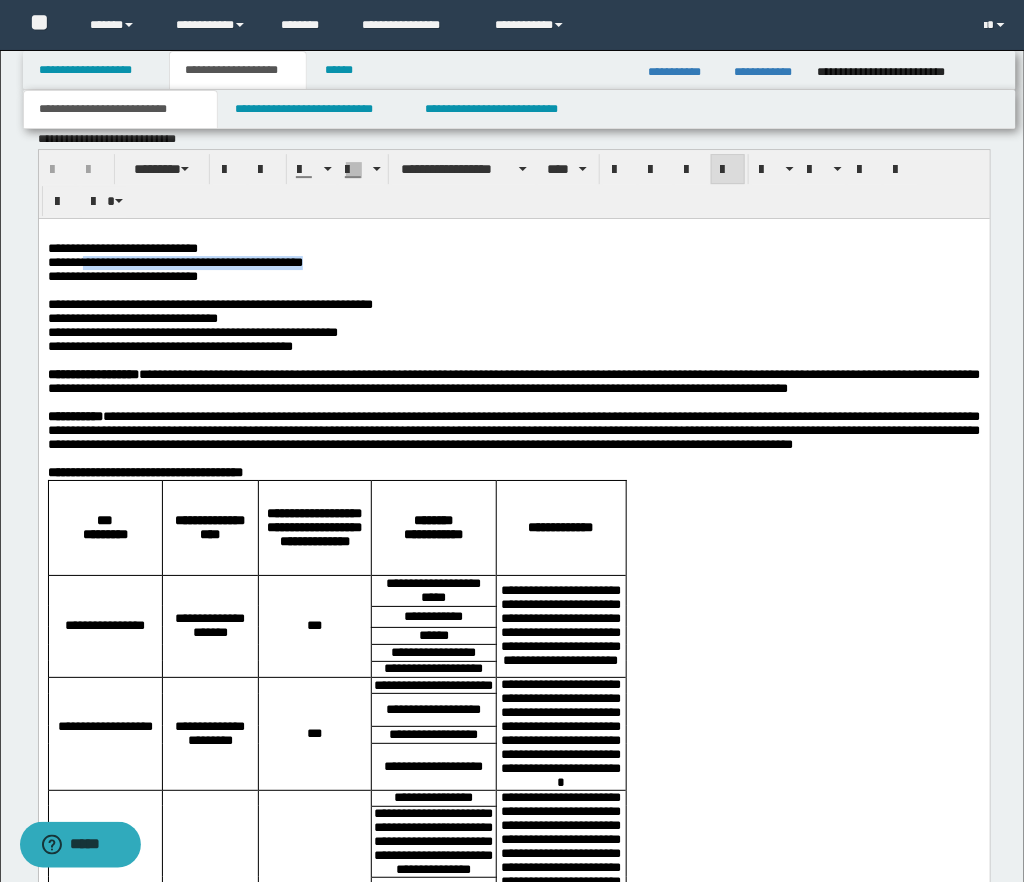 drag, startPoint x: 88, startPoint y: 267, endPoint x: 339, endPoint y: 269, distance: 251.00797 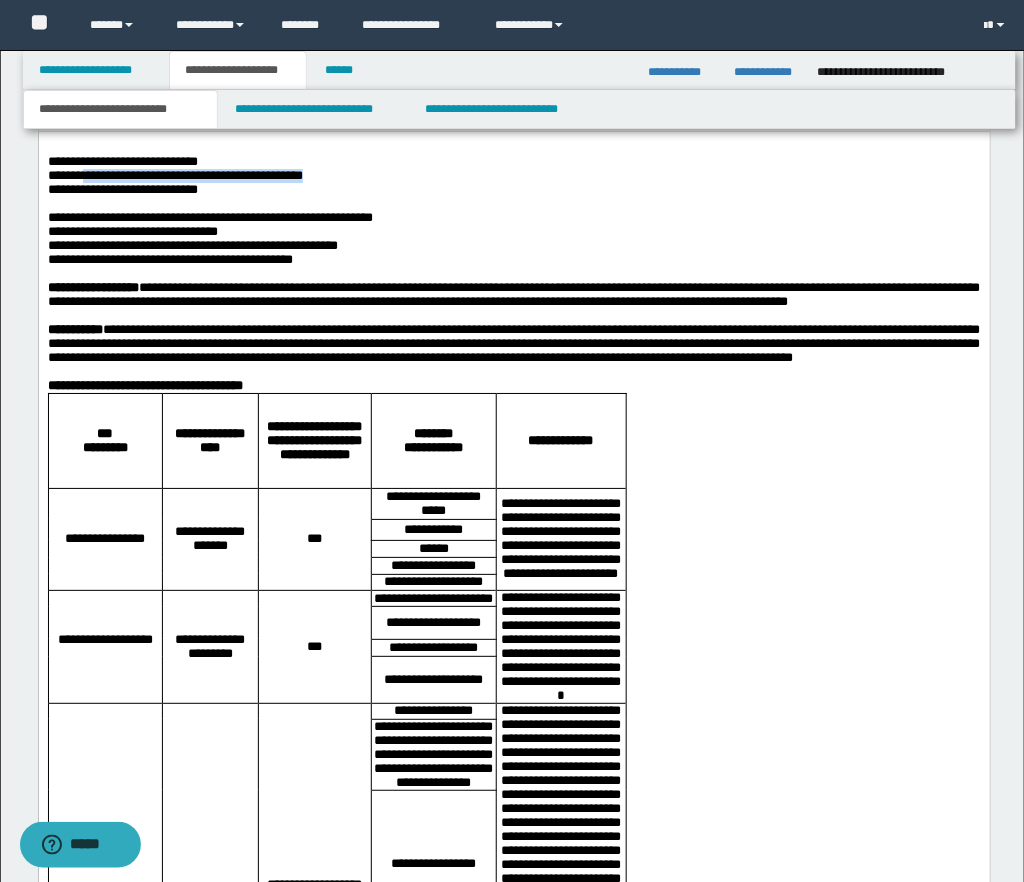 scroll, scrollTop: 1573, scrollLeft: 0, axis: vertical 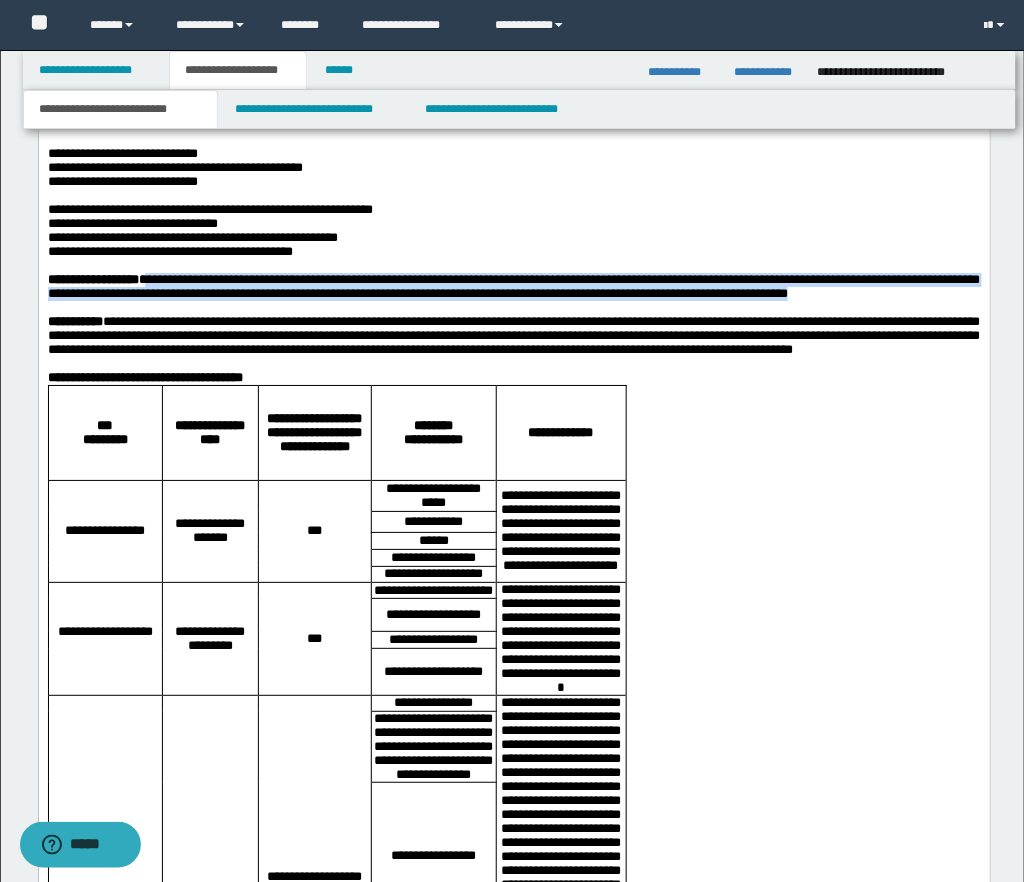 drag, startPoint x: 158, startPoint y: 293, endPoint x: 913, endPoint y: 301, distance: 755.04236 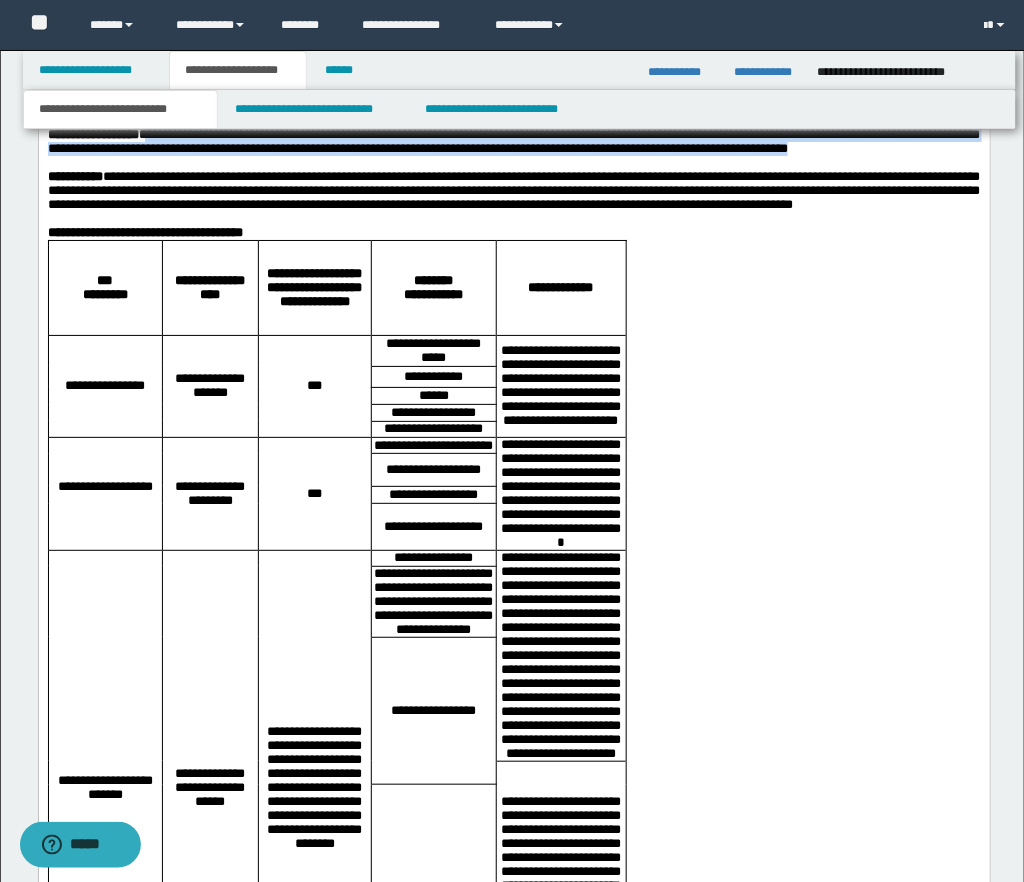 scroll, scrollTop: 1719, scrollLeft: 0, axis: vertical 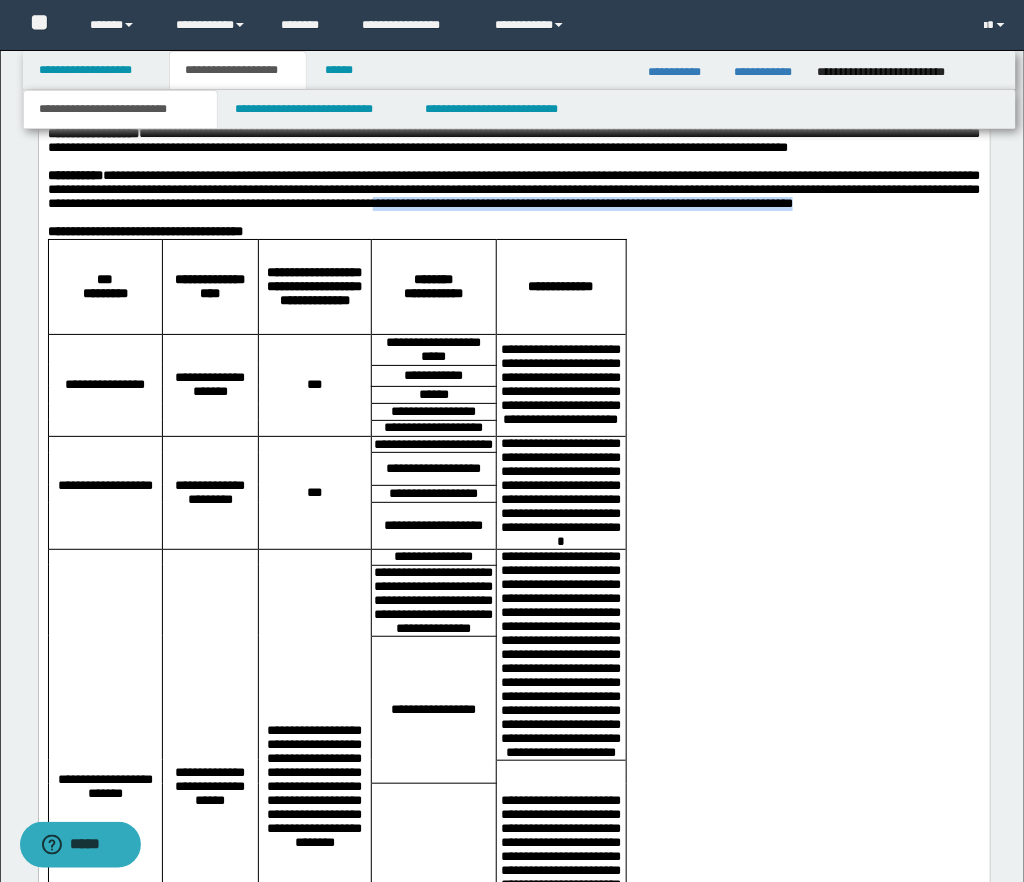 drag, startPoint x: 608, startPoint y: 222, endPoint x: 857, endPoint y: 226, distance: 249.03212 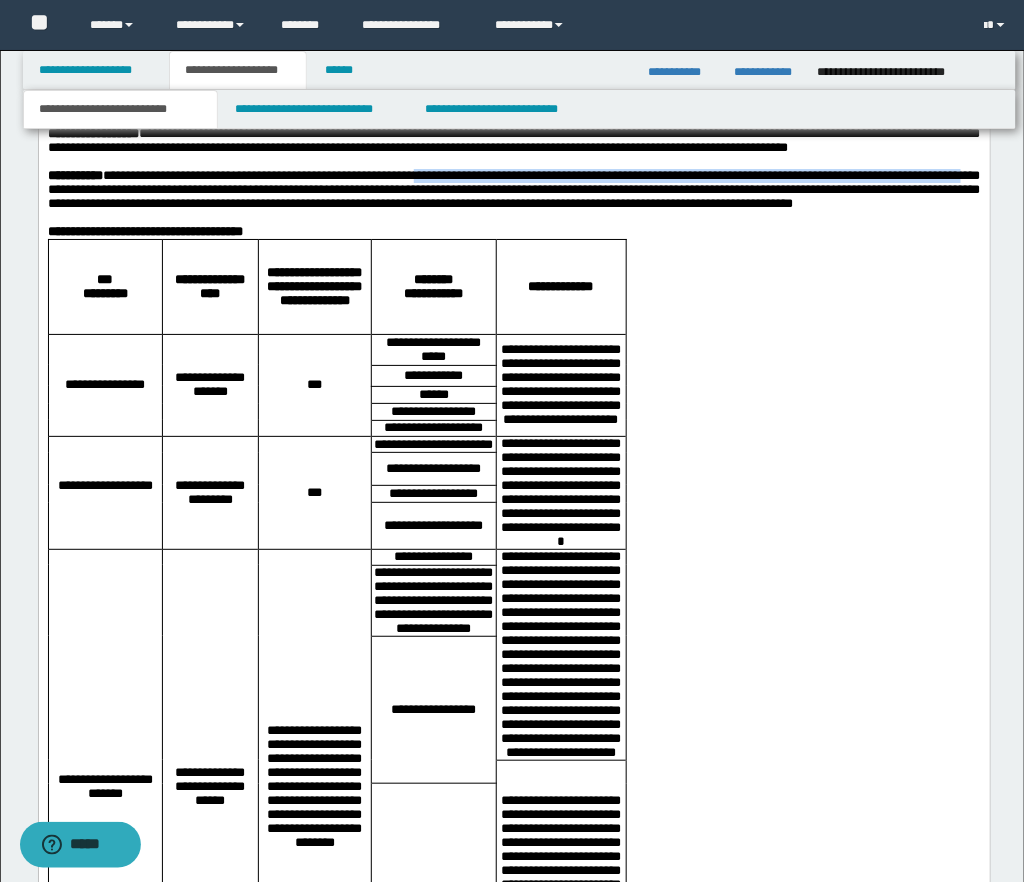 drag, startPoint x: 464, startPoint y: 190, endPoint x: 138, endPoint y: 206, distance: 326.3924 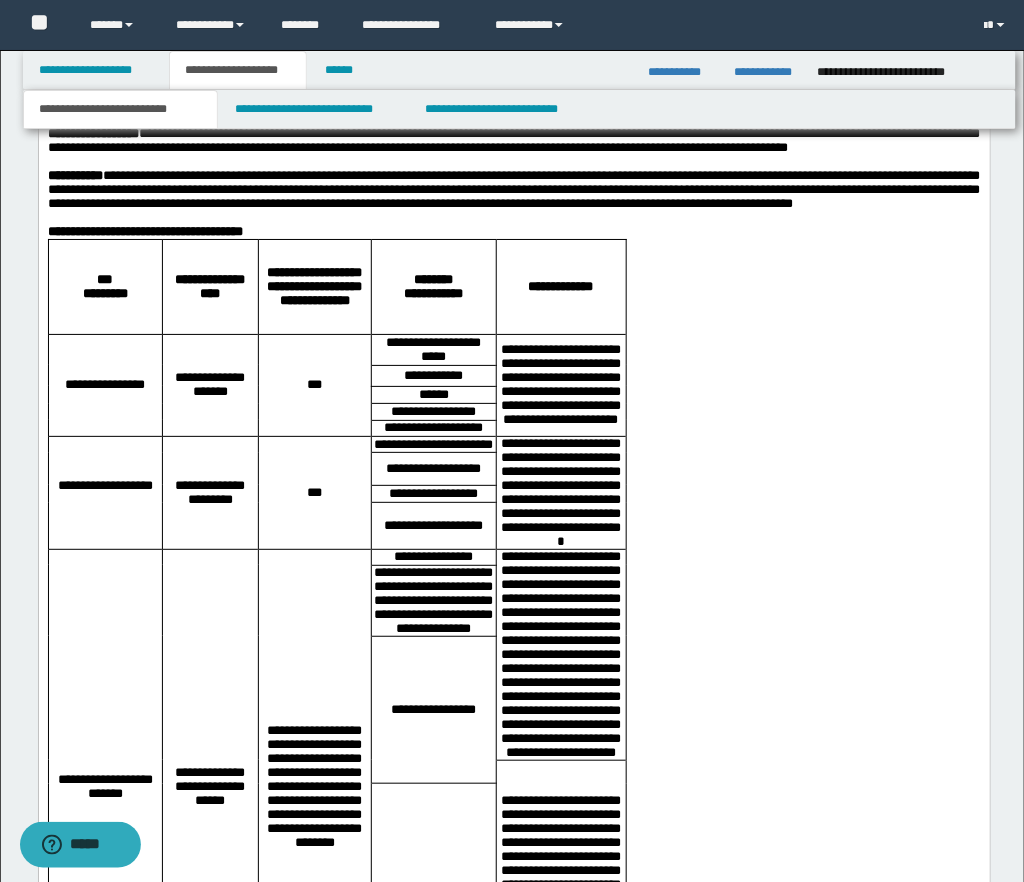 click on "**********" at bounding box center [513, 189] 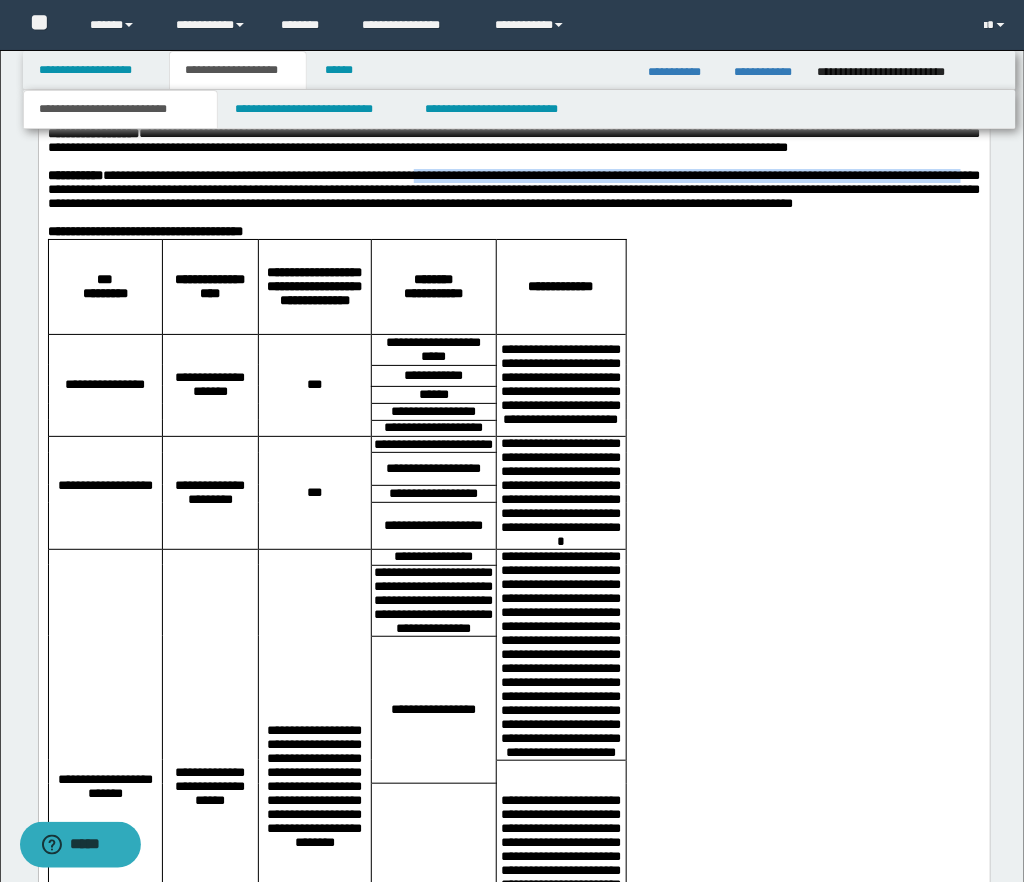 drag, startPoint x: 467, startPoint y: 190, endPoint x: 139, endPoint y: 204, distance: 328.29865 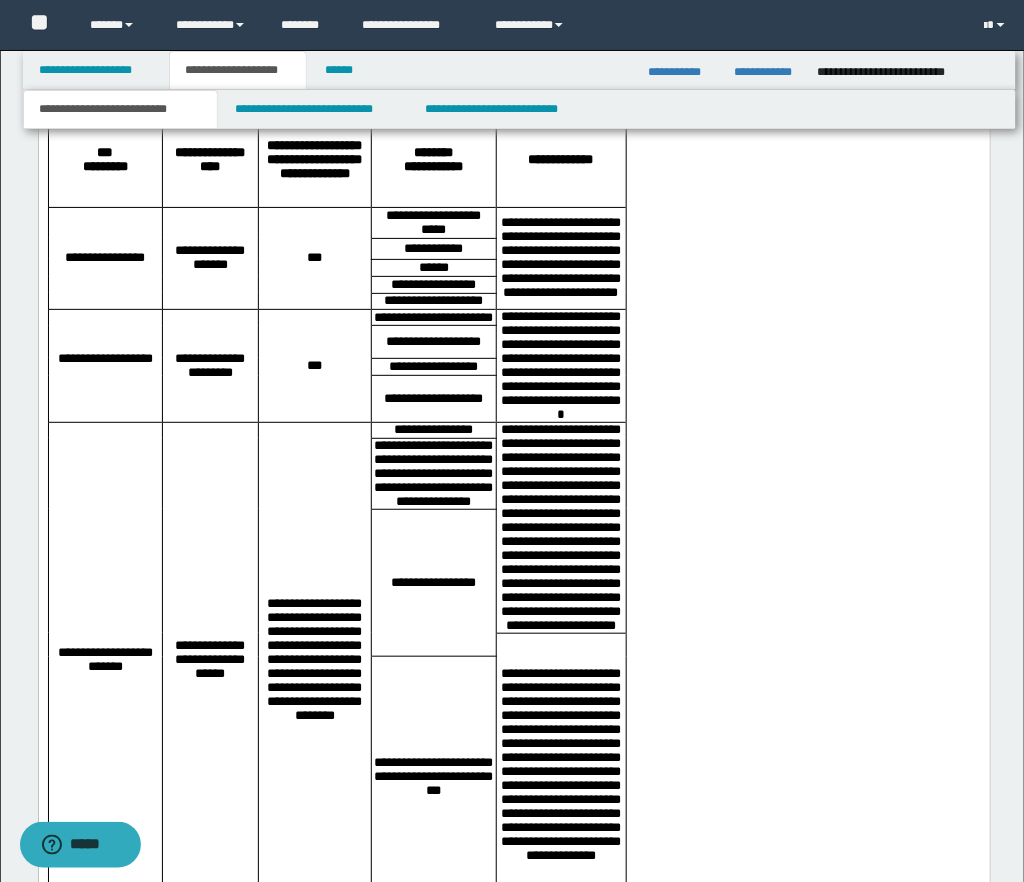 scroll, scrollTop: 1835, scrollLeft: 0, axis: vertical 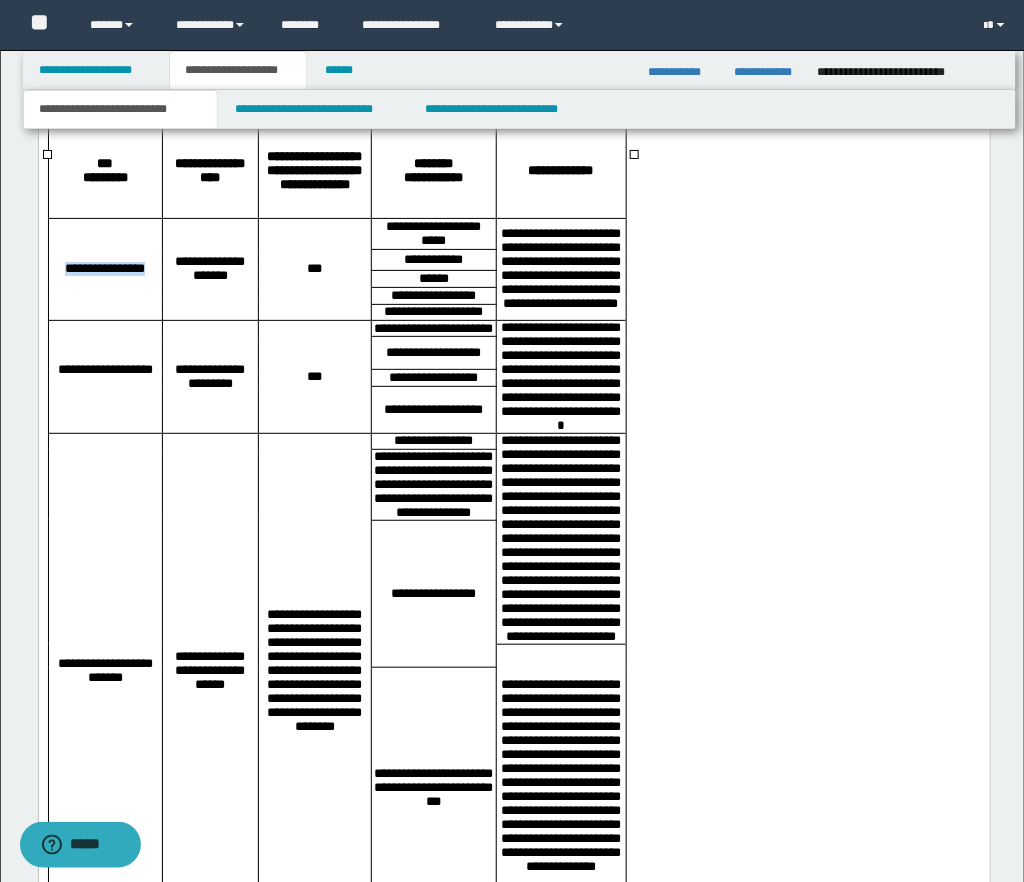 drag, startPoint x: 68, startPoint y: 311, endPoint x: 145, endPoint y: 314, distance: 77.05842 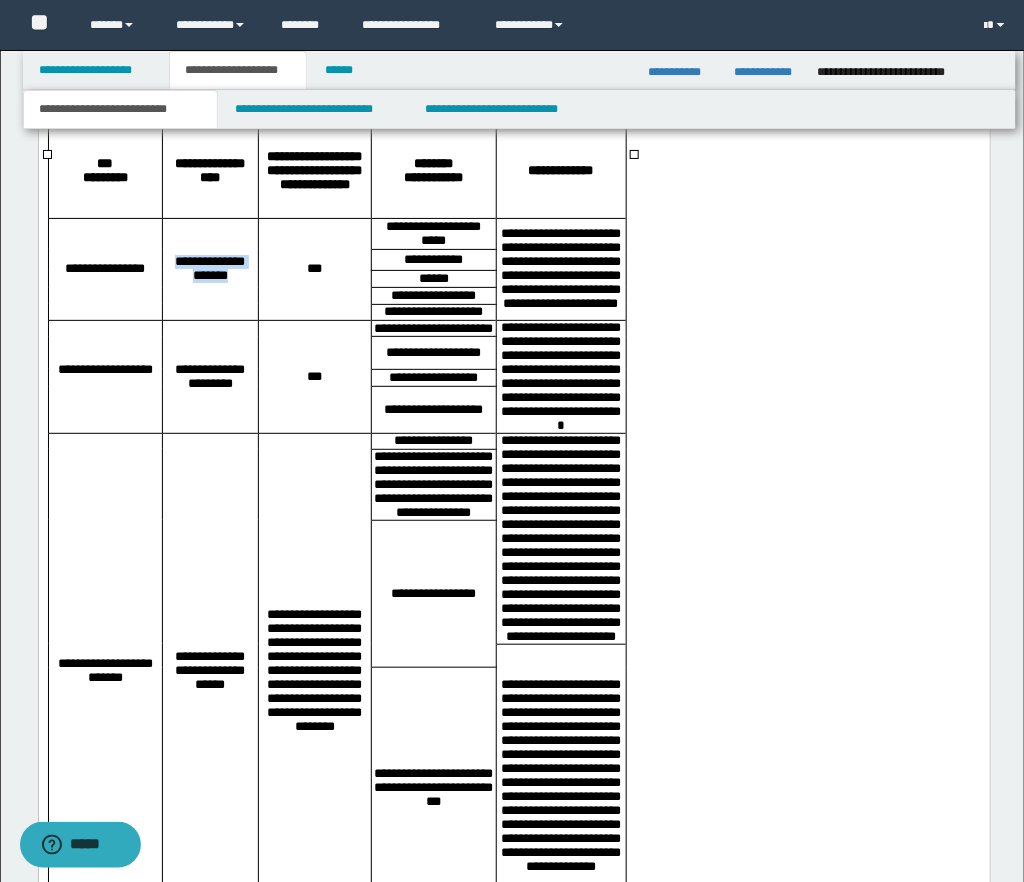 drag, startPoint x: 178, startPoint y: 306, endPoint x: 242, endPoint y: 316, distance: 64.77654 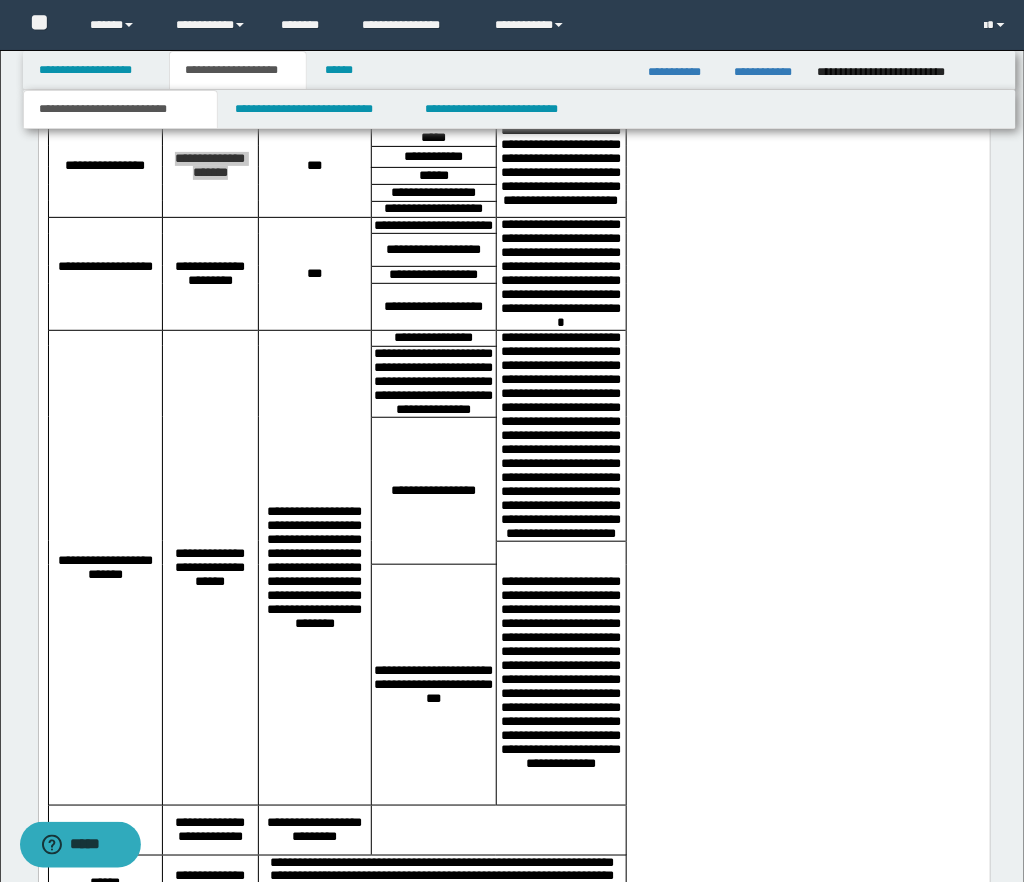 scroll, scrollTop: 1939, scrollLeft: 0, axis: vertical 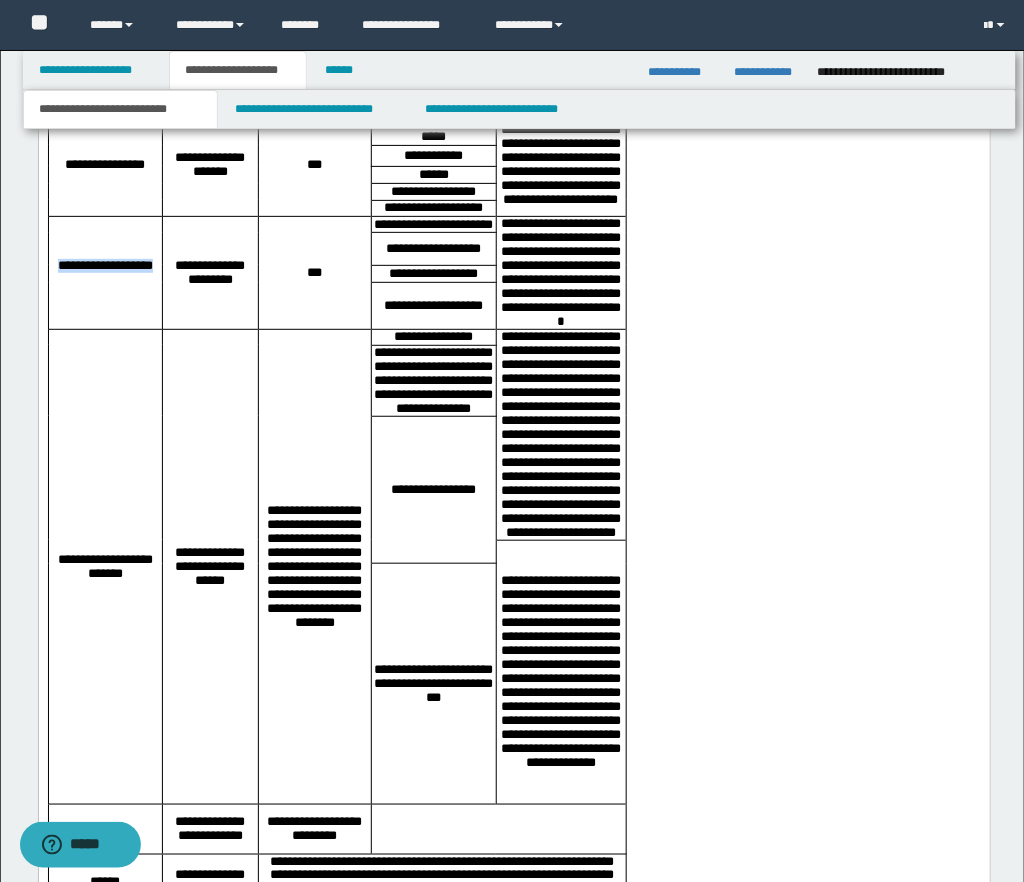 drag, startPoint x: 51, startPoint y: 327, endPoint x: 154, endPoint y: 324, distance: 103.04368 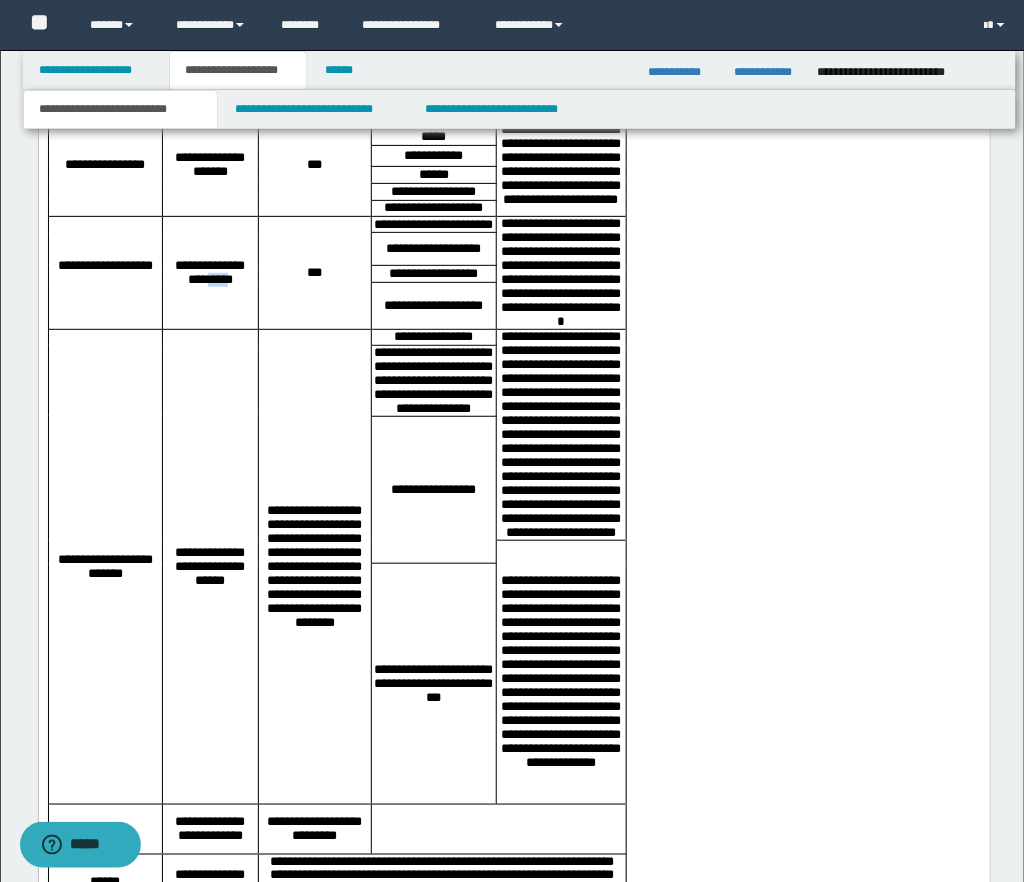 drag, startPoint x: 212, startPoint y: 340, endPoint x: 239, endPoint y: 339, distance: 27.018513 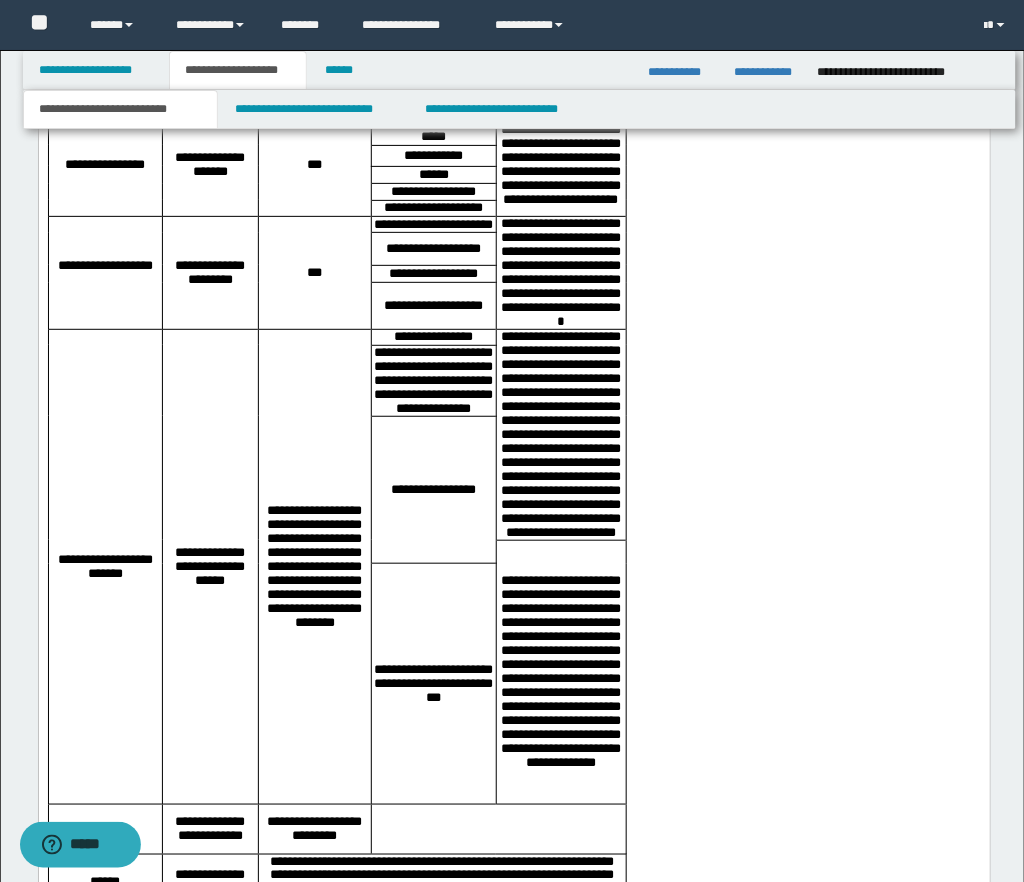 click on "**********" at bounding box center [433, 273] 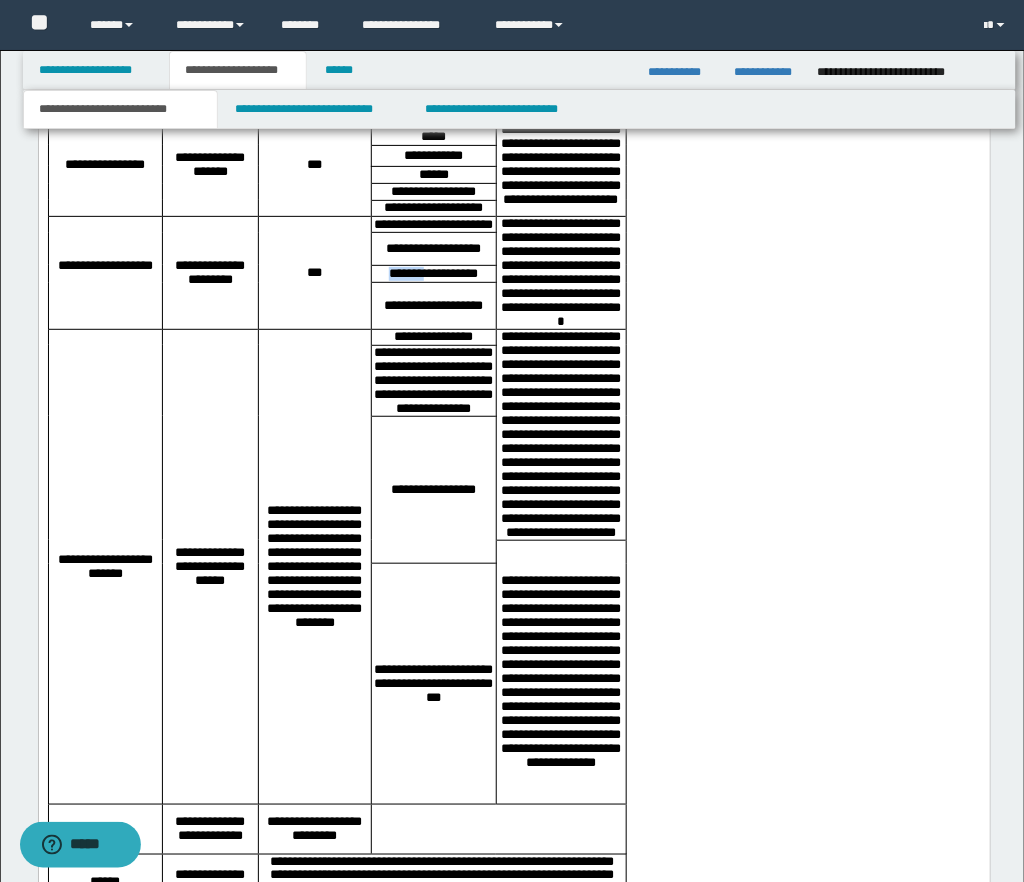 drag, startPoint x: 381, startPoint y: 339, endPoint x: 478, endPoint y: 325, distance: 98.005104 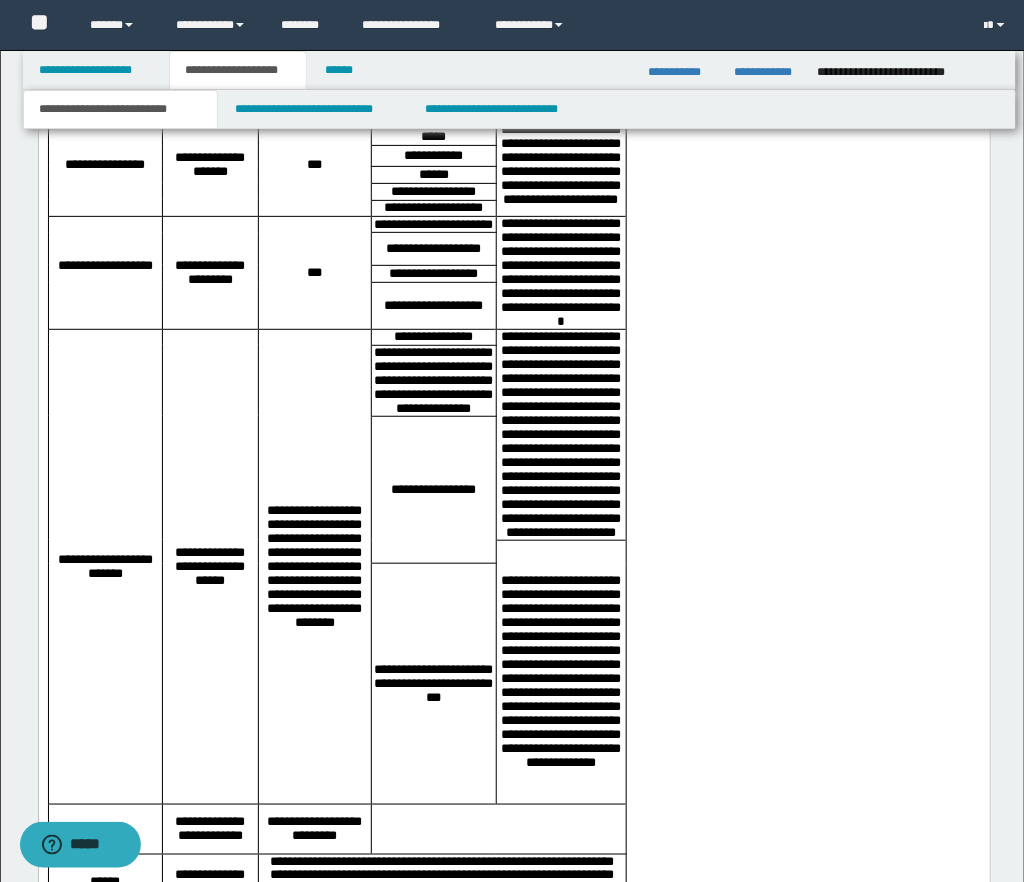 click on "**********" at bounding box center [560, 272] 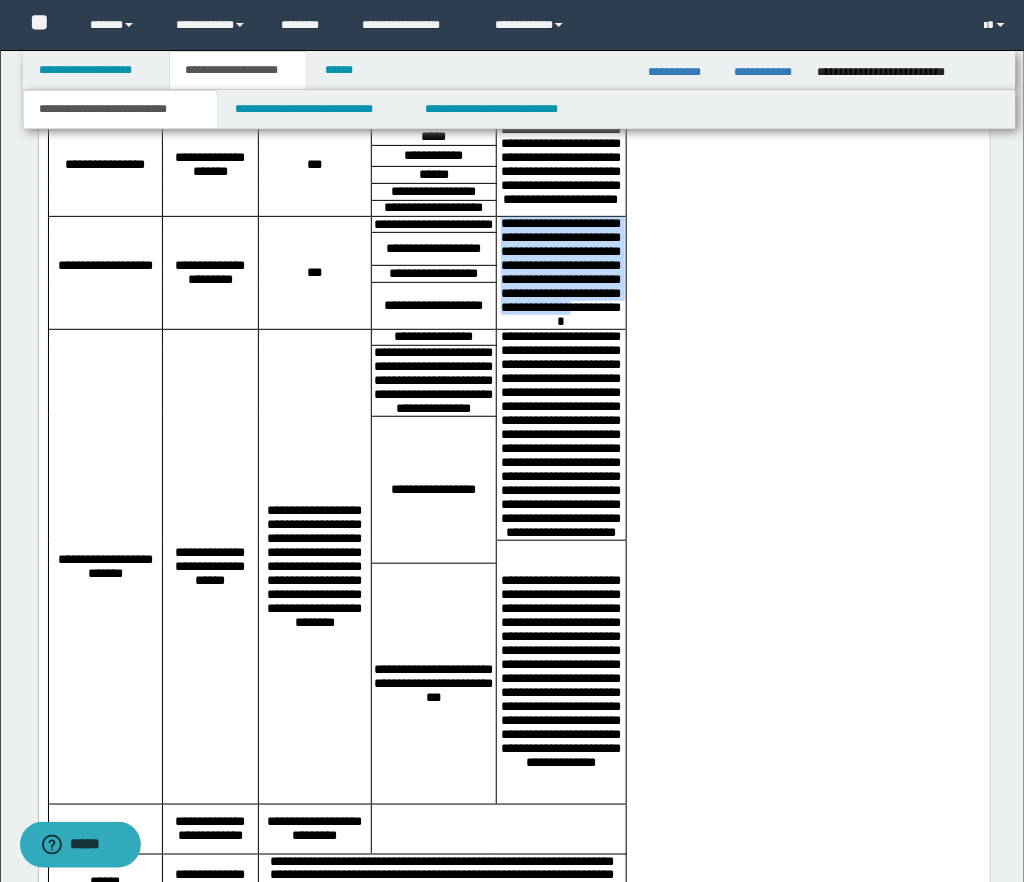 drag, startPoint x: 498, startPoint y: 271, endPoint x: 591, endPoint y: 383, distance: 145.57816 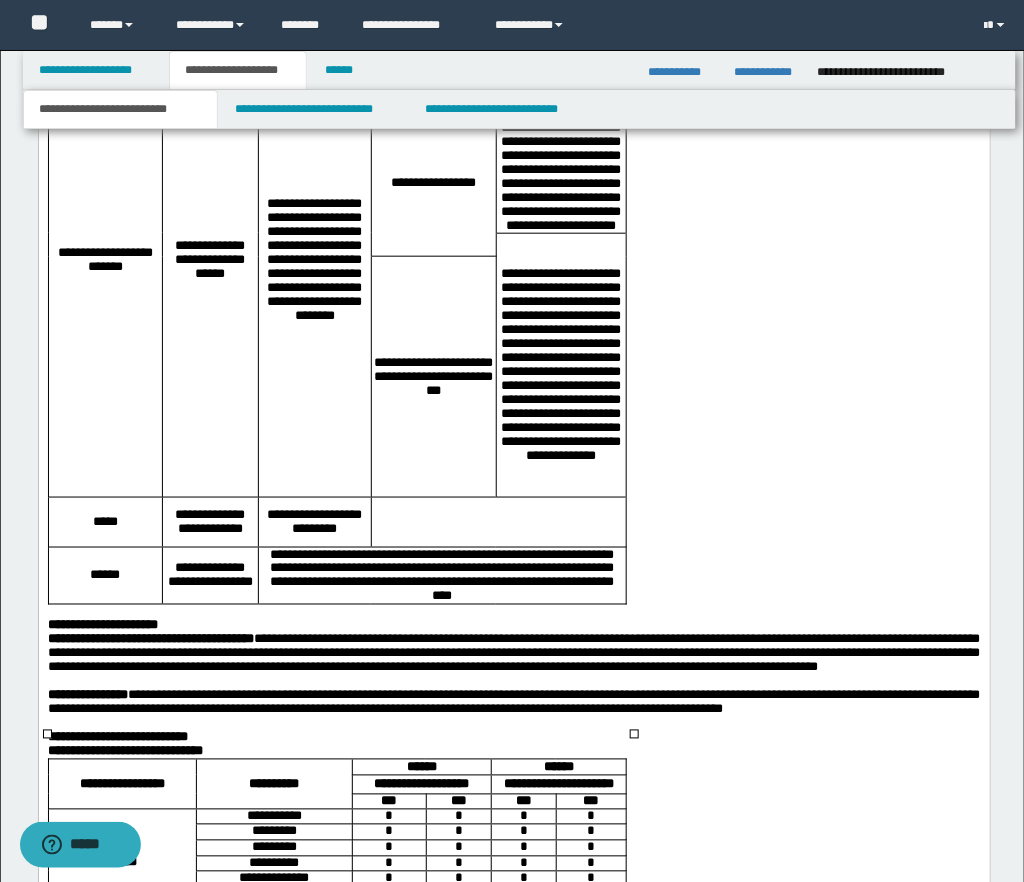 scroll, scrollTop: 2247, scrollLeft: 0, axis: vertical 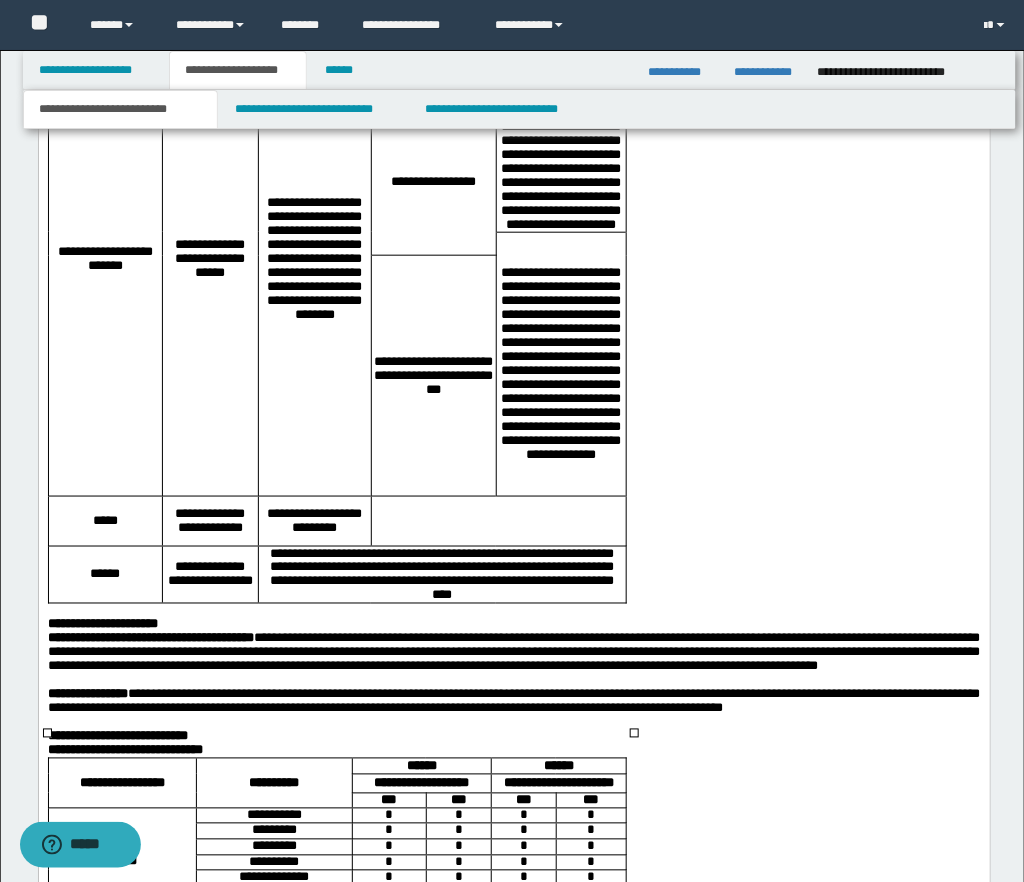 click on "**********" at bounding box center (104, 259) 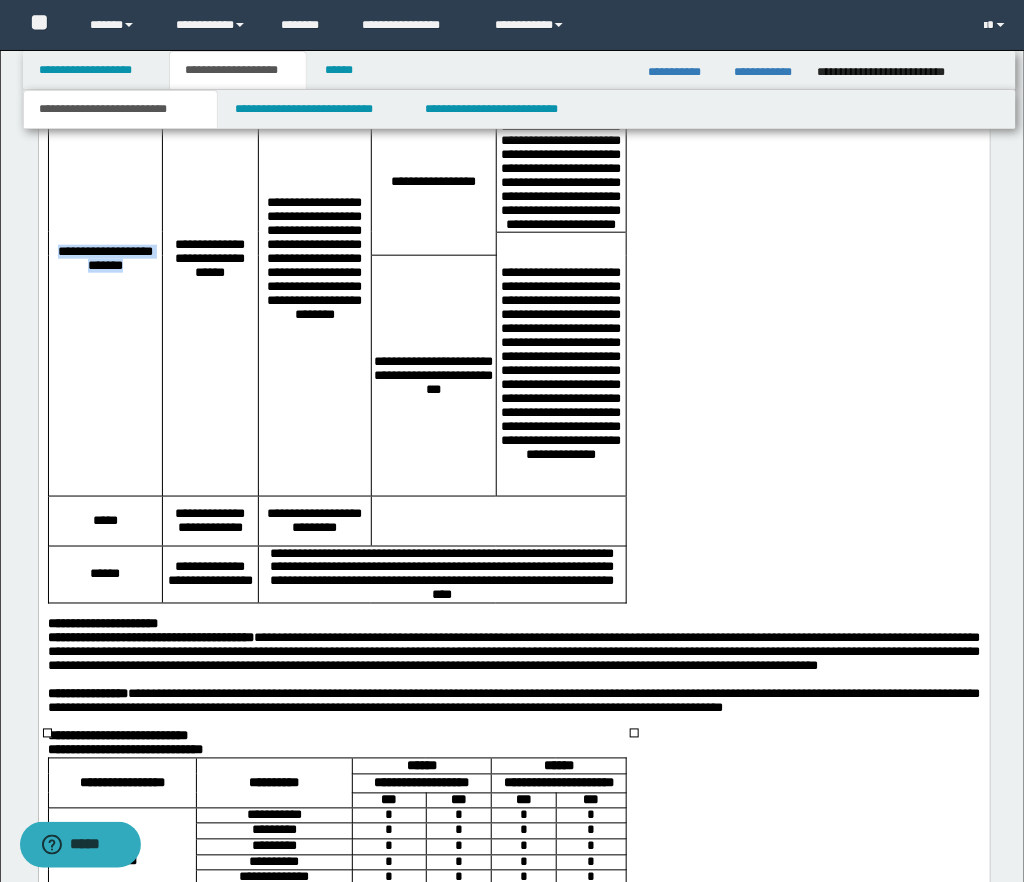 drag, startPoint x: 59, startPoint y: 346, endPoint x: 142, endPoint y: 356, distance: 83.60024 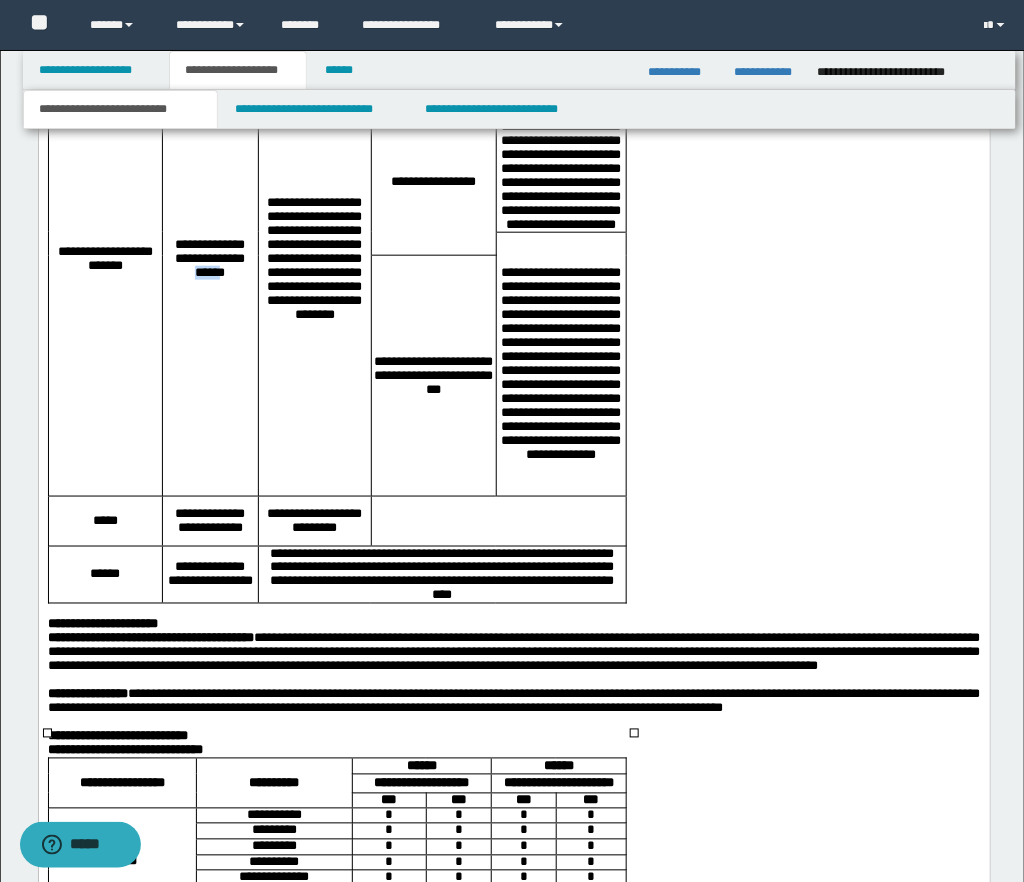 drag, startPoint x: 233, startPoint y: 356, endPoint x: 208, endPoint y: 369, distance: 28.178005 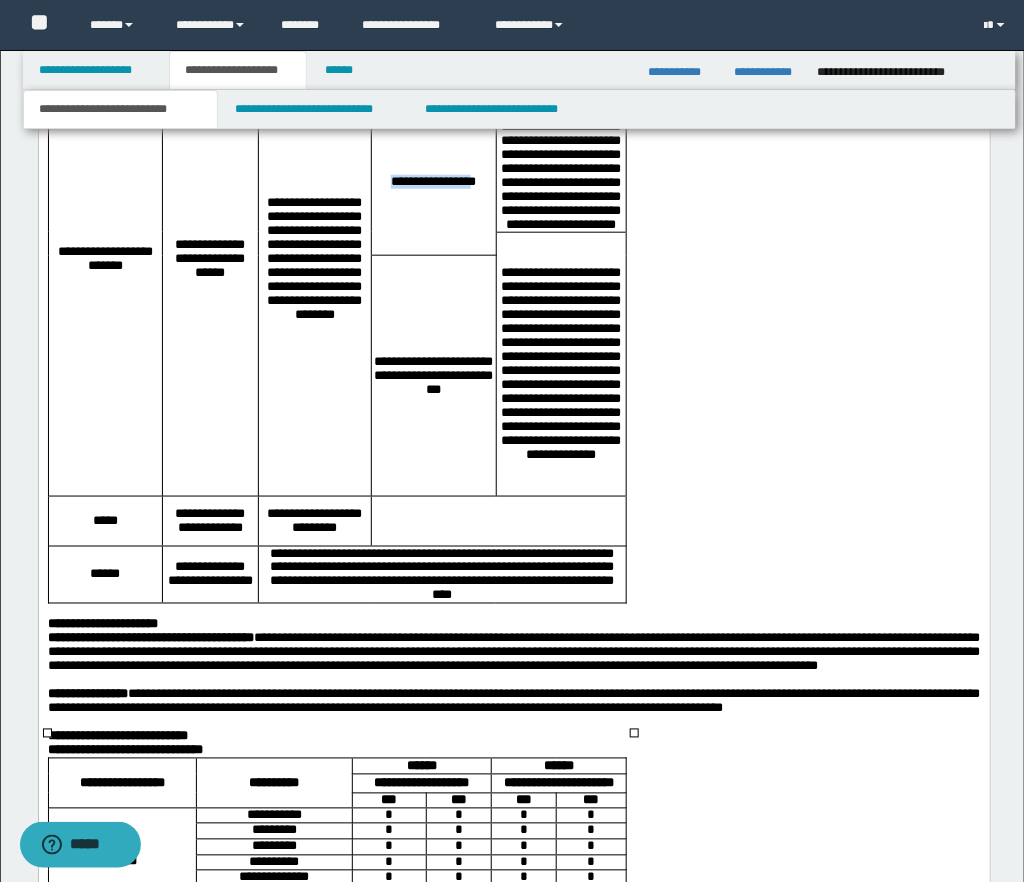 drag, startPoint x: 384, startPoint y: 290, endPoint x: 470, endPoint y: 289, distance: 86.00581 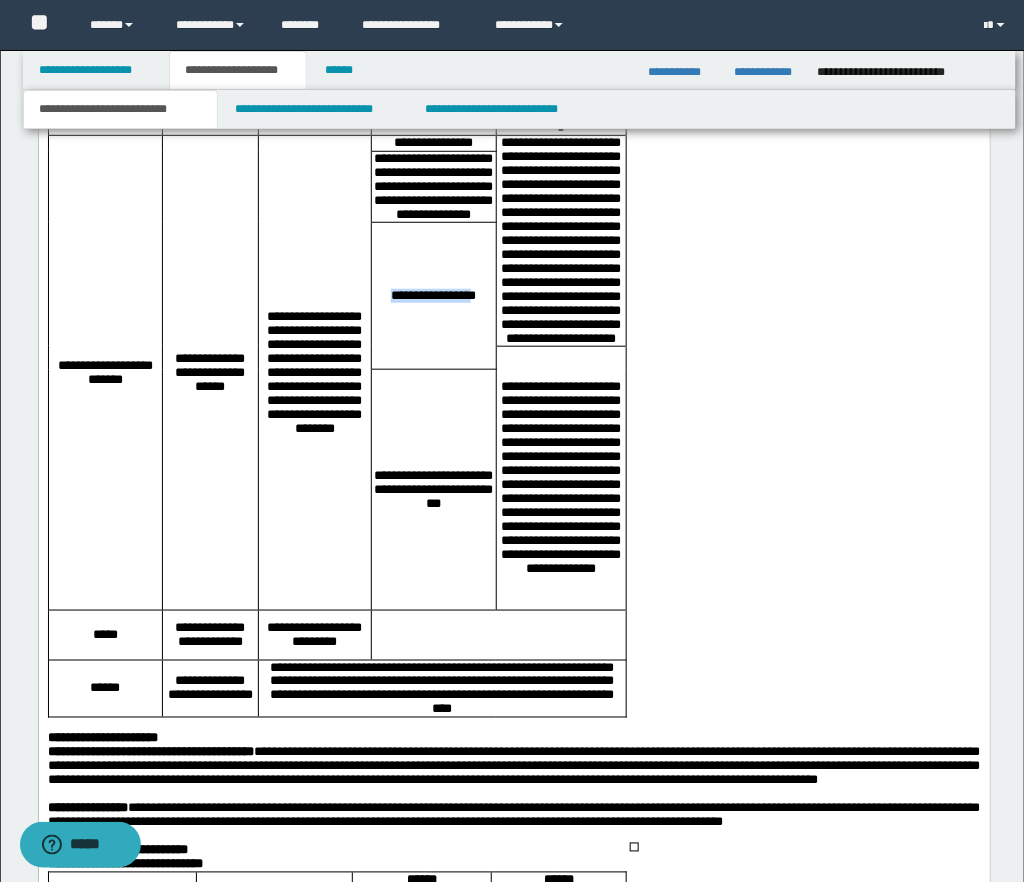 scroll, scrollTop: 2119, scrollLeft: 0, axis: vertical 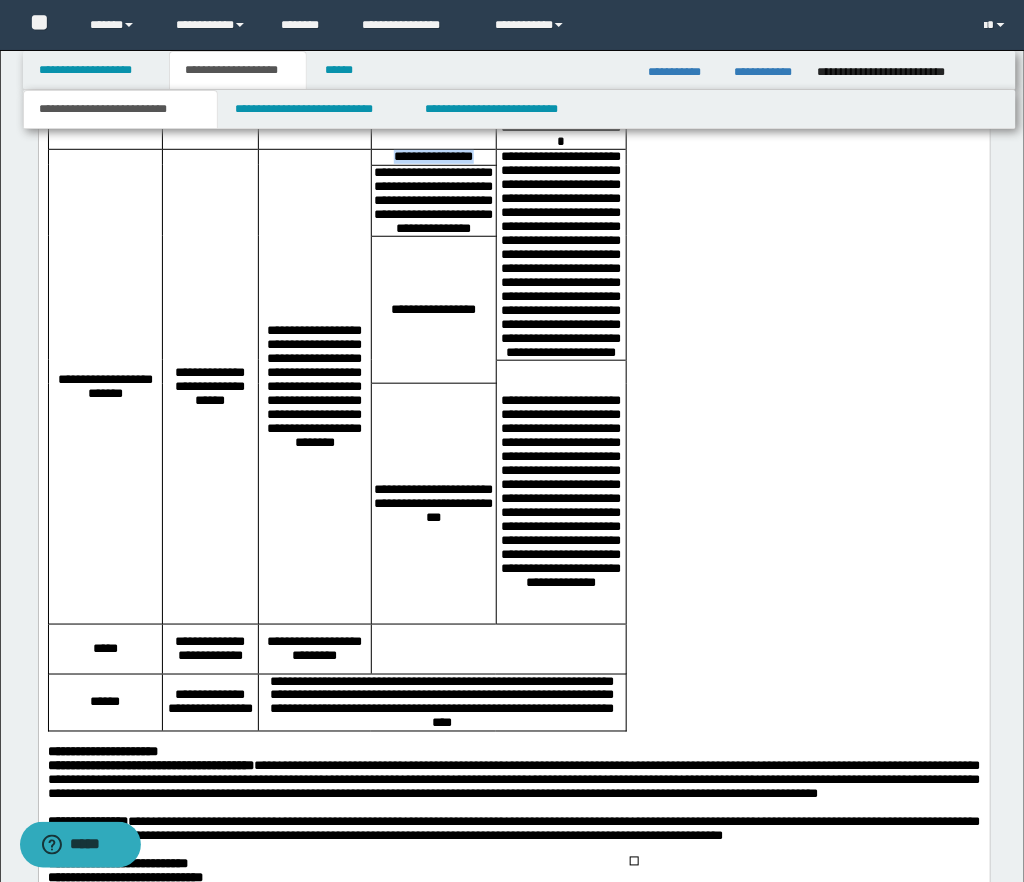 drag, startPoint x: 391, startPoint y: 232, endPoint x: 475, endPoint y: 232, distance: 84 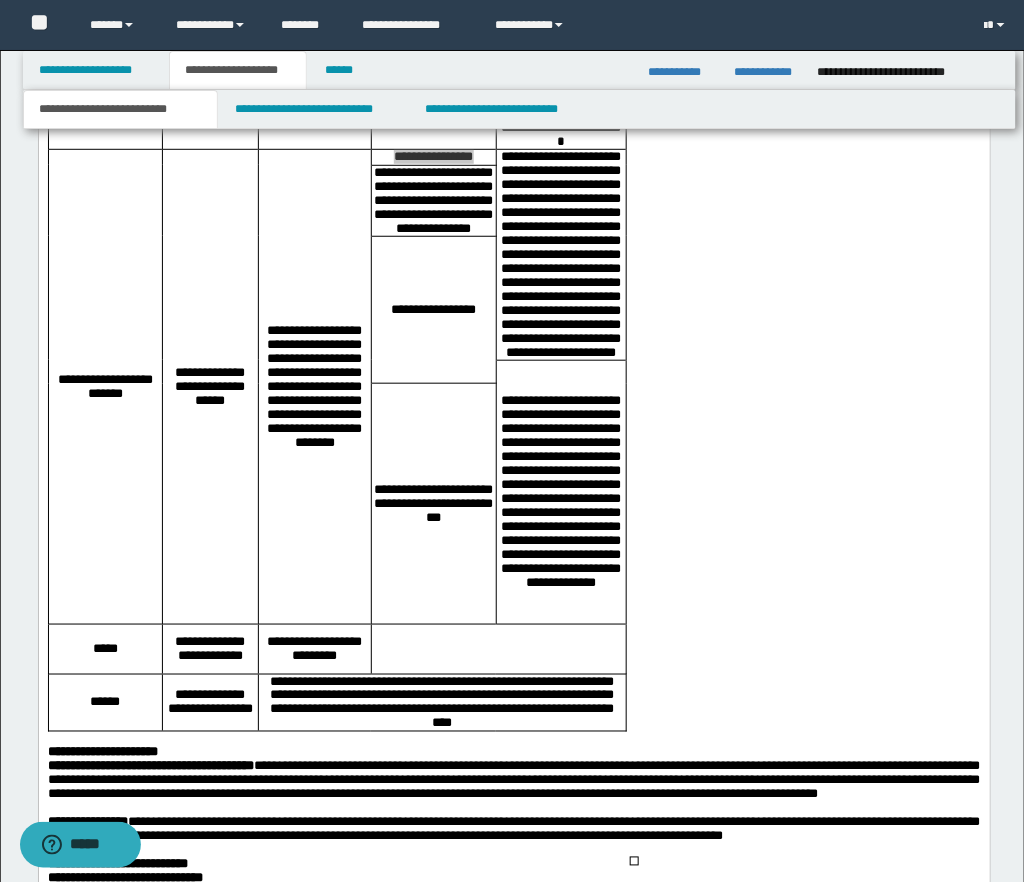 scroll, scrollTop: 2120, scrollLeft: 0, axis: vertical 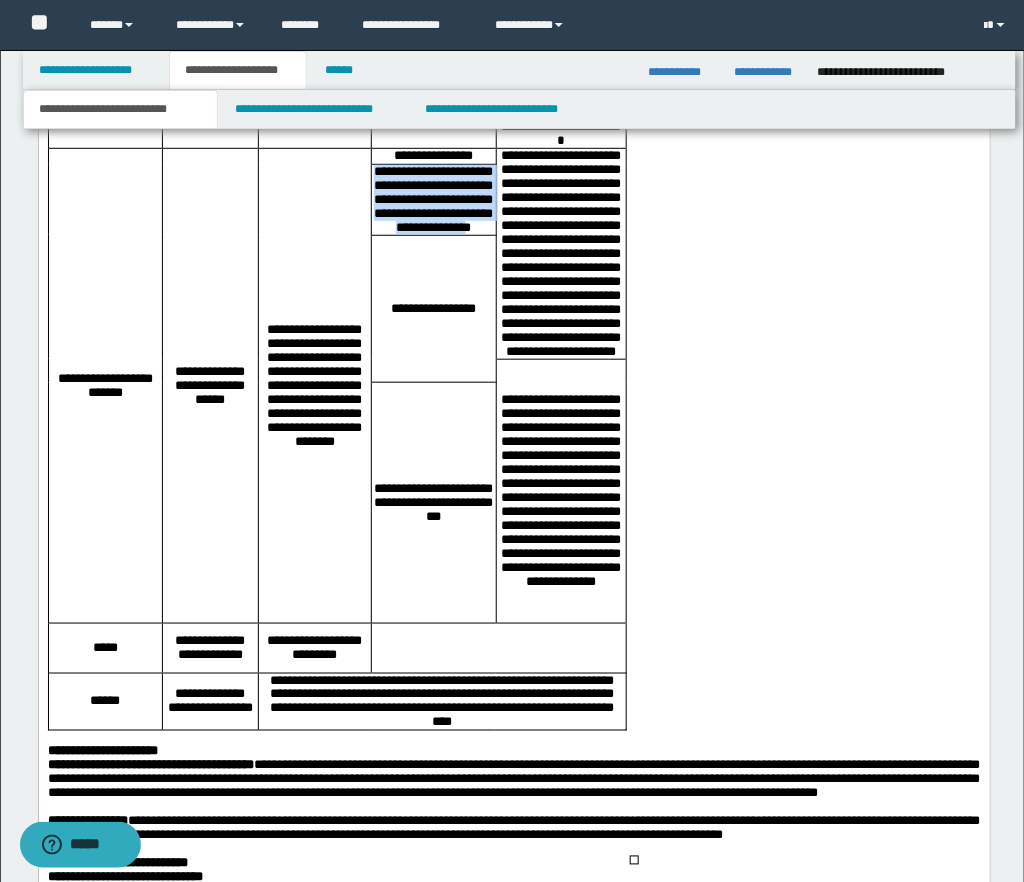 drag, startPoint x: 390, startPoint y: 249, endPoint x: 489, endPoint y: 313, distance: 117.88554 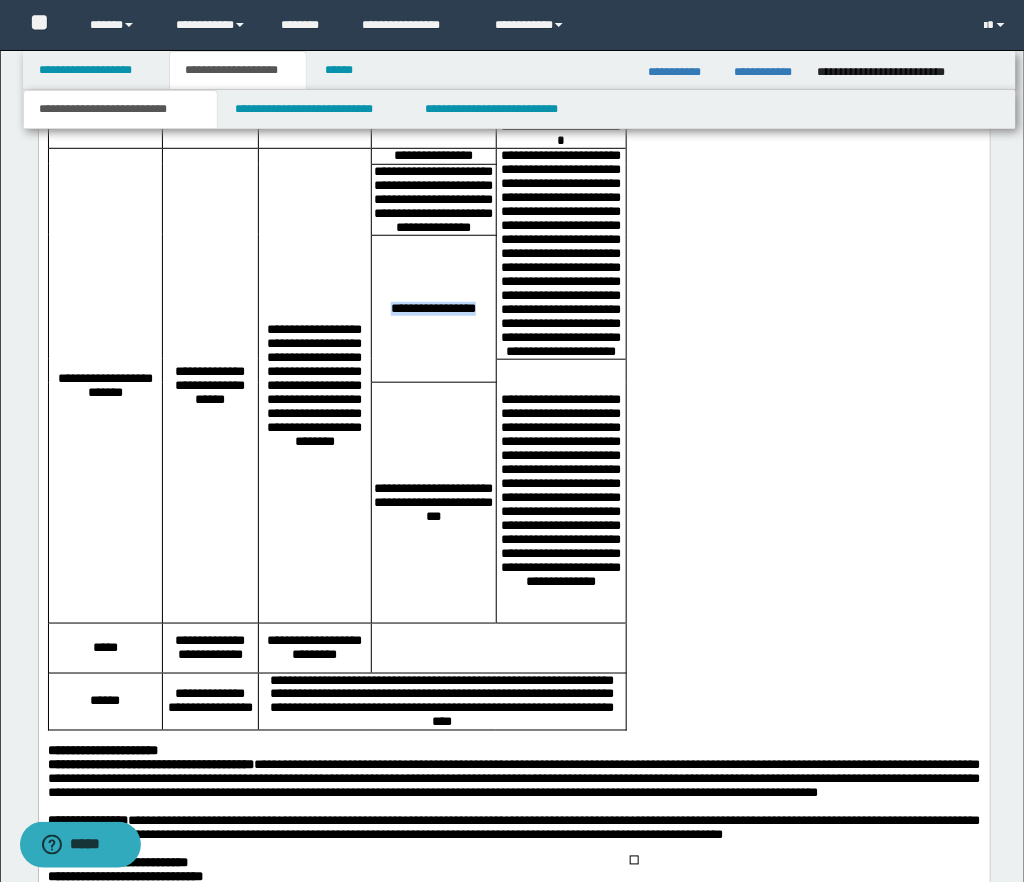 drag, startPoint x: 386, startPoint y: 417, endPoint x: 477, endPoint y: 415, distance: 91.02197 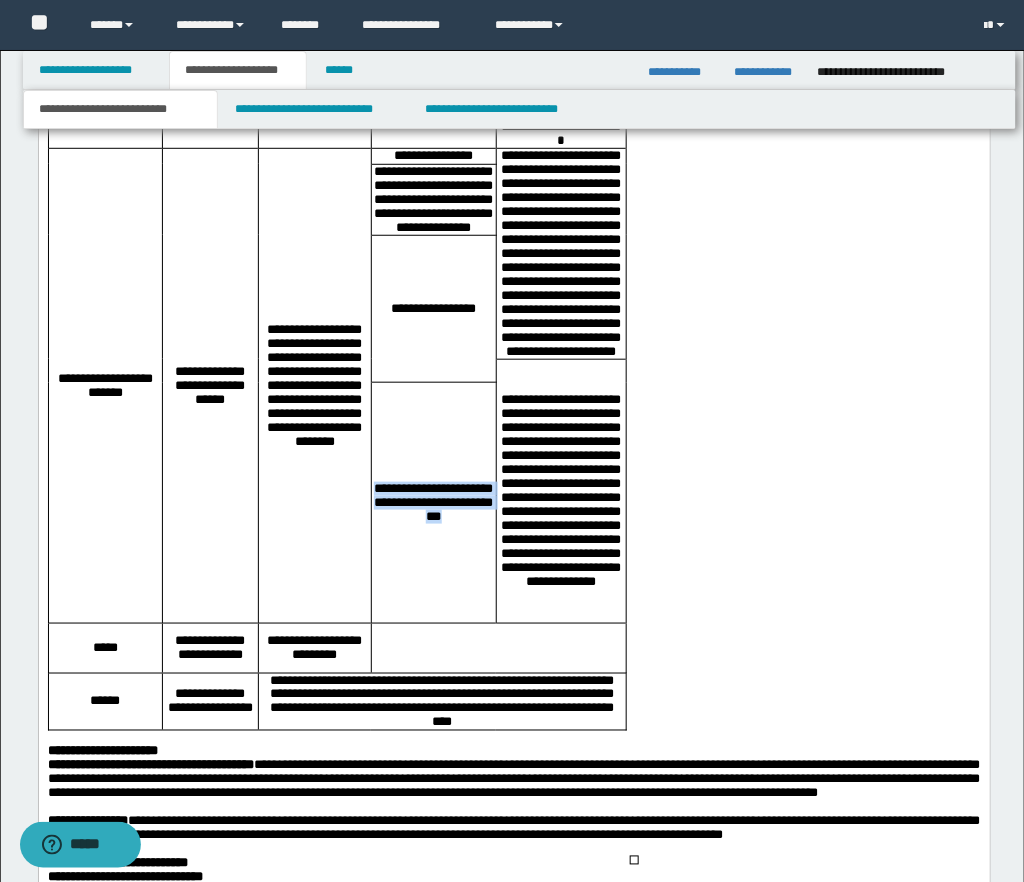 drag, startPoint x: 385, startPoint y: 612, endPoint x: 478, endPoint y: 640, distance: 97.123634 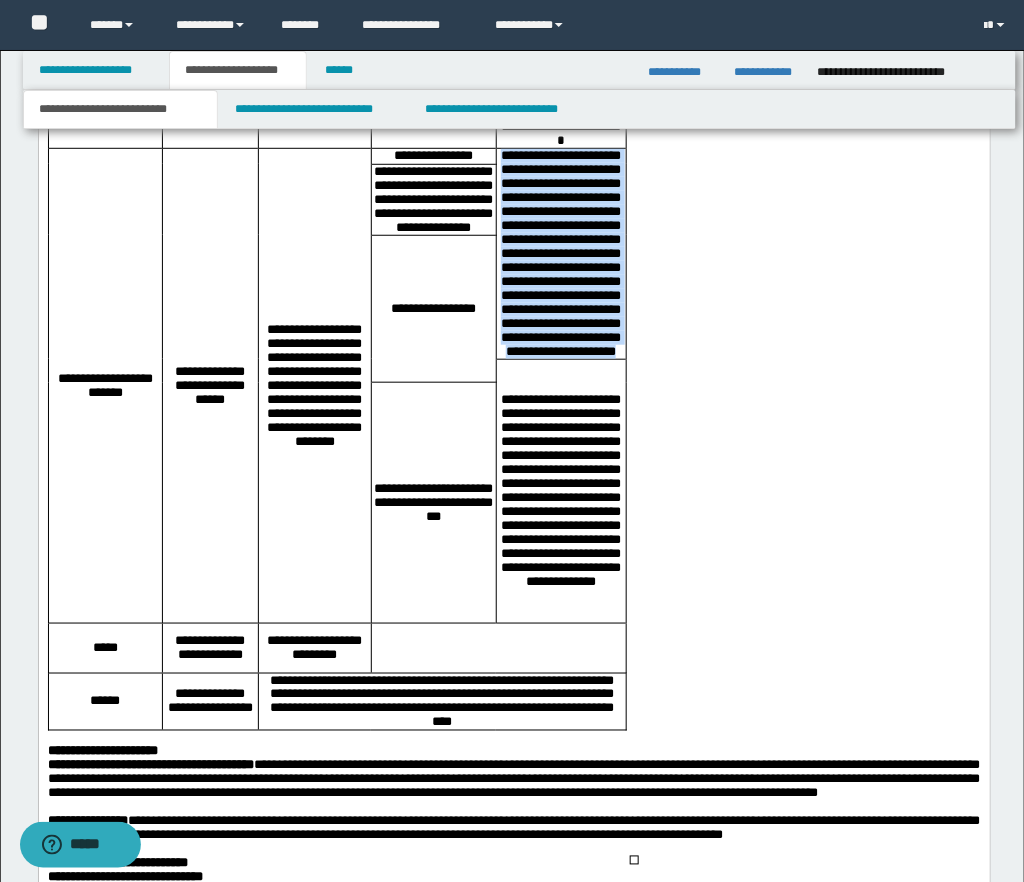 drag, startPoint x: 514, startPoint y: 234, endPoint x: 598, endPoint y: 463, distance: 243.92007 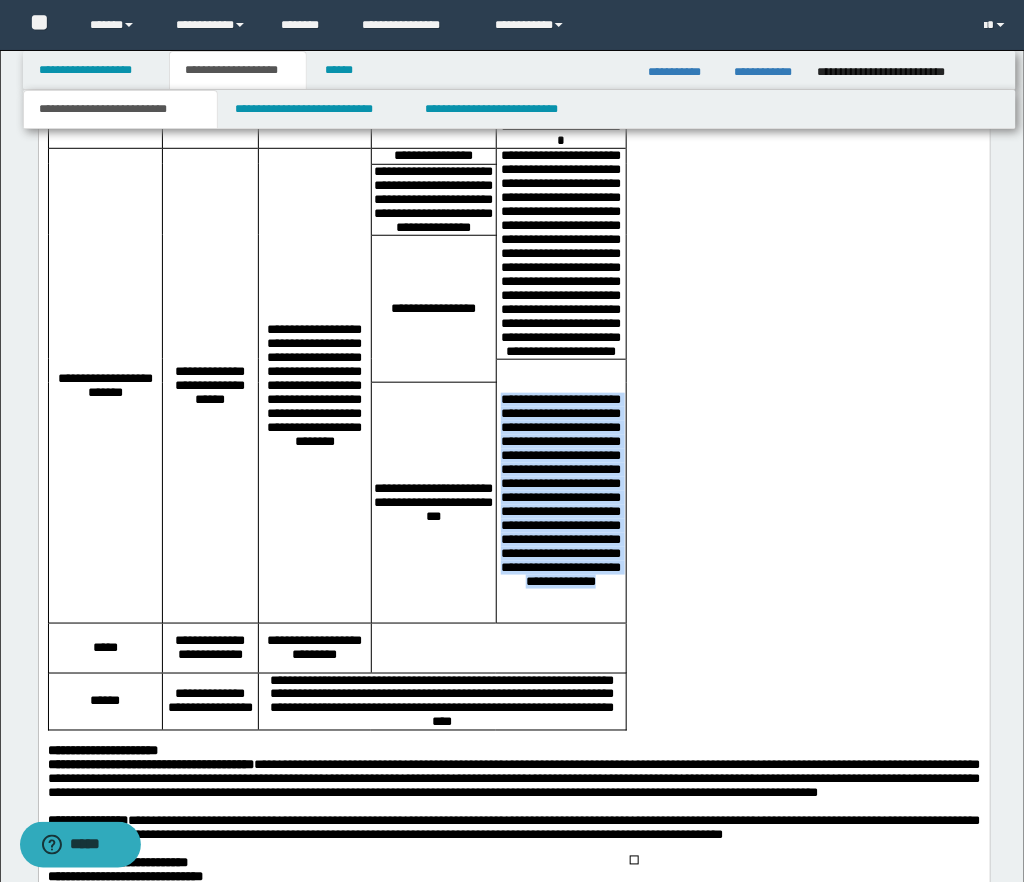 drag, startPoint x: 524, startPoint y: 496, endPoint x: 617, endPoint y: 724, distance: 246.23769 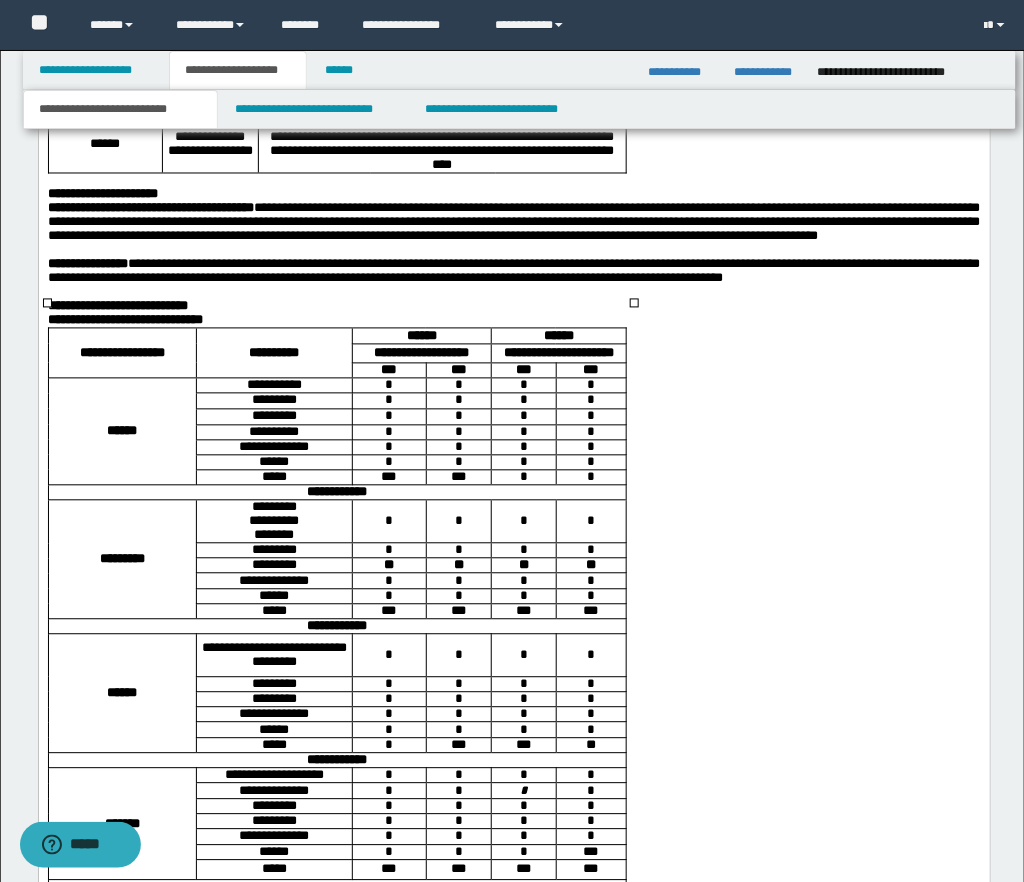 scroll, scrollTop: 2676, scrollLeft: 0, axis: vertical 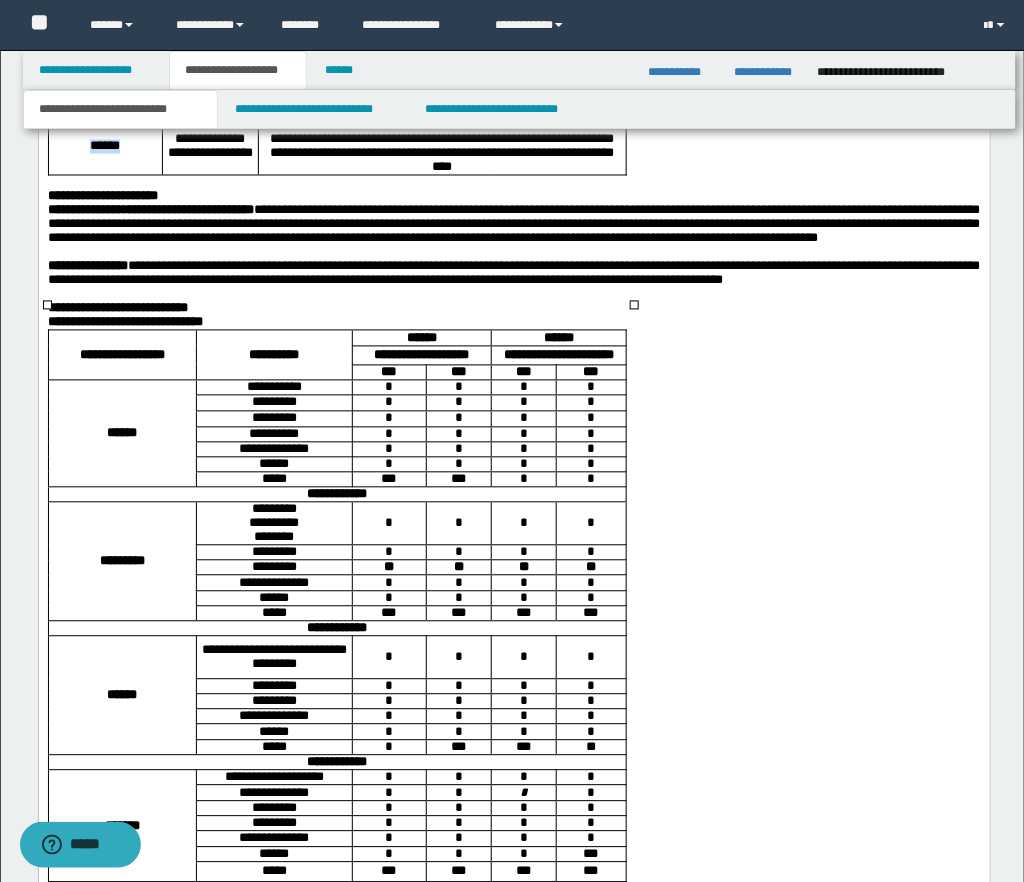 drag, startPoint x: 87, startPoint y: 271, endPoint x: 123, endPoint y: 271, distance: 36 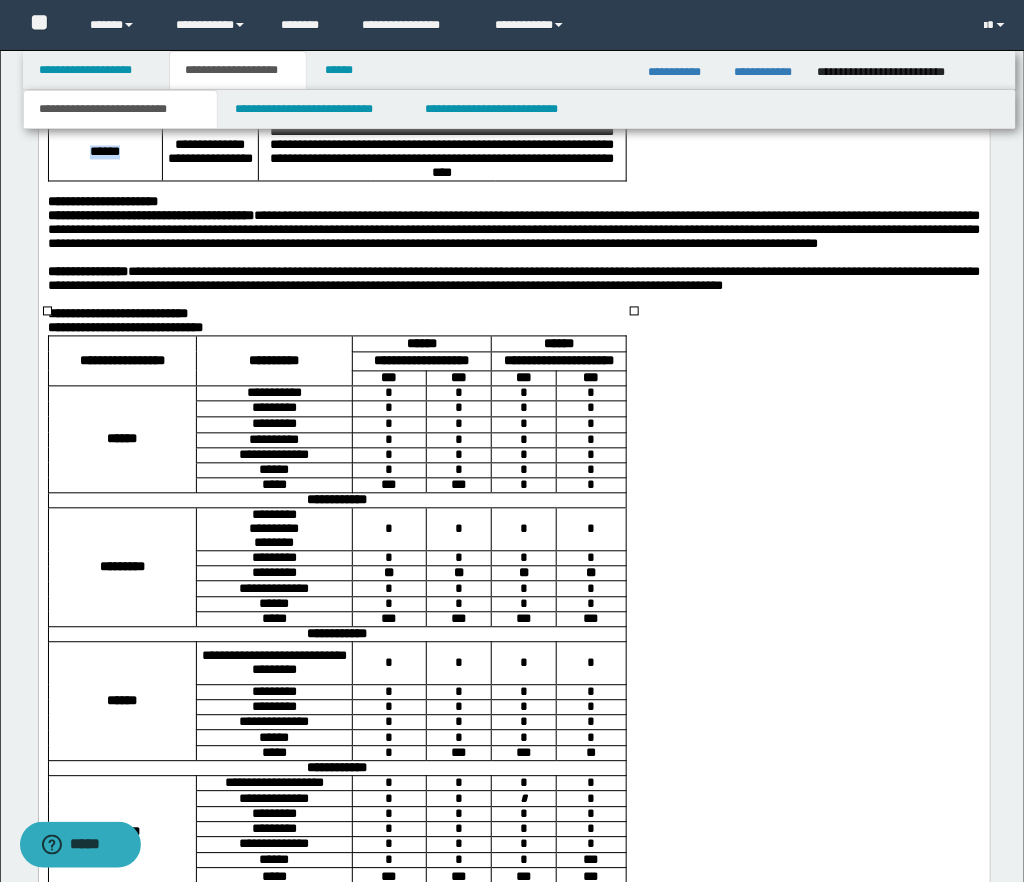 scroll, scrollTop: 2668, scrollLeft: 0, axis: vertical 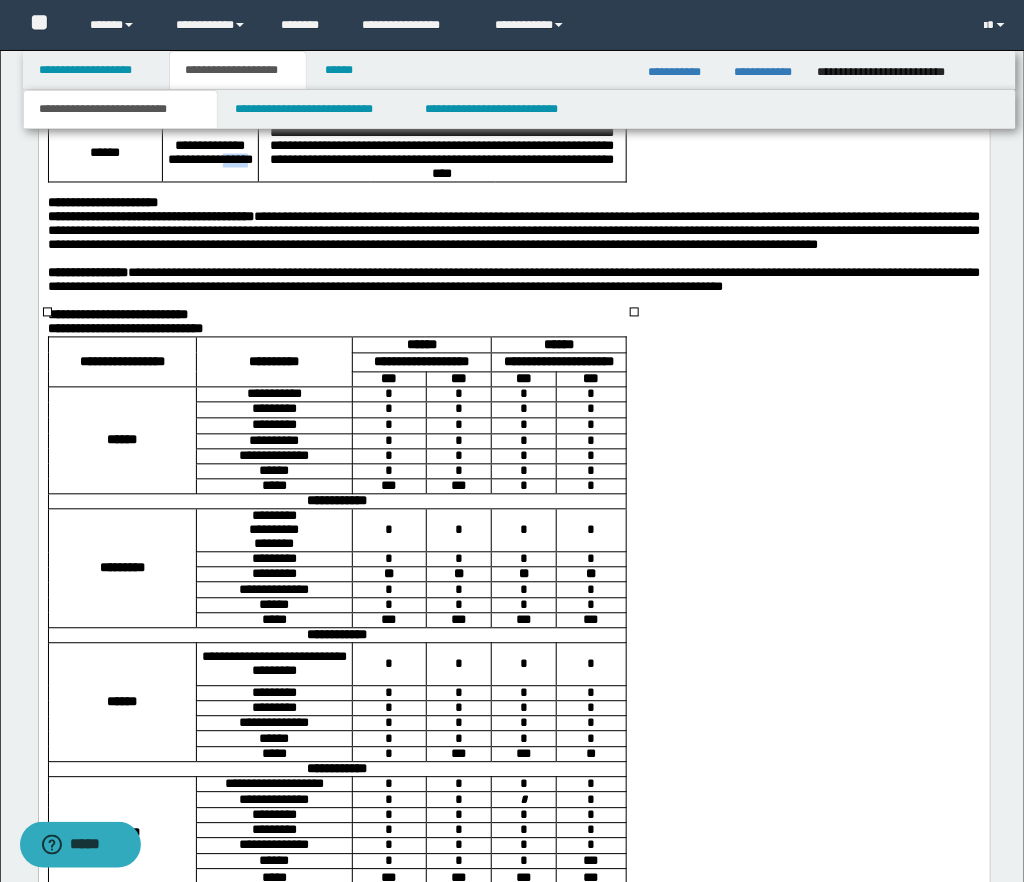 drag, startPoint x: 194, startPoint y: 298, endPoint x: 222, endPoint y: 295, distance: 28.160255 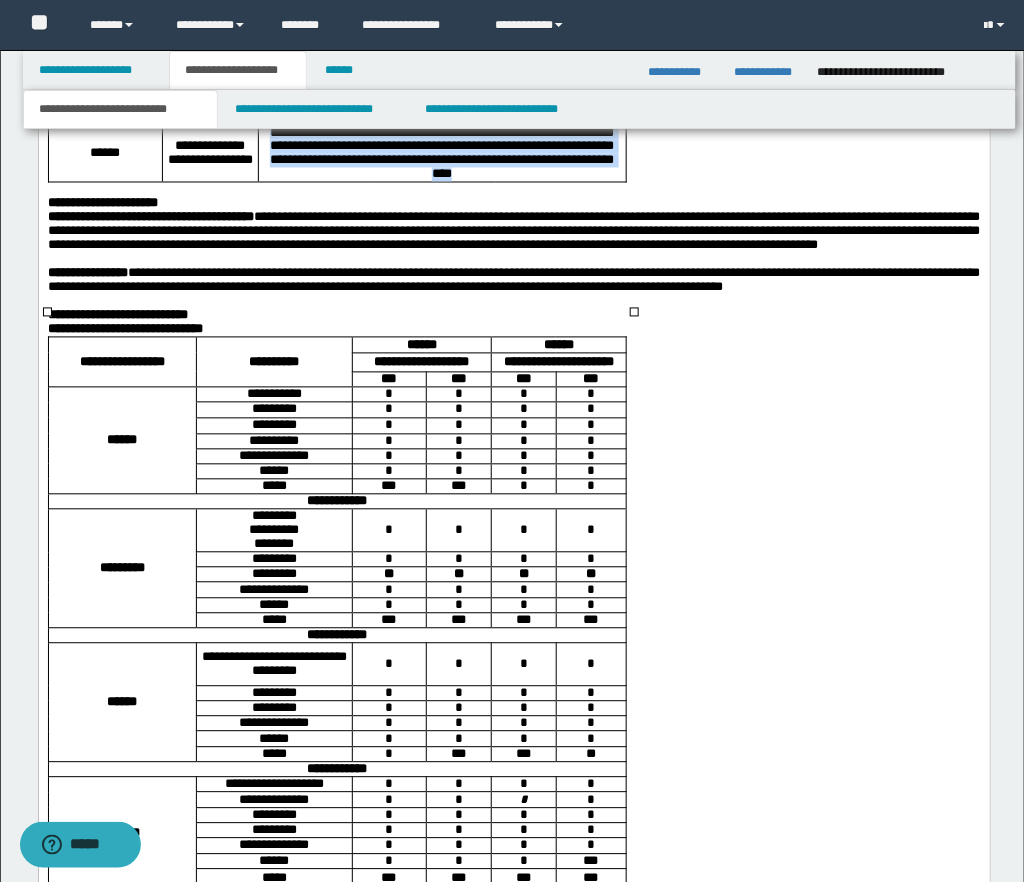 drag, startPoint x: 262, startPoint y: 264, endPoint x: 529, endPoint y: 299, distance: 269.28424 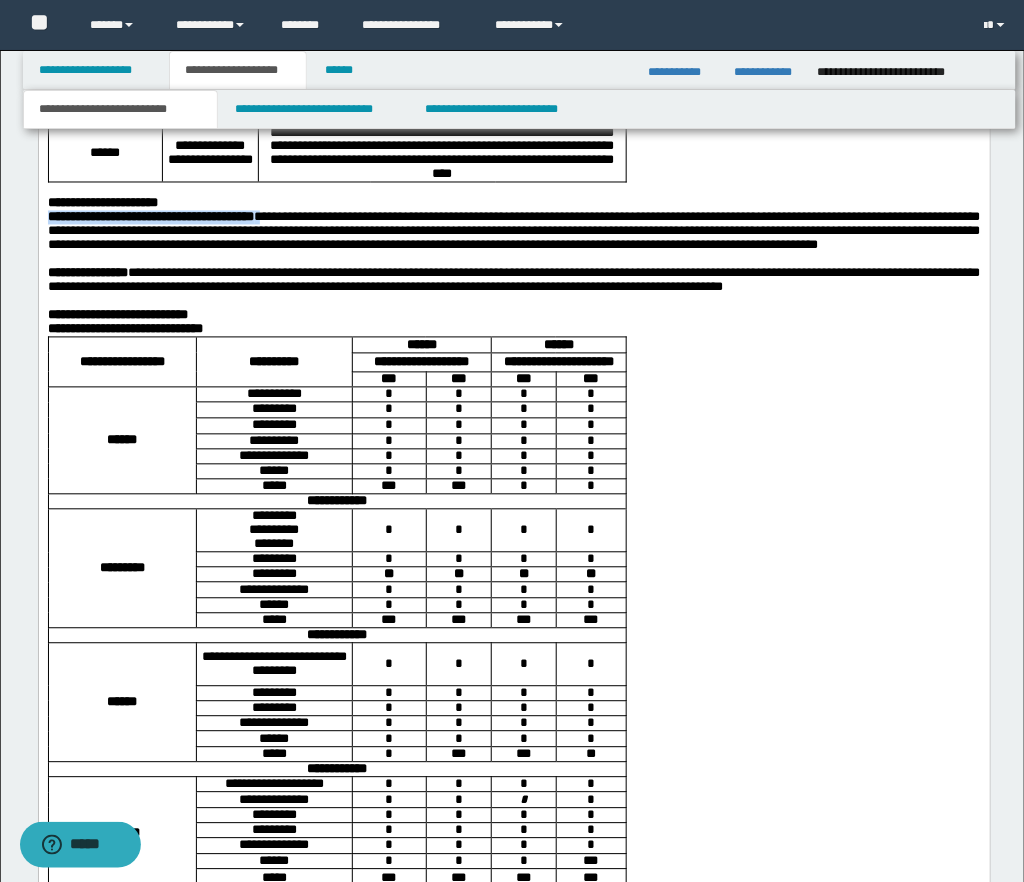 drag, startPoint x: 49, startPoint y: 354, endPoint x: 299, endPoint y: 354, distance: 250 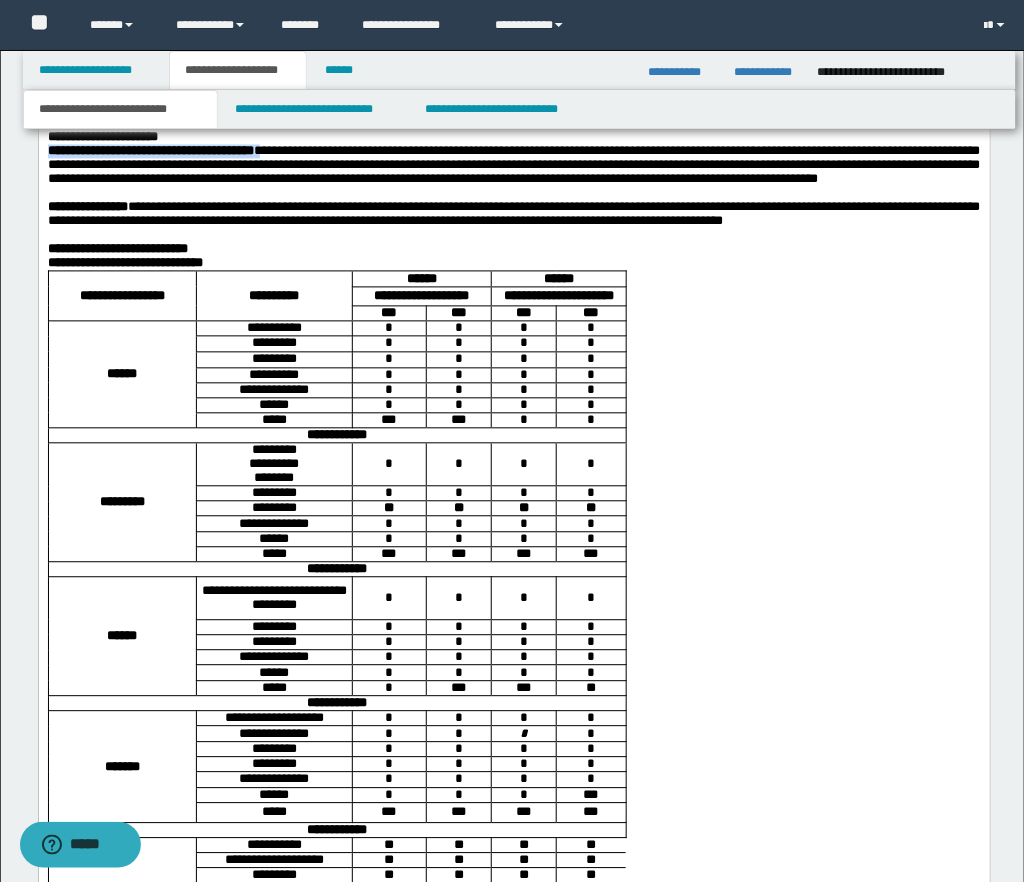 scroll, scrollTop: 2735, scrollLeft: 0, axis: vertical 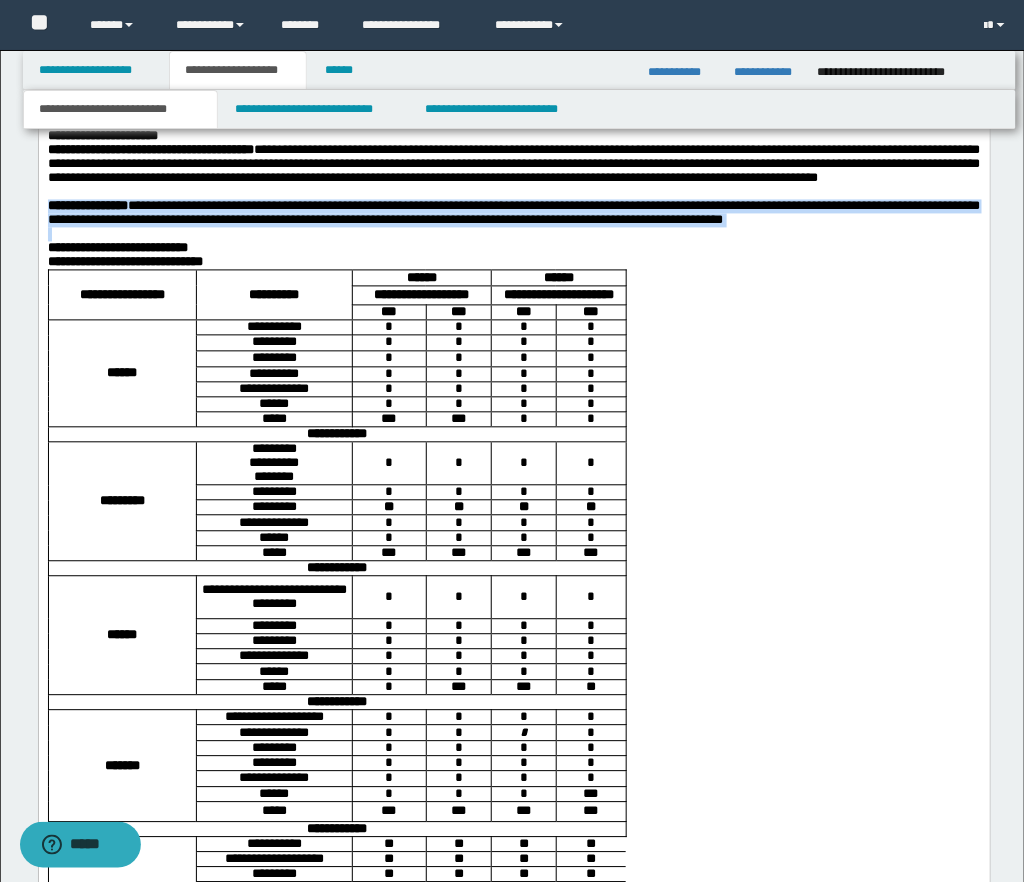 drag, startPoint x: 46, startPoint y: 360, endPoint x: 888, endPoint y: 382, distance: 842.28735 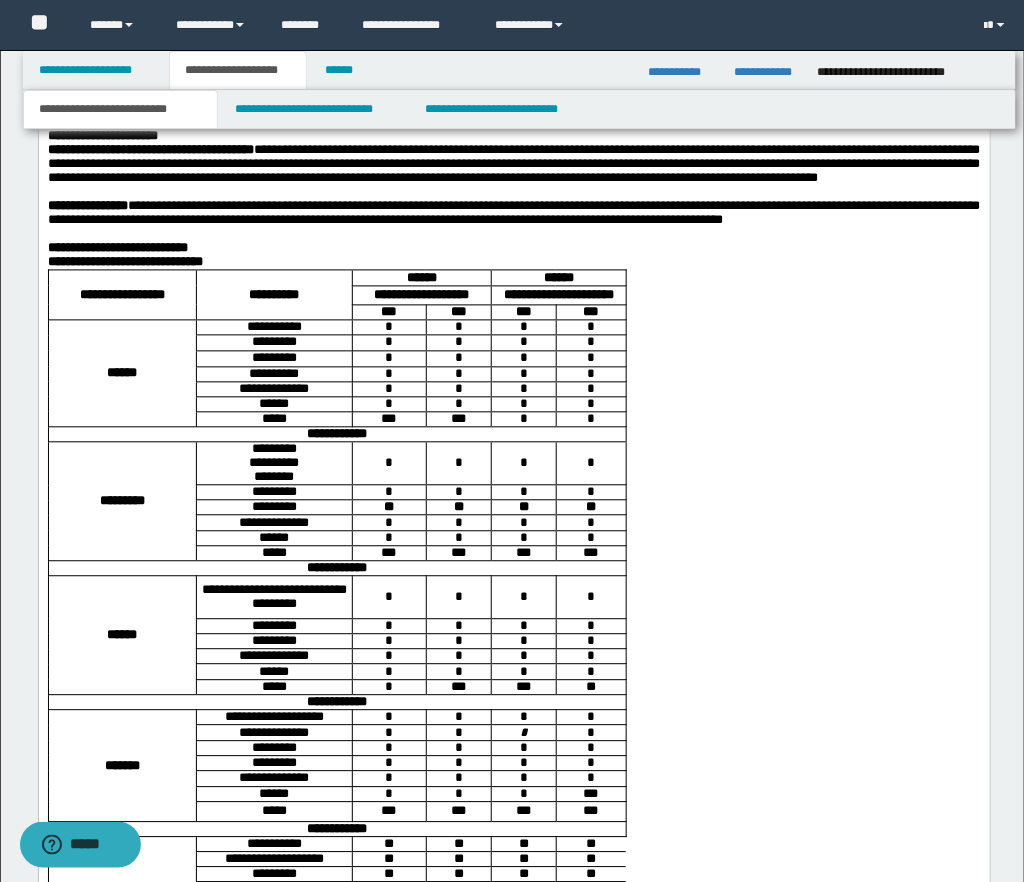 click on "**********" at bounding box center (513, 166) 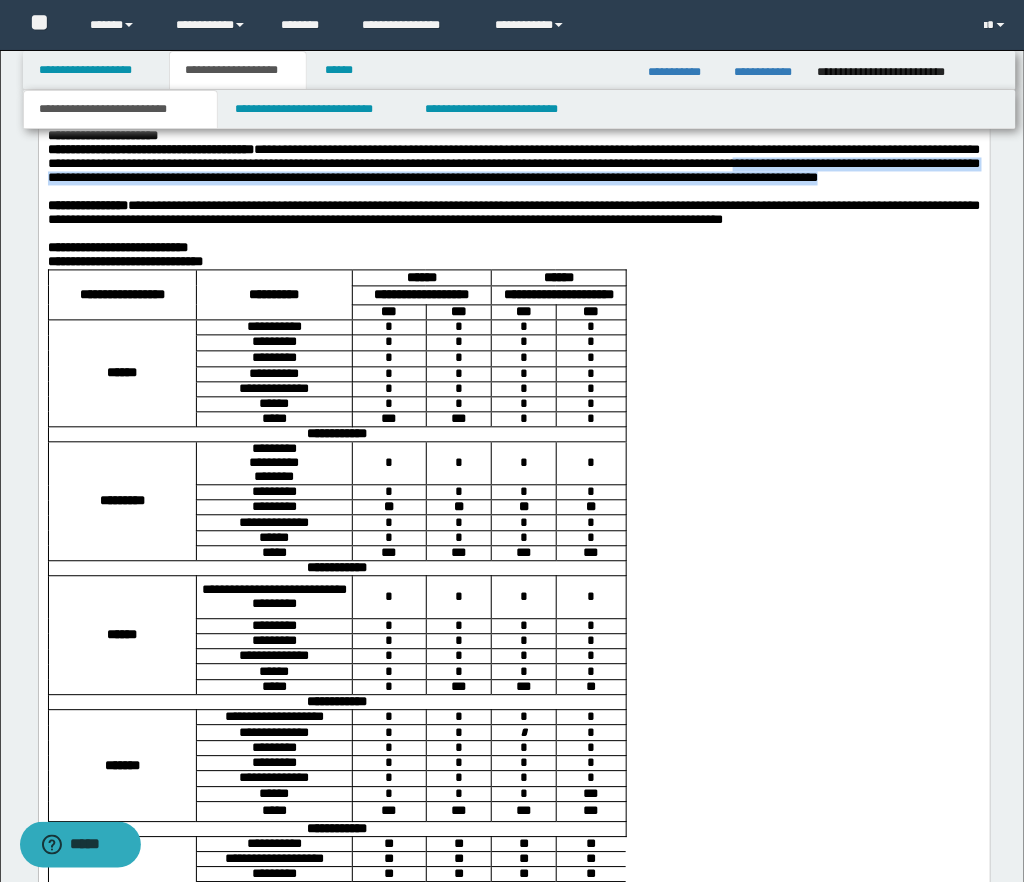 drag, startPoint x: 928, startPoint y: 299, endPoint x: 938, endPoint y: 326, distance: 28.79236 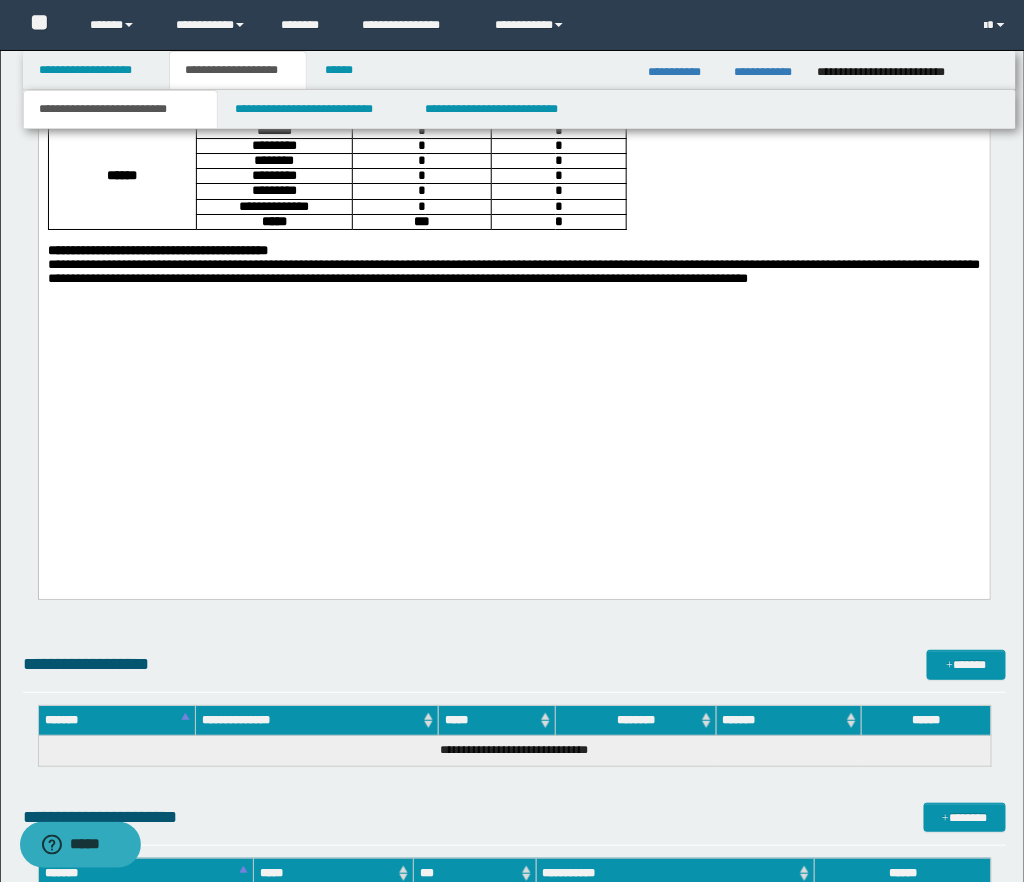 scroll, scrollTop: 3572, scrollLeft: 0, axis: vertical 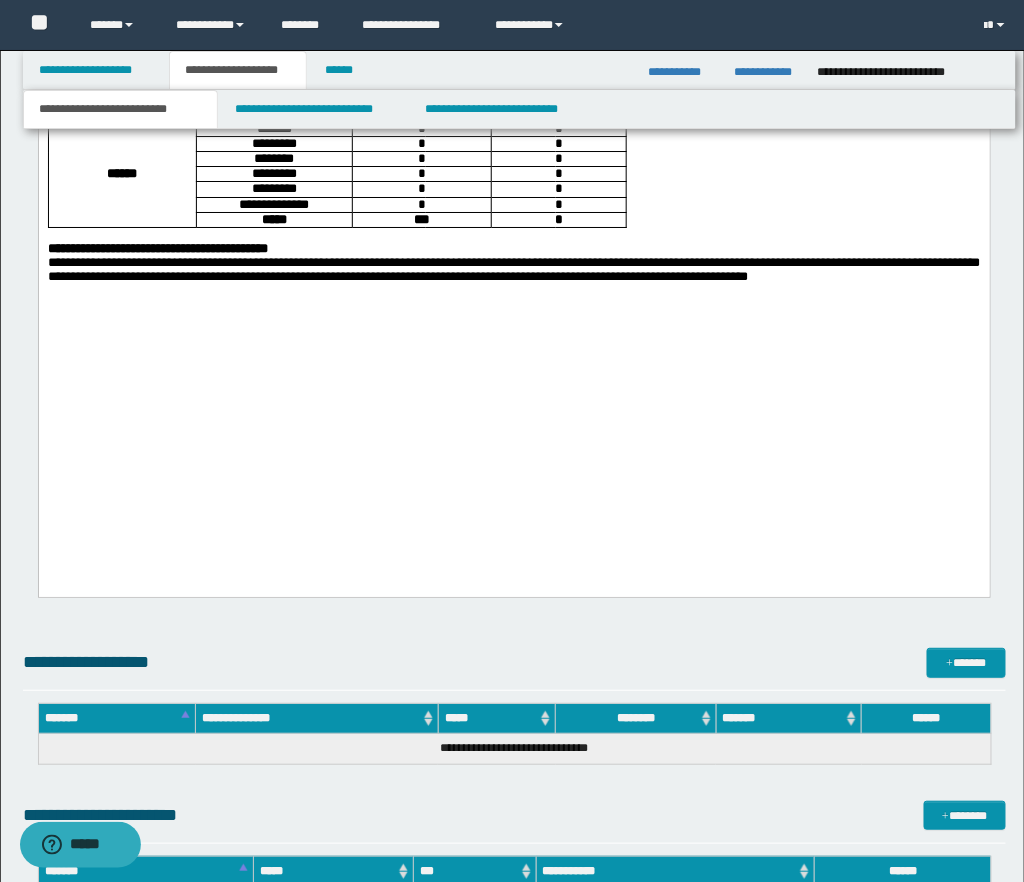 drag, startPoint x: 861, startPoint y: 483, endPoint x: 265, endPoint y: 497, distance: 596.1644 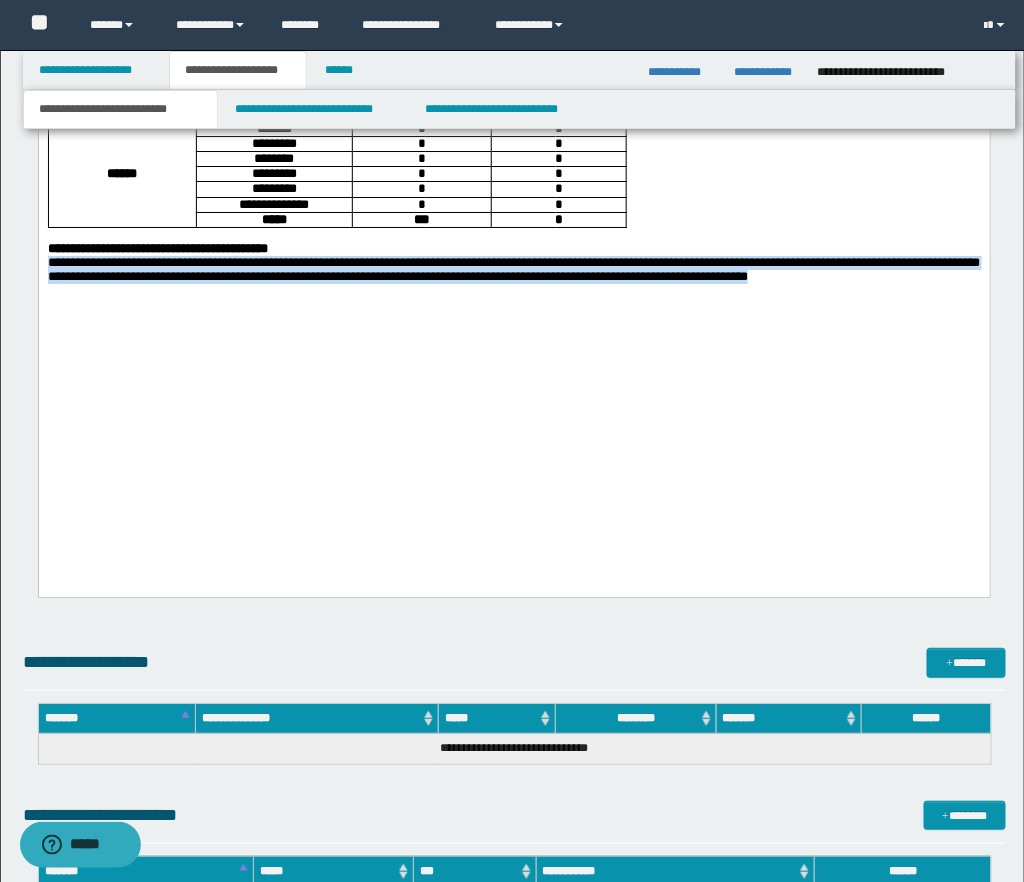 drag, startPoint x: 50, startPoint y: 469, endPoint x: 921, endPoint y: 486, distance: 871.1659 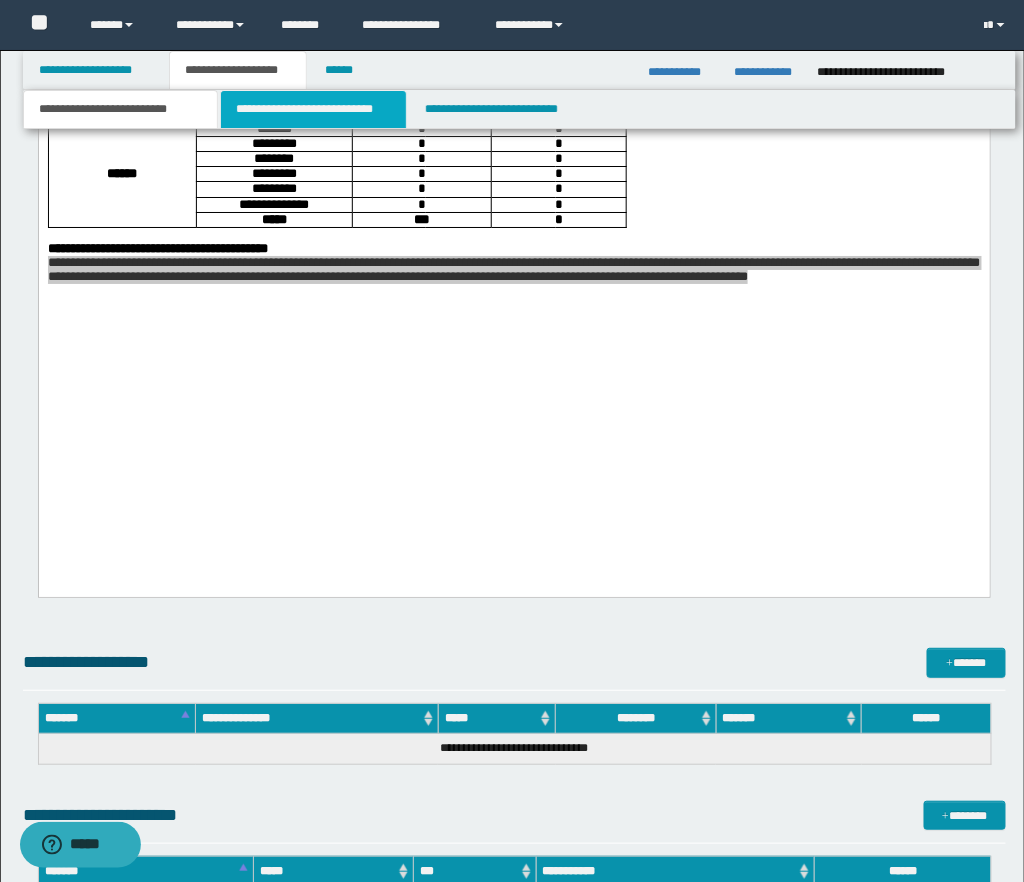 click on "**********" at bounding box center (313, 109) 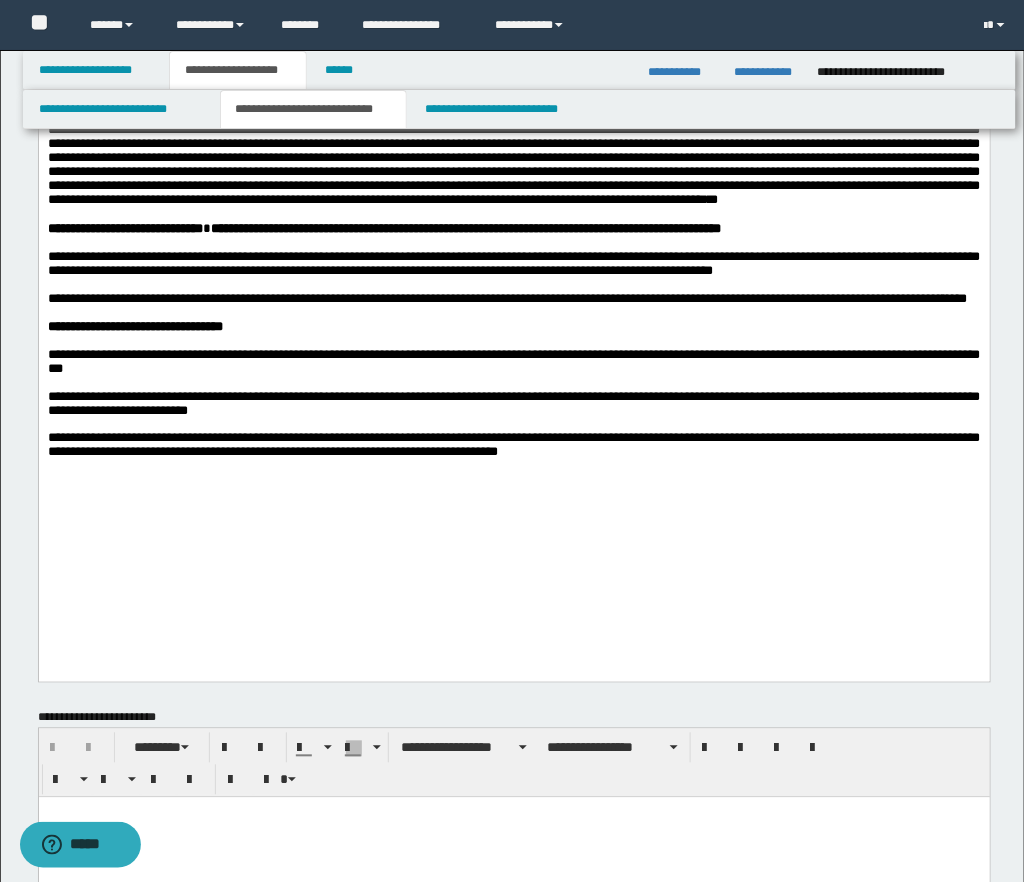 scroll, scrollTop: 490, scrollLeft: 0, axis: vertical 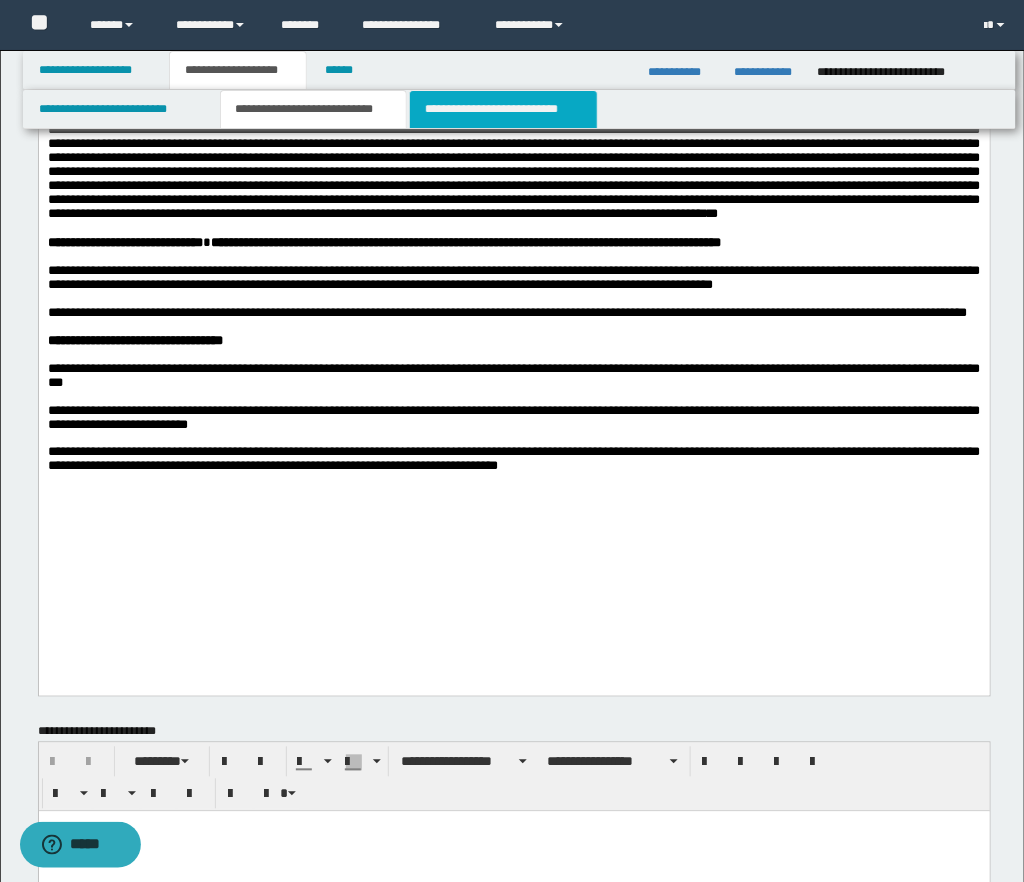 click on "**********" at bounding box center [503, 109] 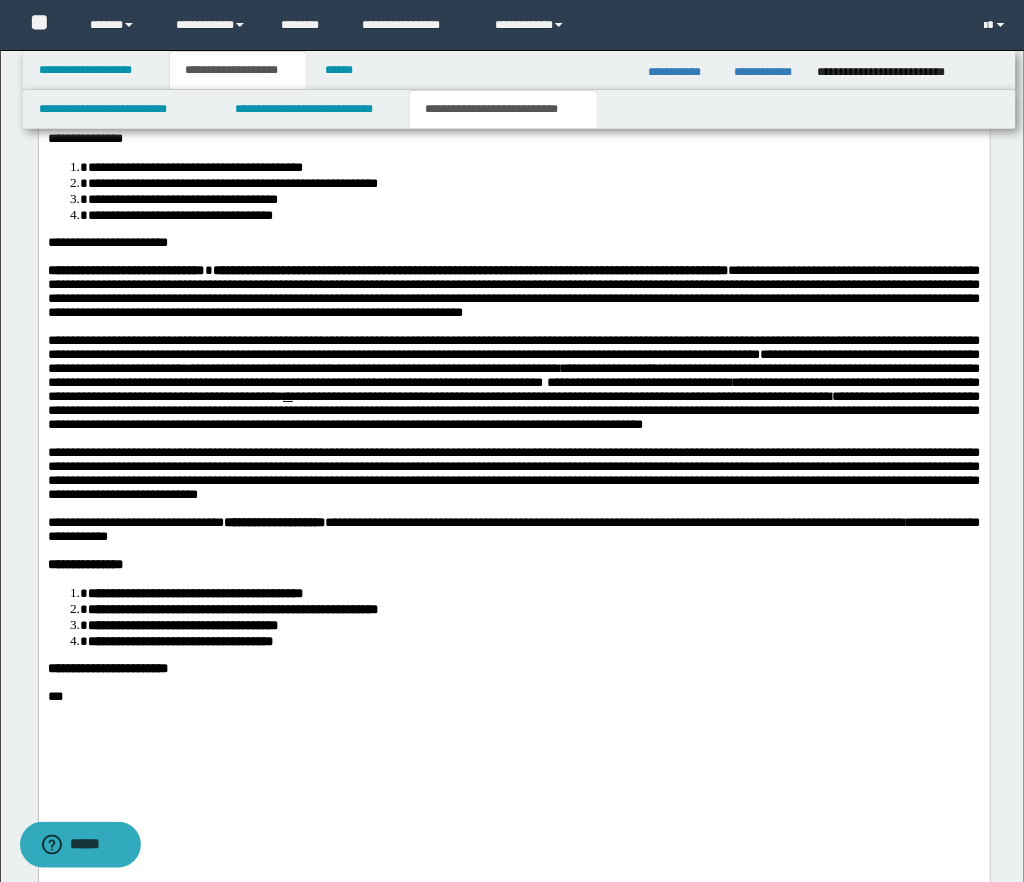 scroll, scrollTop: 1724, scrollLeft: 0, axis: vertical 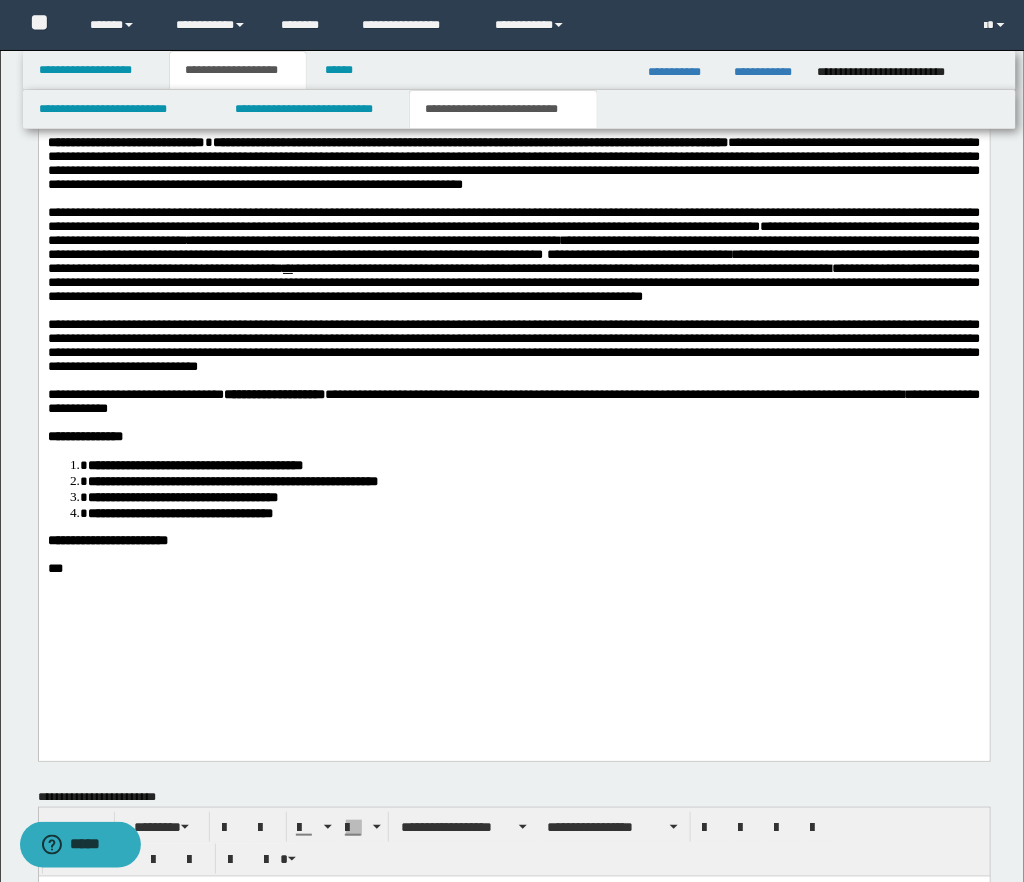 drag, startPoint x: 51, startPoint y: 261, endPoint x: 132, endPoint y: 275, distance: 82.20097 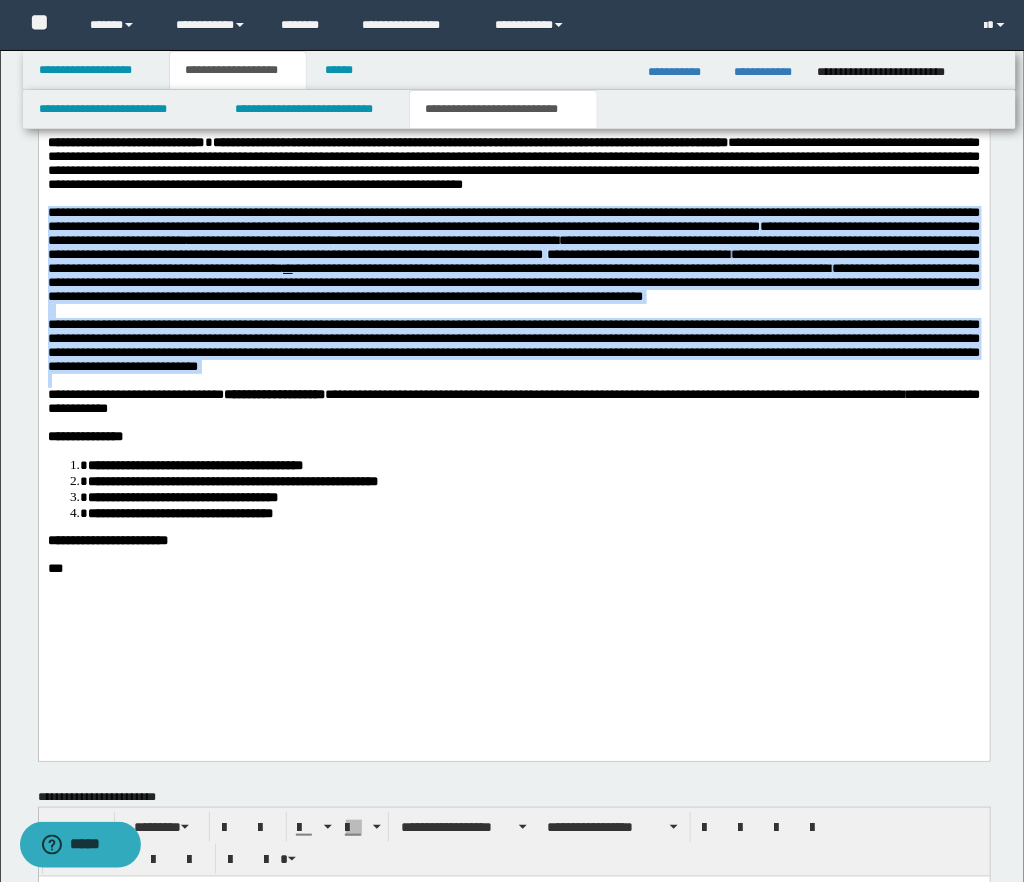 drag, startPoint x: 50, startPoint y: 261, endPoint x: 418, endPoint y: 454, distance: 415.5394 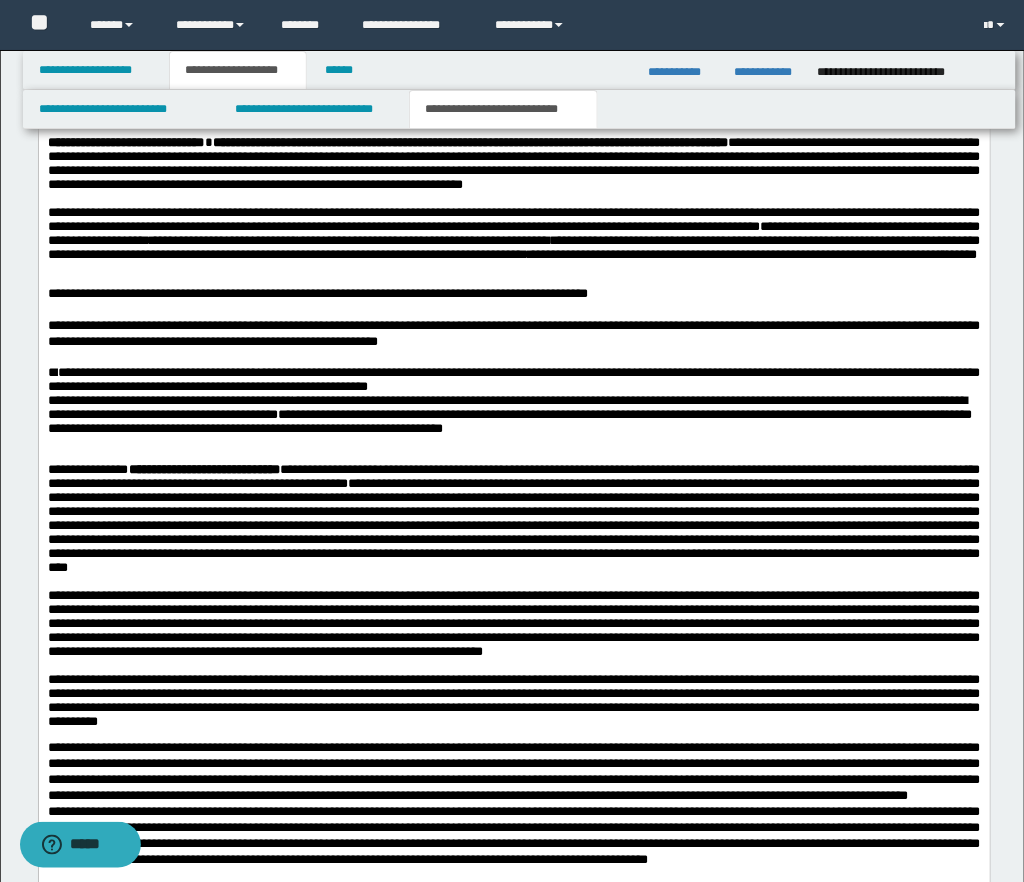 click on "**********" at bounding box center (513, 869) 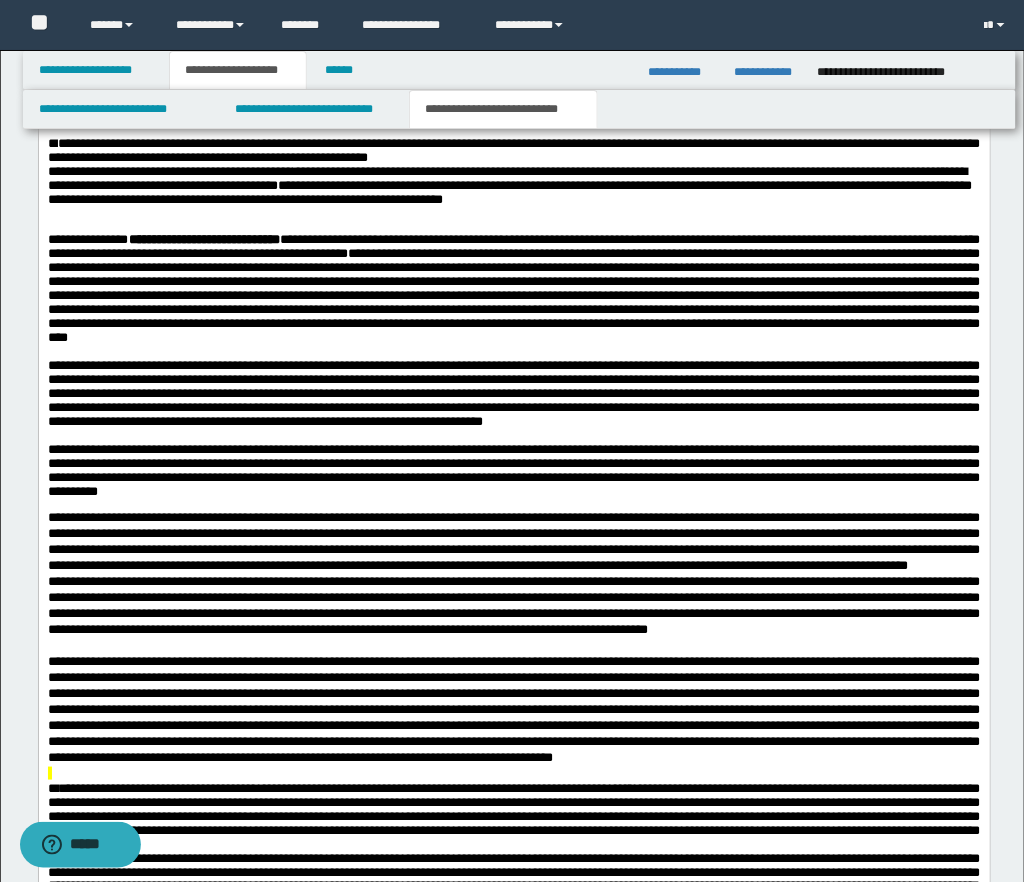 scroll, scrollTop: 1930, scrollLeft: 0, axis: vertical 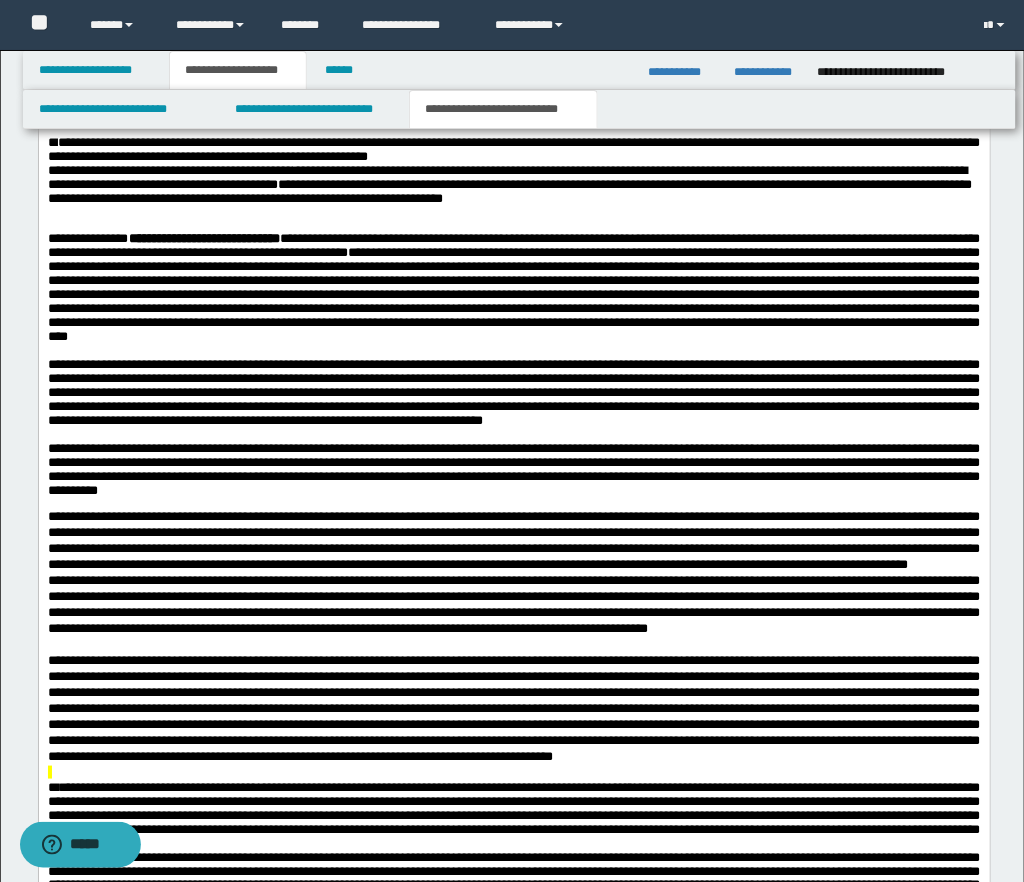 click on "**********" at bounding box center [513, 245] 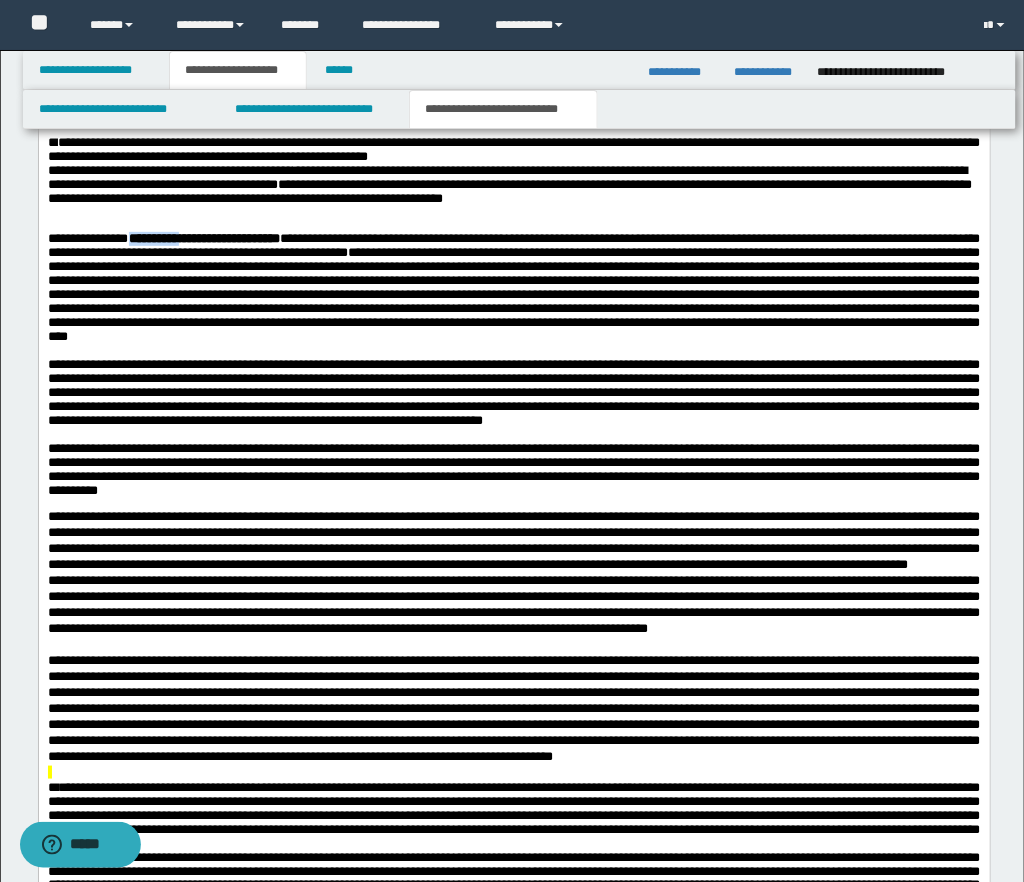 drag, startPoint x: 129, startPoint y: 307, endPoint x: 152, endPoint y: 306, distance: 23.021729 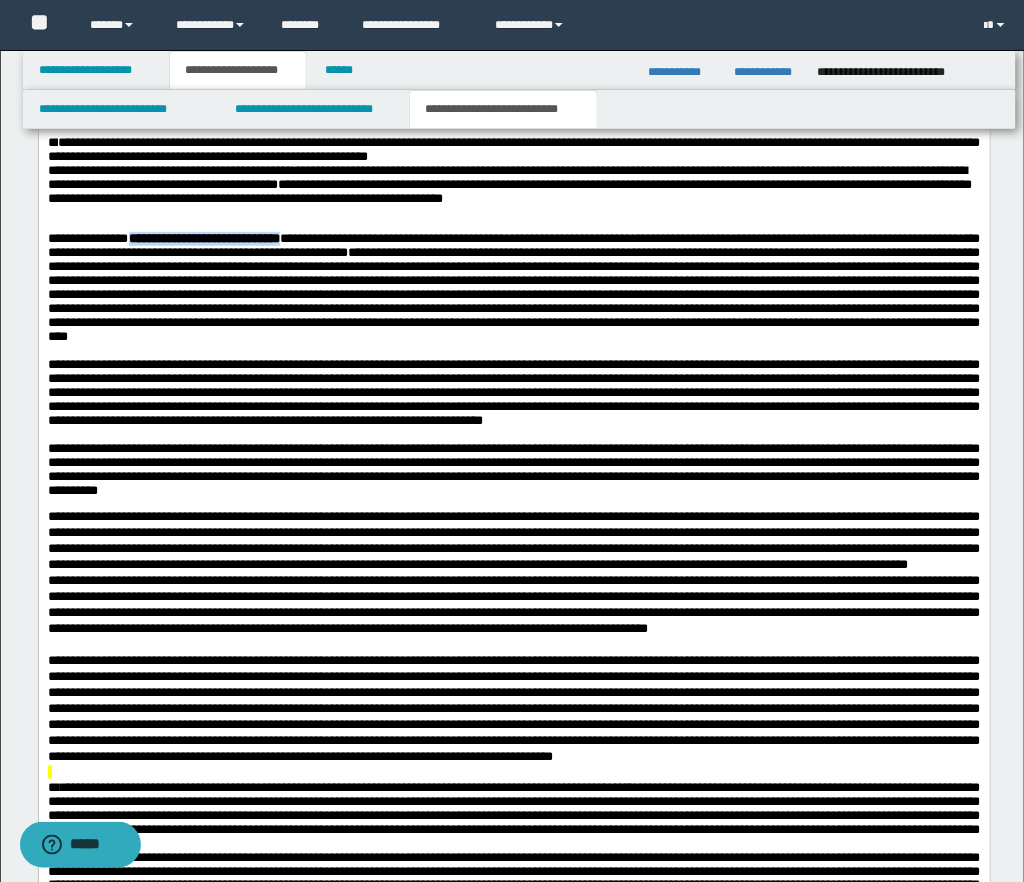 drag, startPoint x: 132, startPoint y: 310, endPoint x: 314, endPoint y: 310, distance: 182 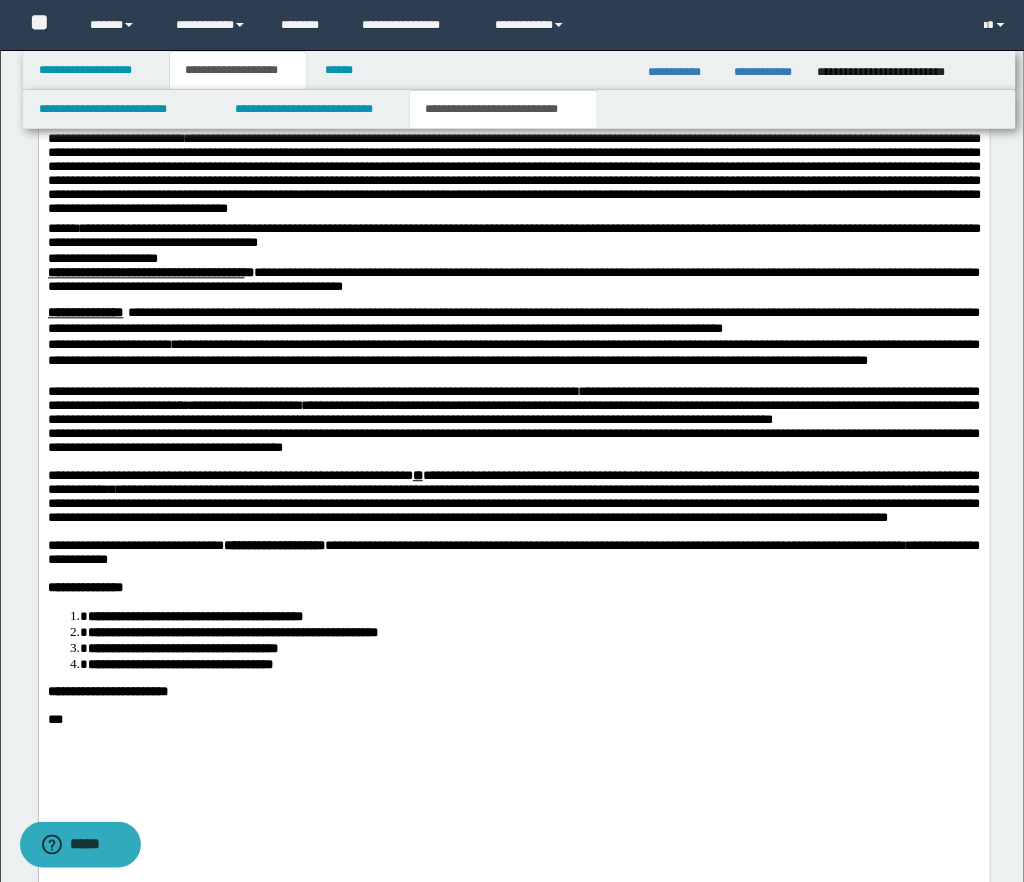 scroll, scrollTop: 2828, scrollLeft: 0, axis: vertical 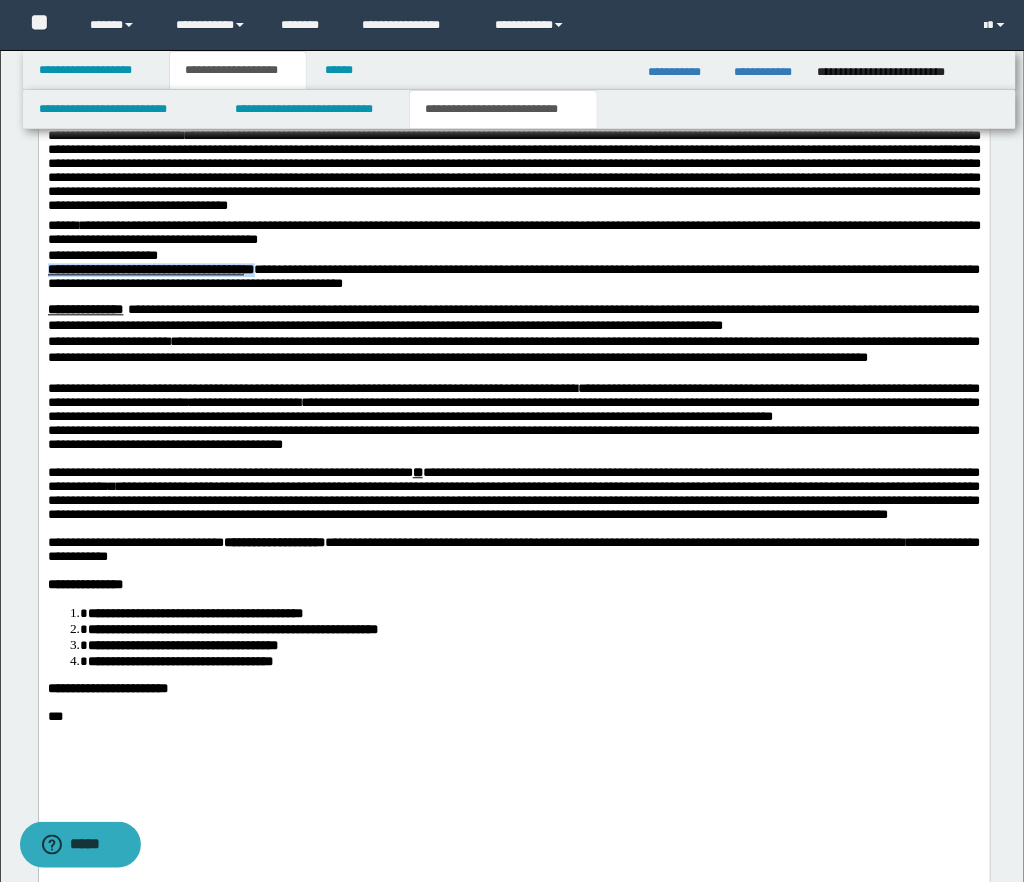 drag, startPoint x: 48, startPoint y: 405, endPoint x: 289, endPoint y: 405, distance: 241 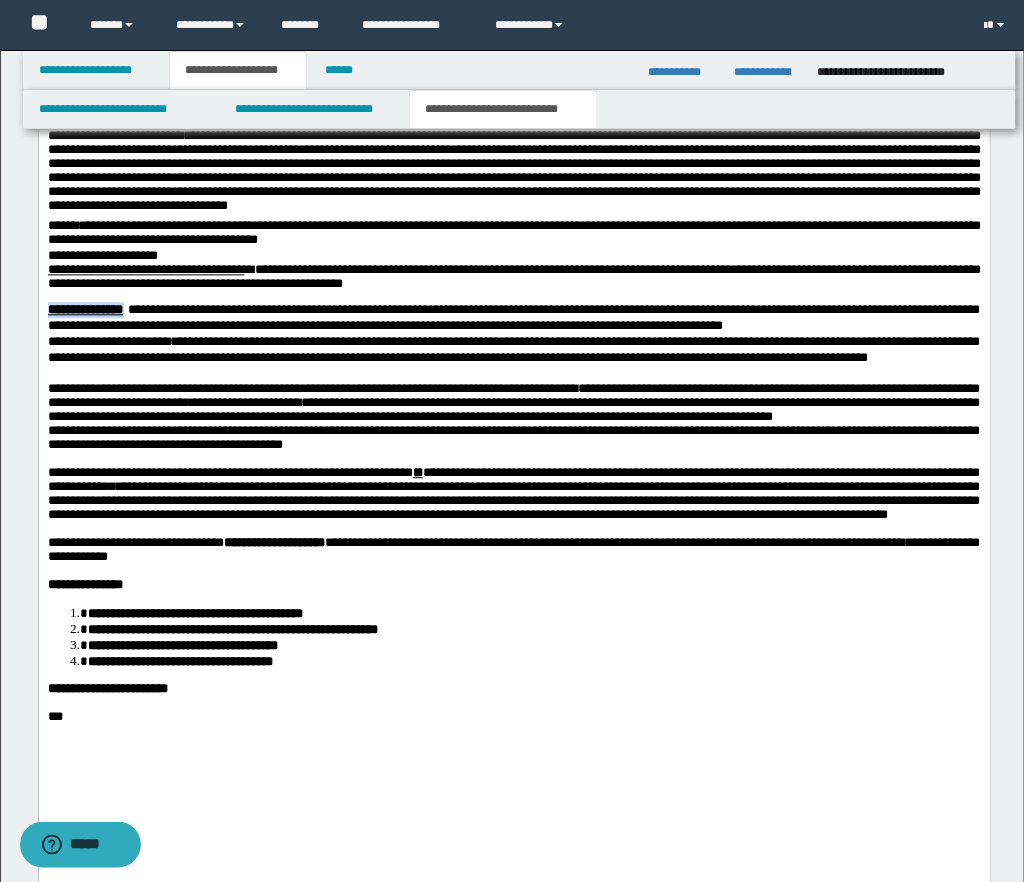 drag, startPoint x: 50, startPoint y: 446, endPoint x: 135, endPoint y: 446, distance: 85 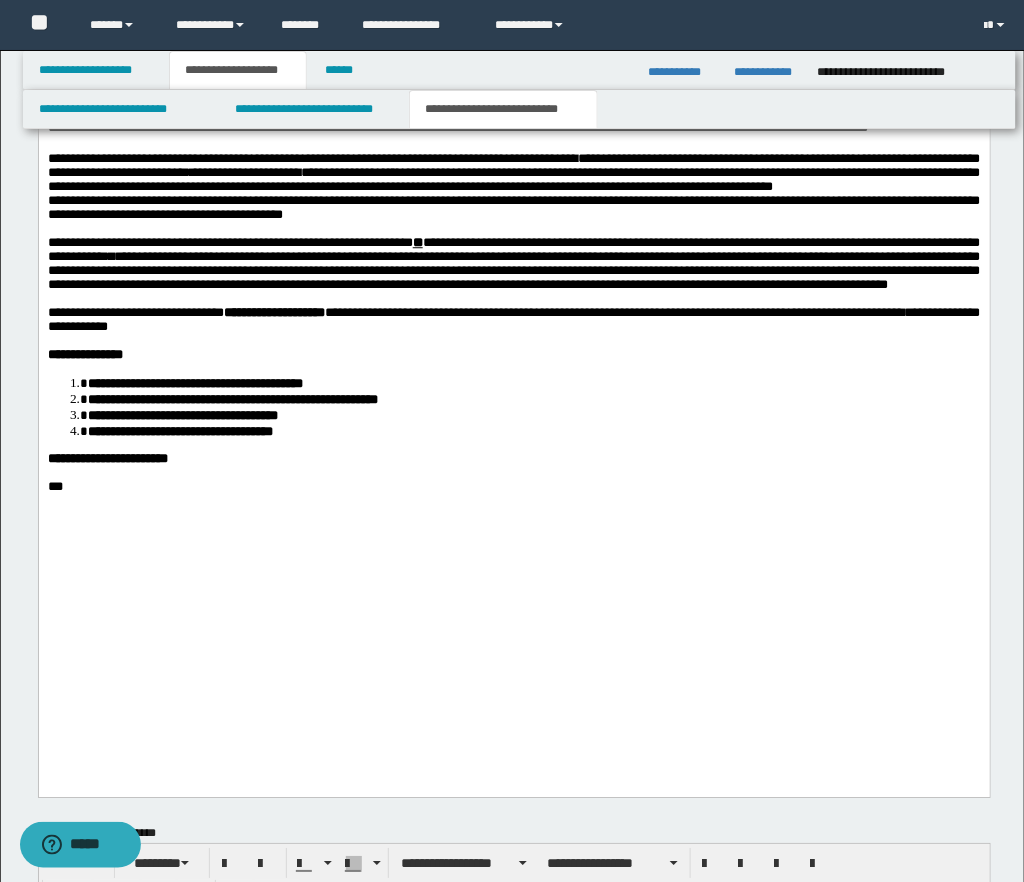 scroll, scrollTop: 3065, scrollLeft: 0, axis: vertical 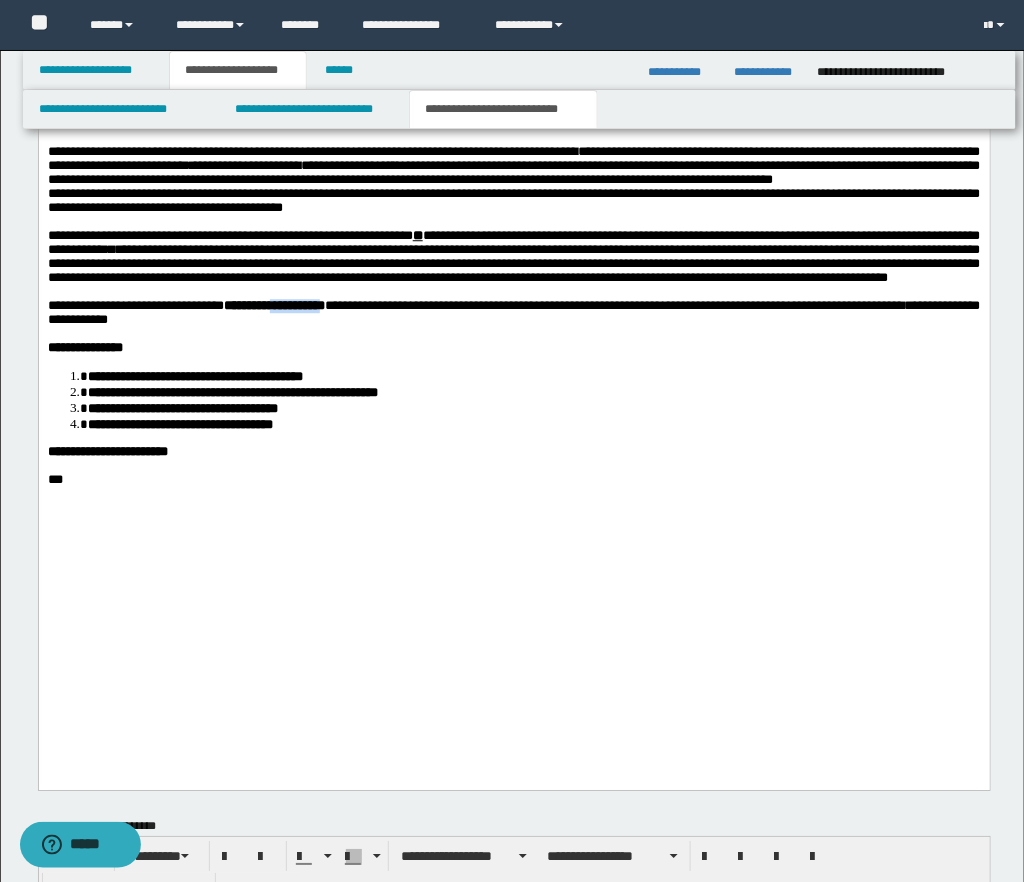 drag, startPoint x: 332, startPoint y: 500, endPoint x: 417, endPoint y: 499, distance: 85.00588 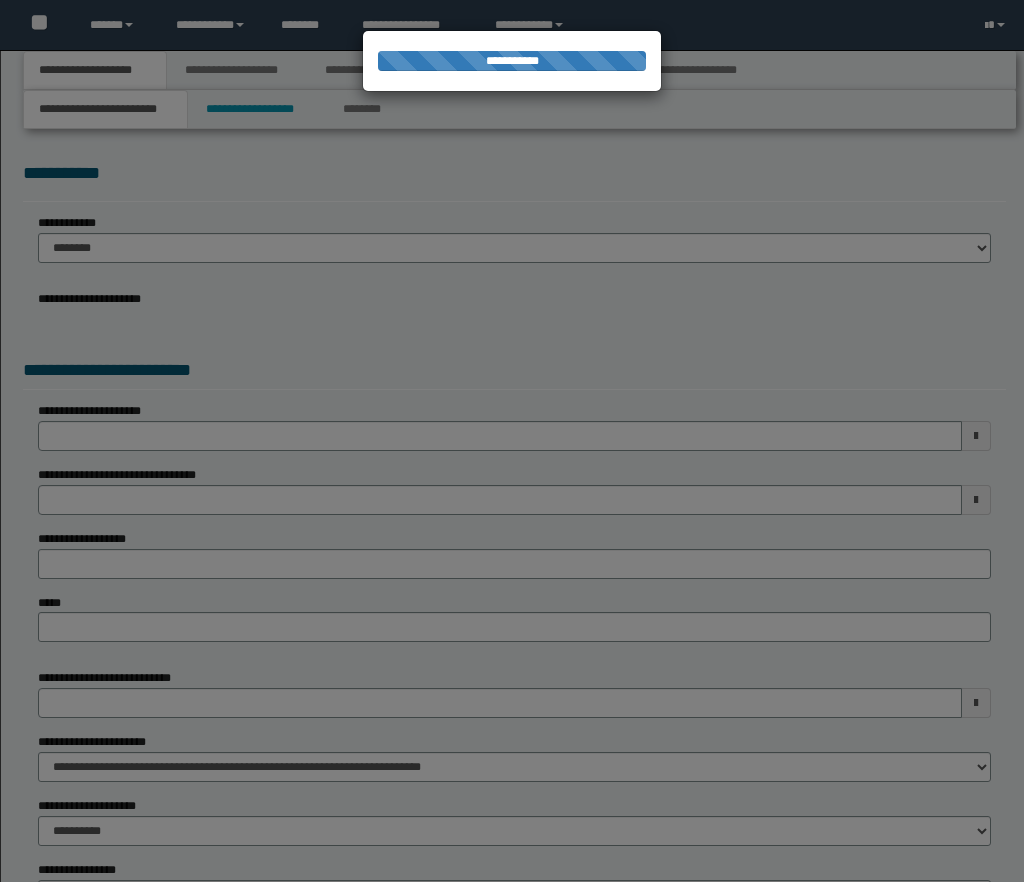 scroll, scrollTop: 0, scrollLeft: 0, axis: both 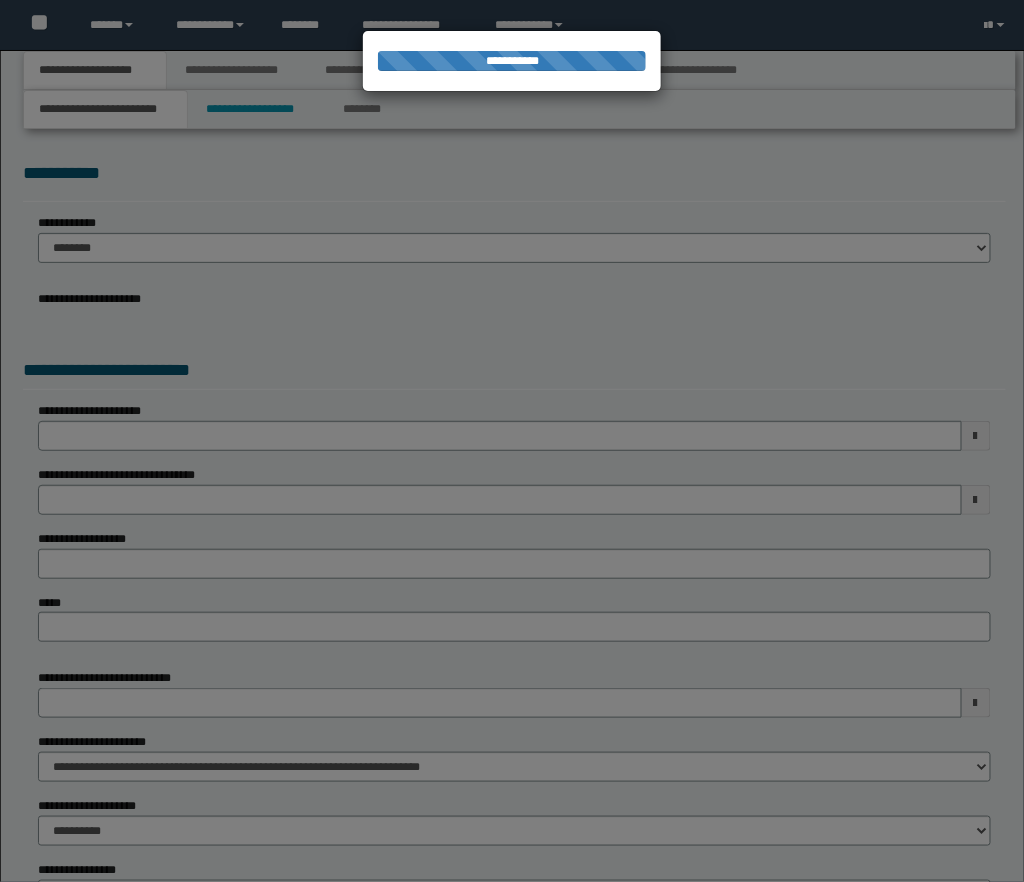 select on "*" 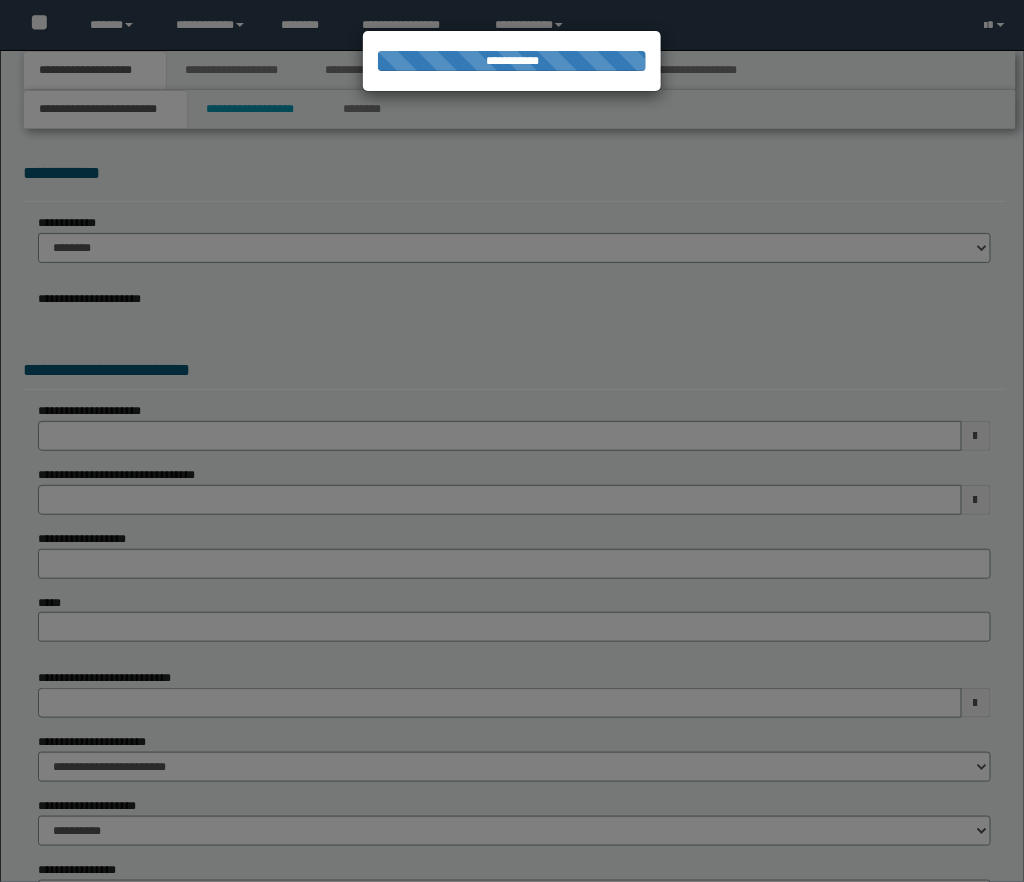 select on "*" 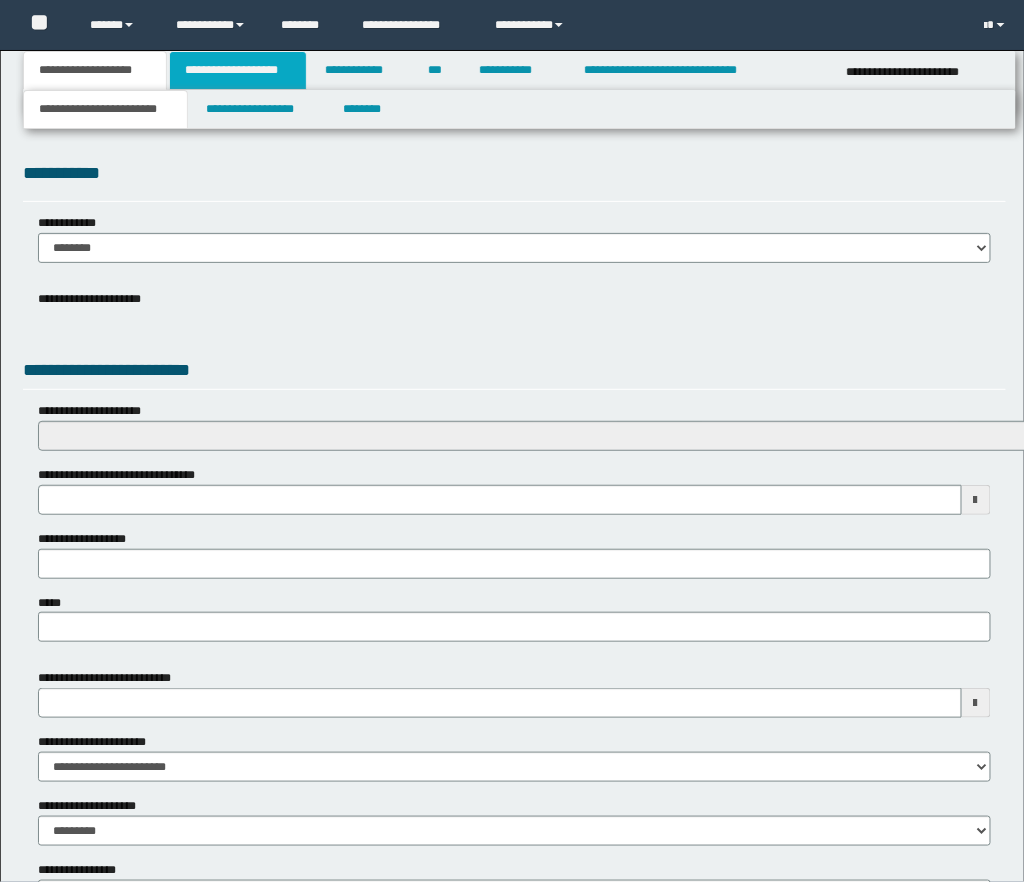 scroll, scrollTop: 0, scrollLeft: 0, axis: both 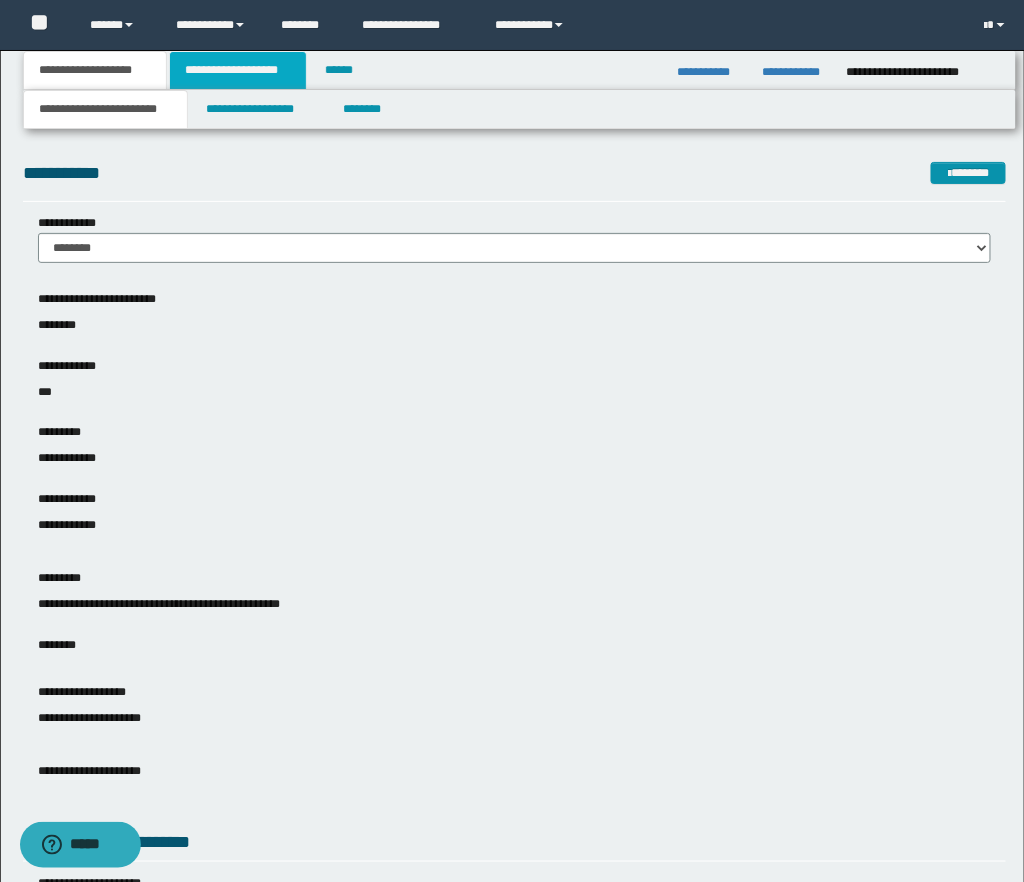 click on "**********" at bounding box center [238, 70] 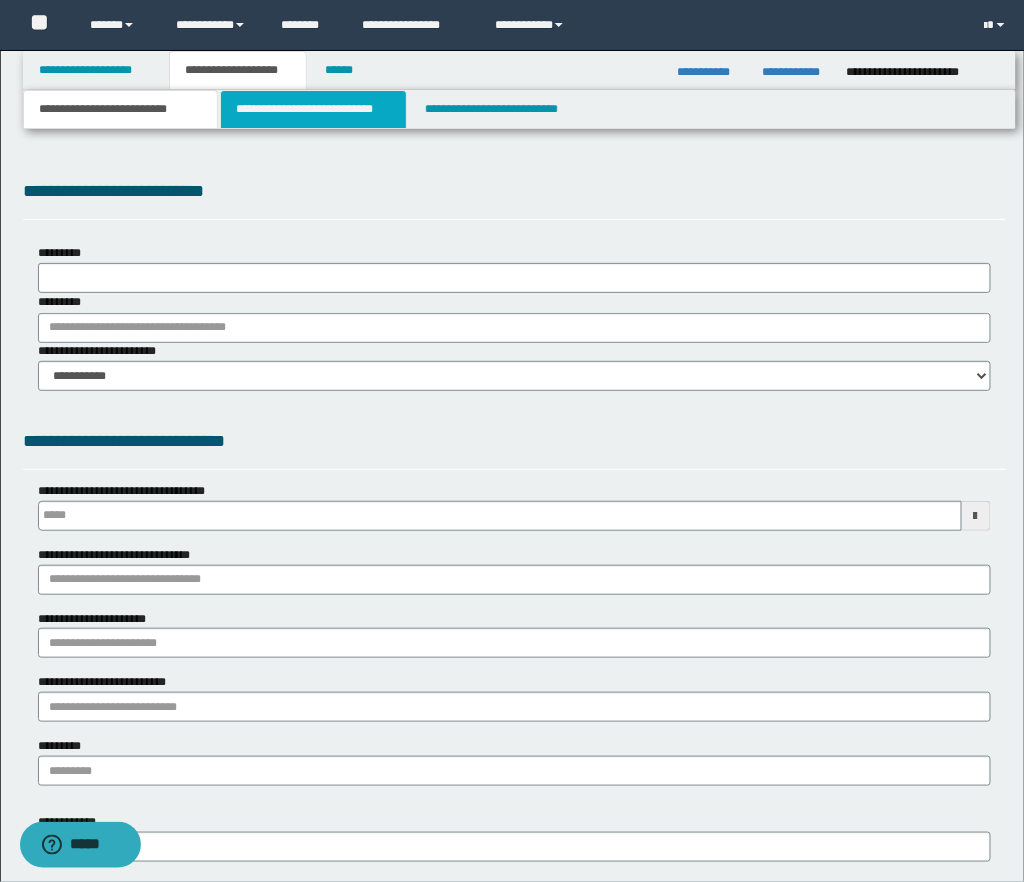 type 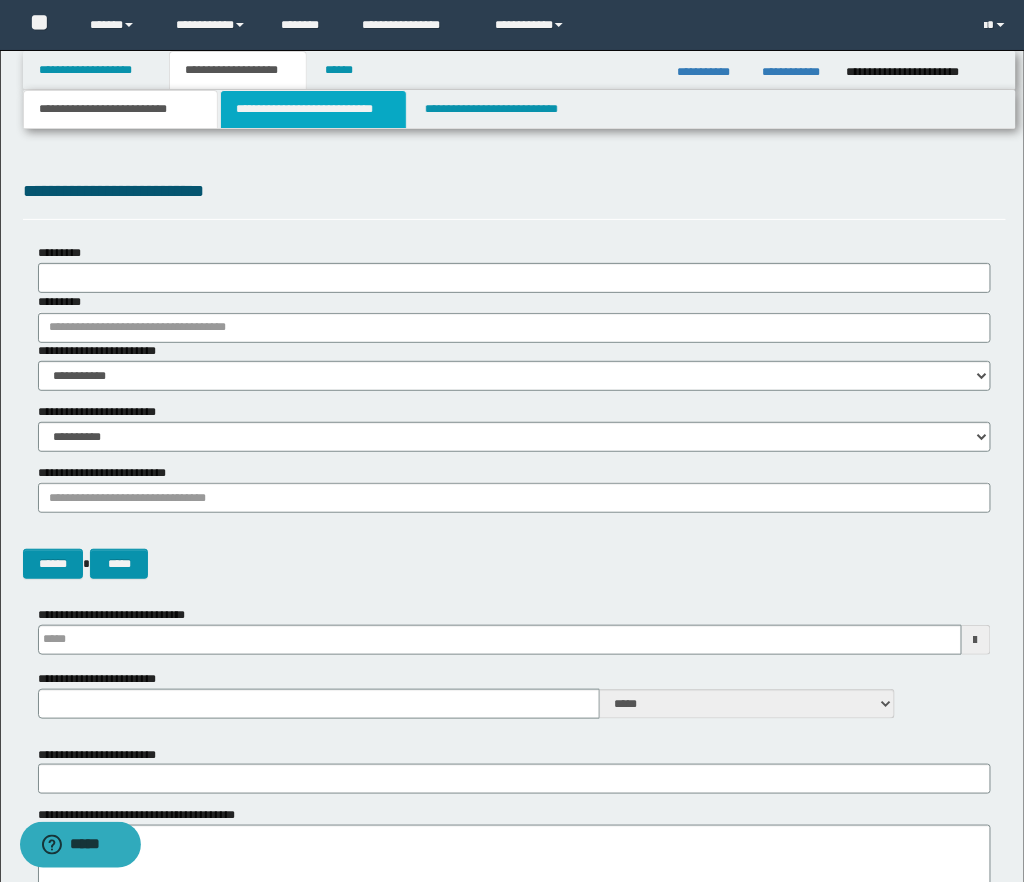 click on "**********" at bounding box center [313, 109] 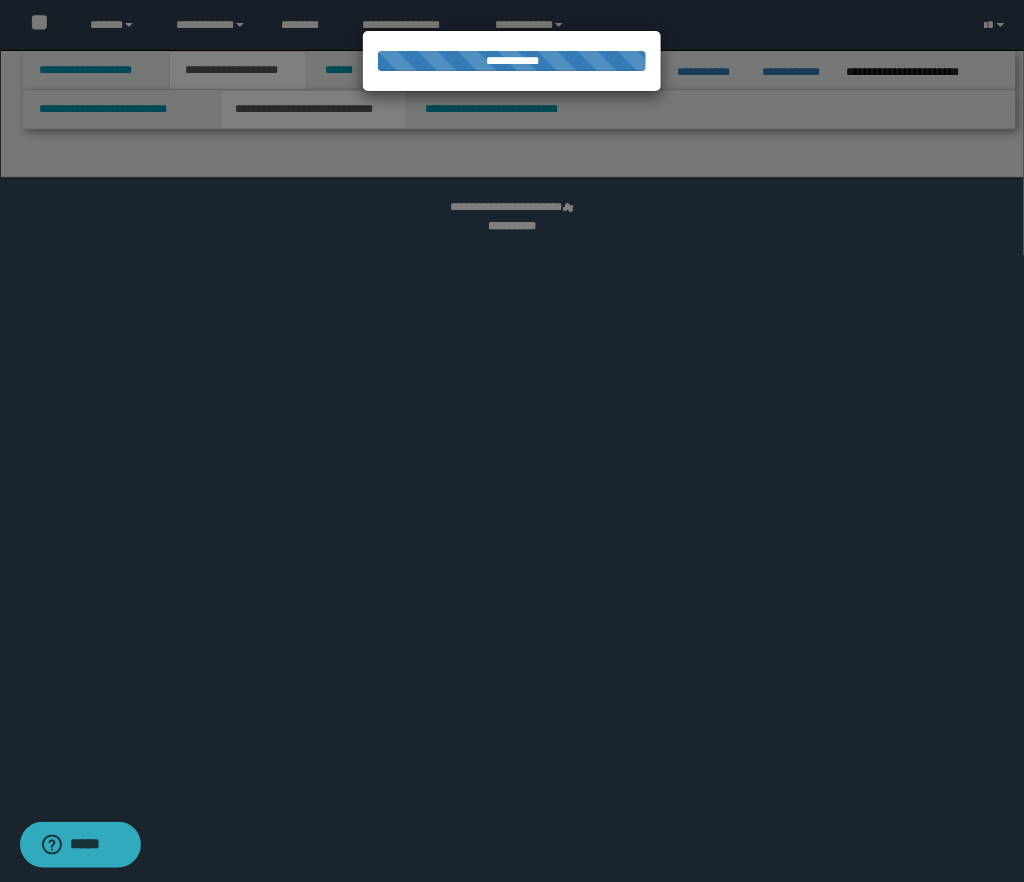 select on "*" 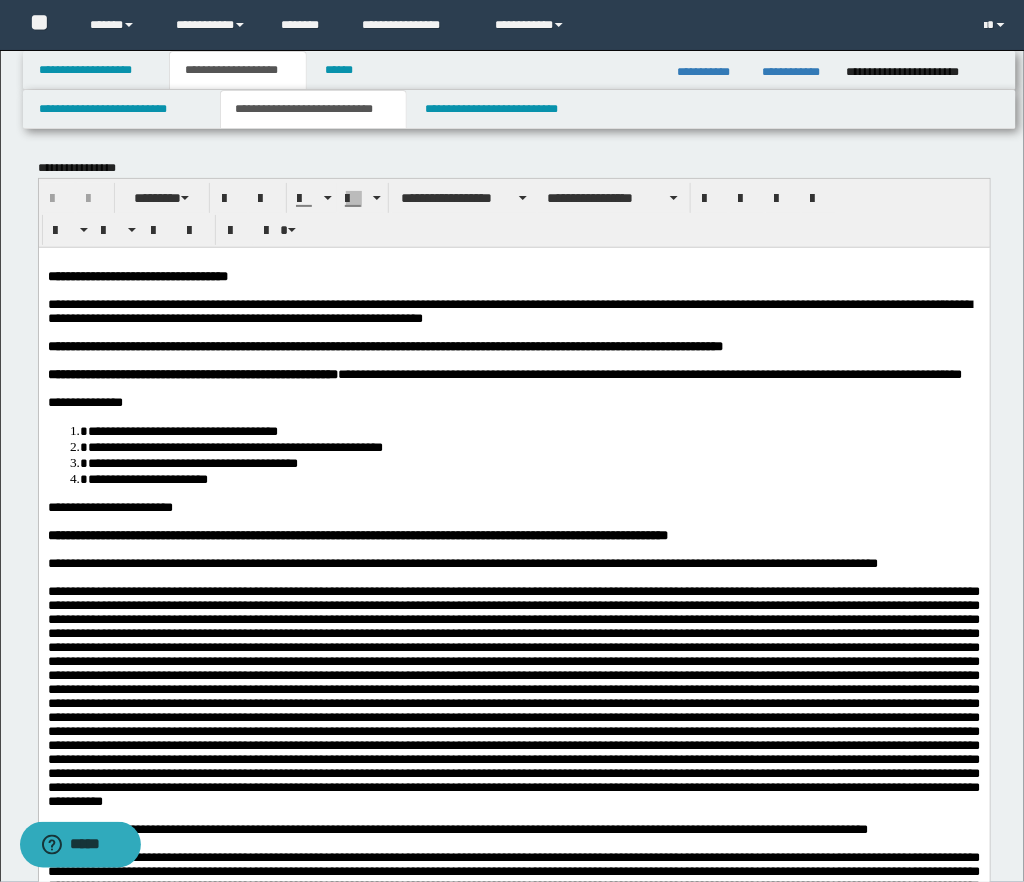 scroll, scrollTop: 0, scrollLeft: 0, axis: both 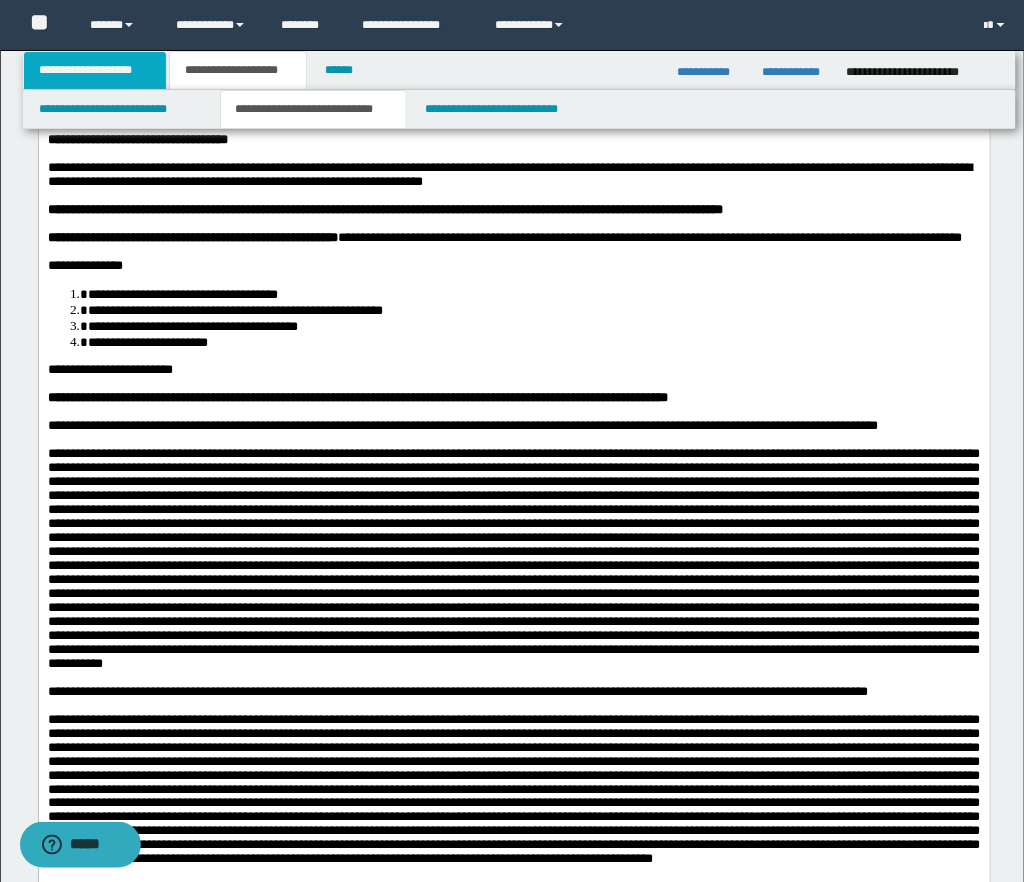 click on "**********" at bounding box center [95, 70] 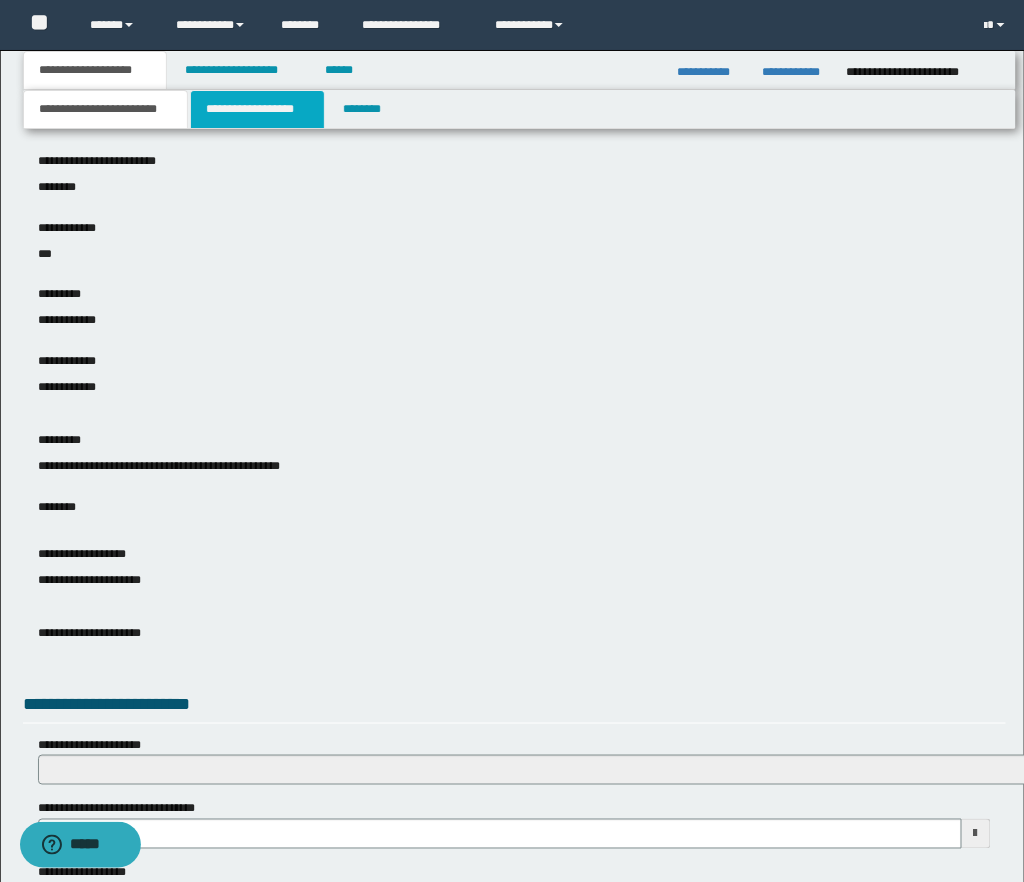 click on "**********" at bounding box center [257, 109] 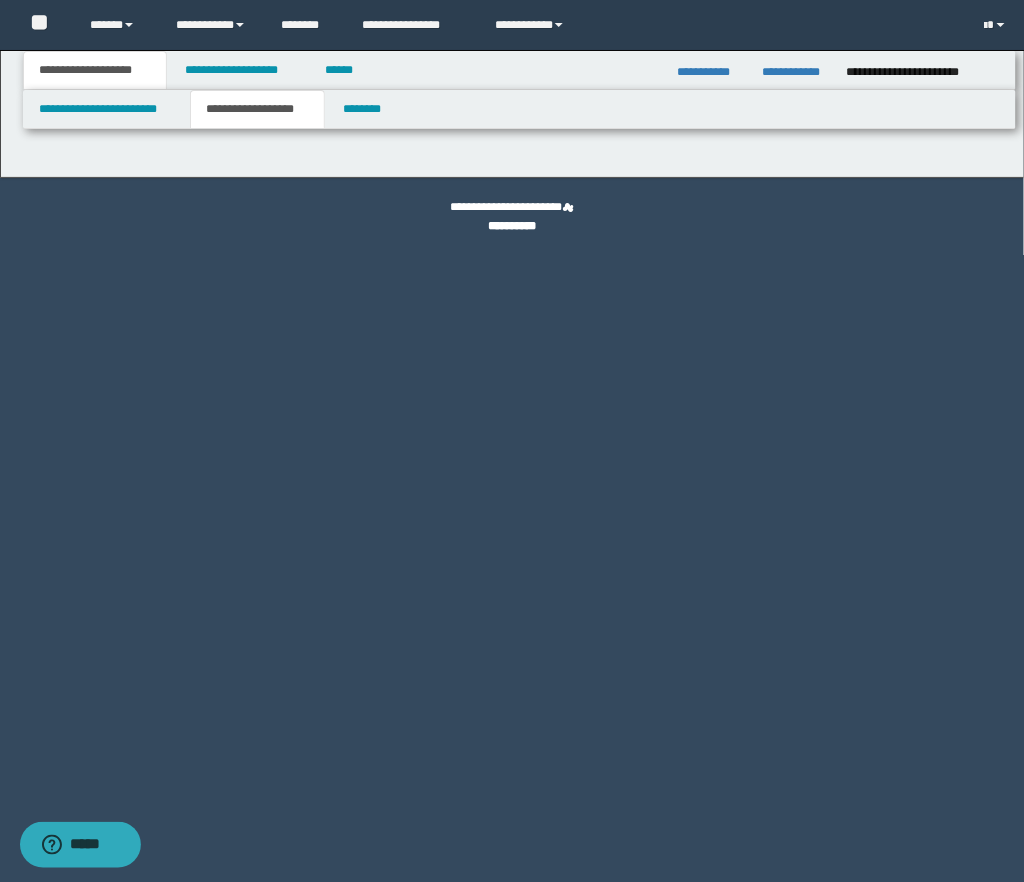 type on "********" 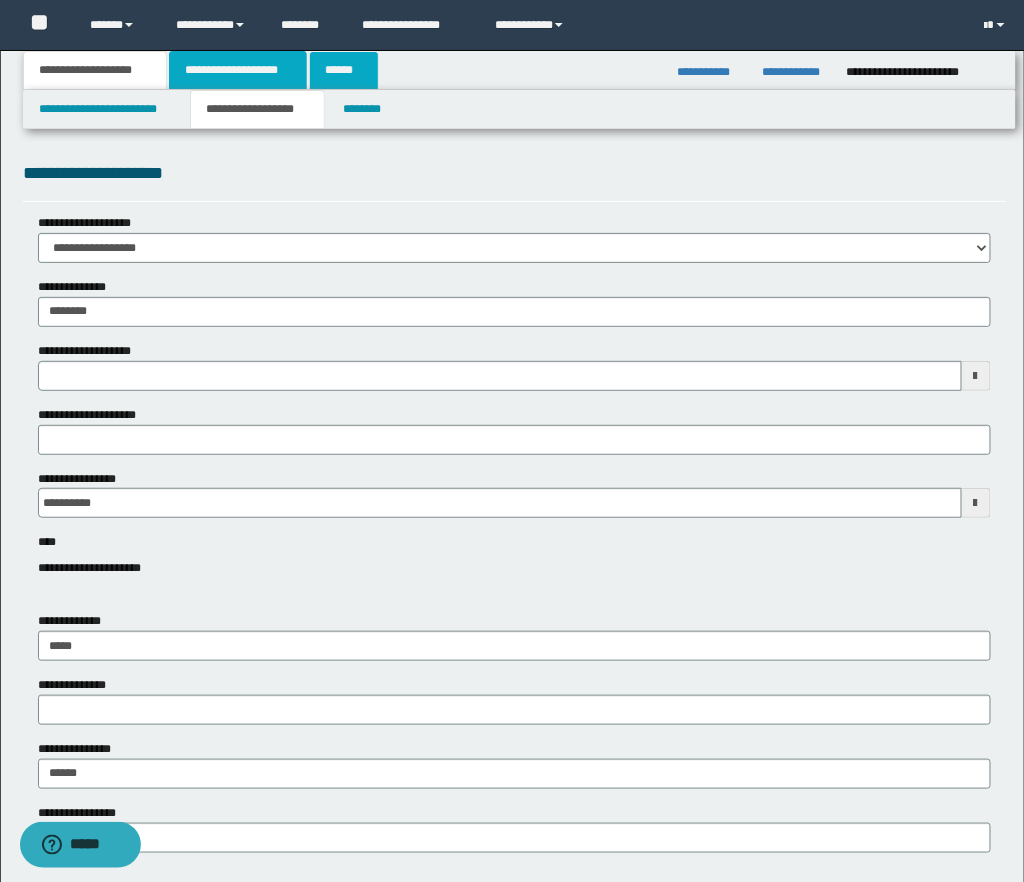 drag, startPoint x: 242, startPoint y: 65, endPoint x: 322, endPoint y: 78, distance: 81.04937 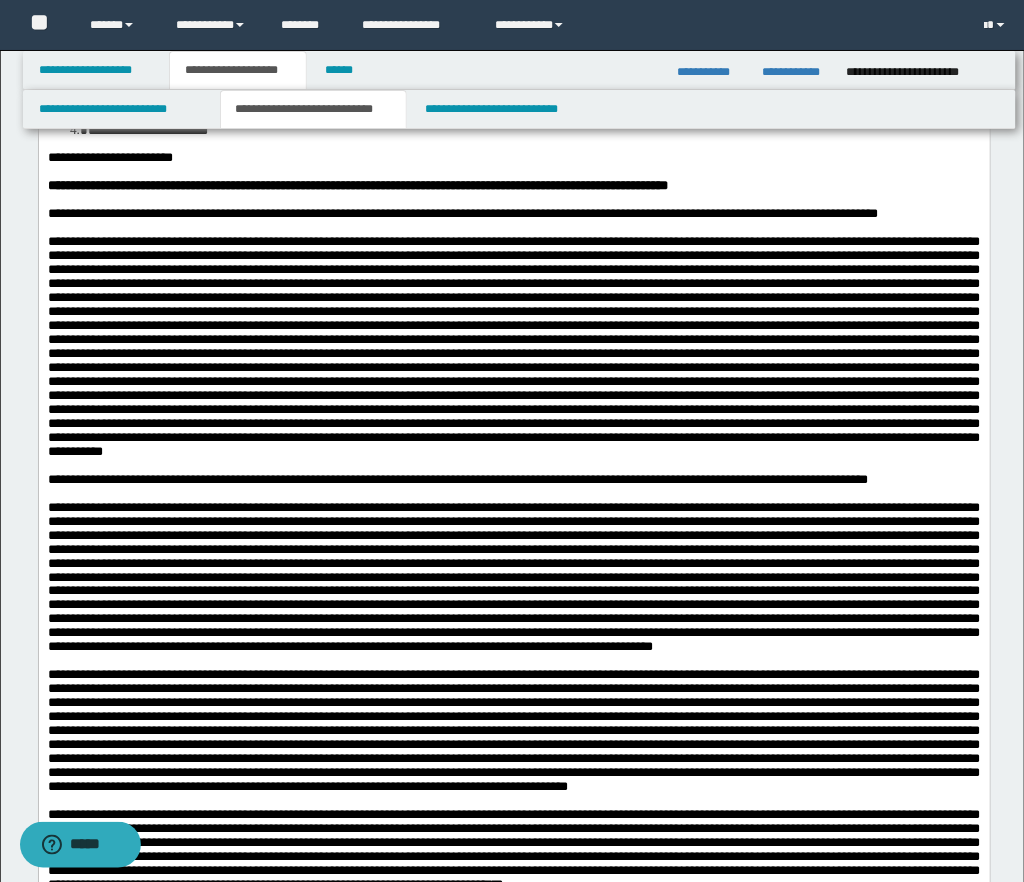 scroll, scrollTop: 361, scrollLeft: 0, axis: vertical 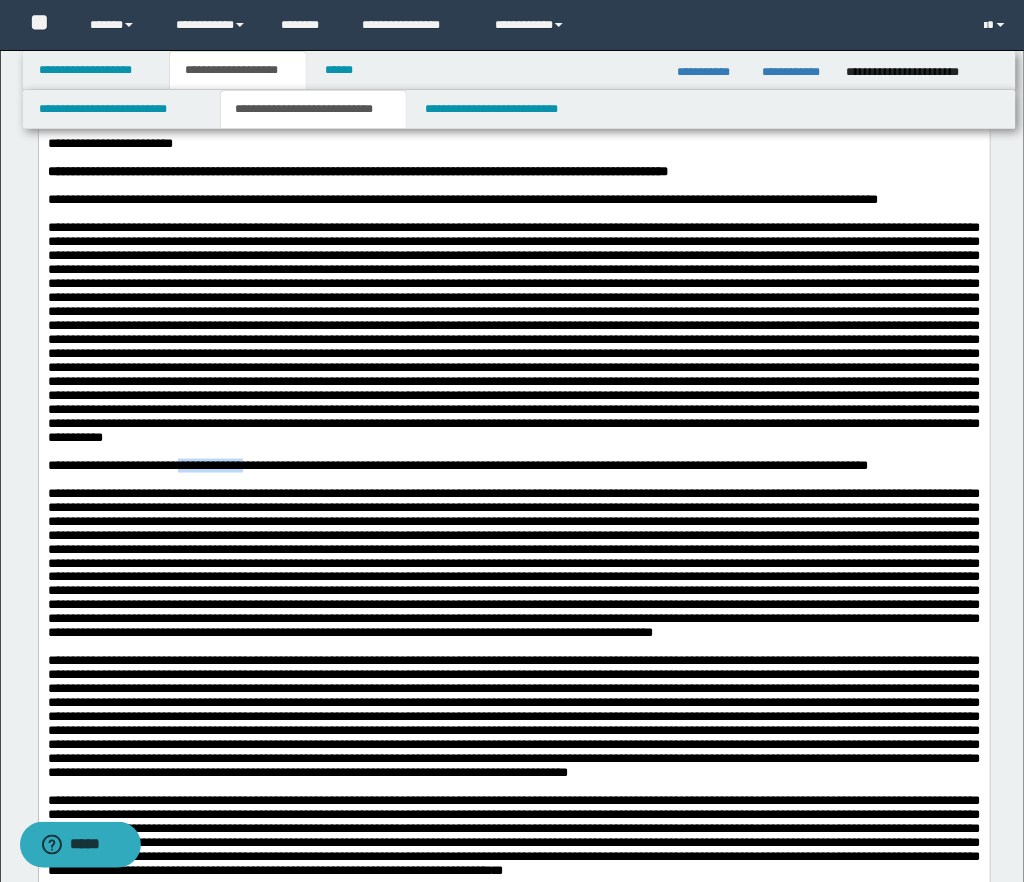 drag, startPoint x: 193, startPoint y: 525, endPoint x: 279, endPoint y: 525, distance: 86 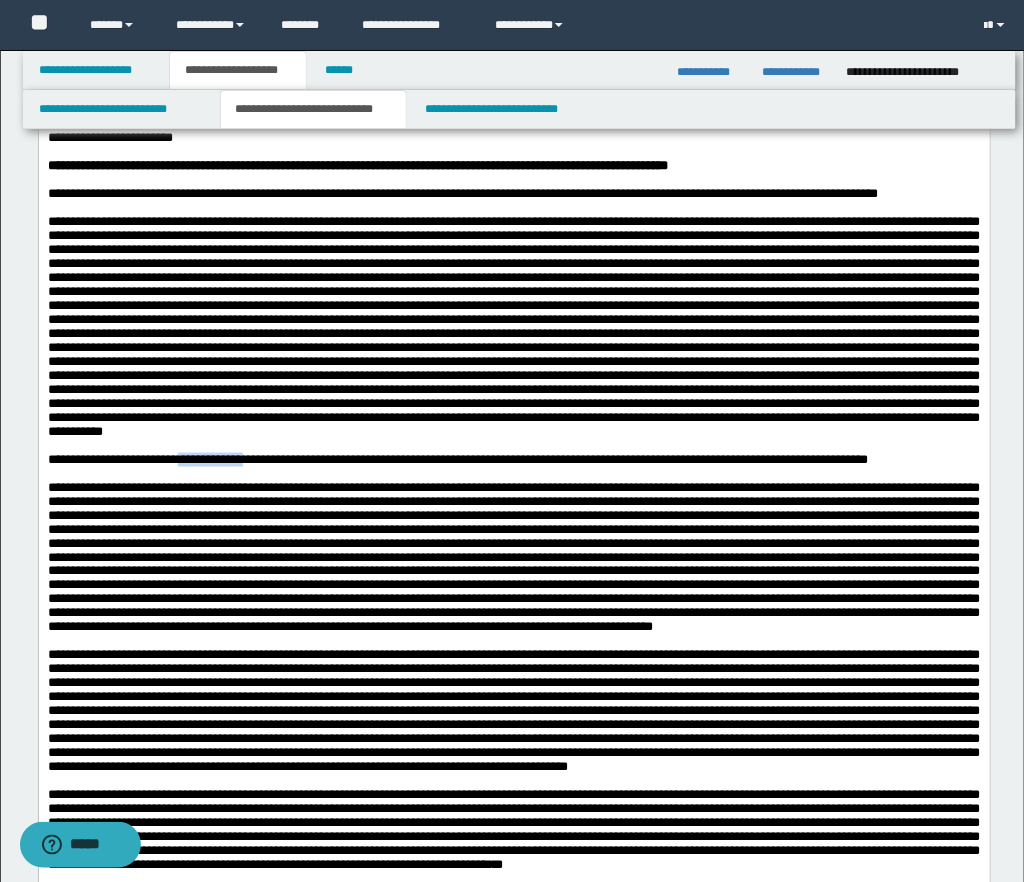 copy on "**********" 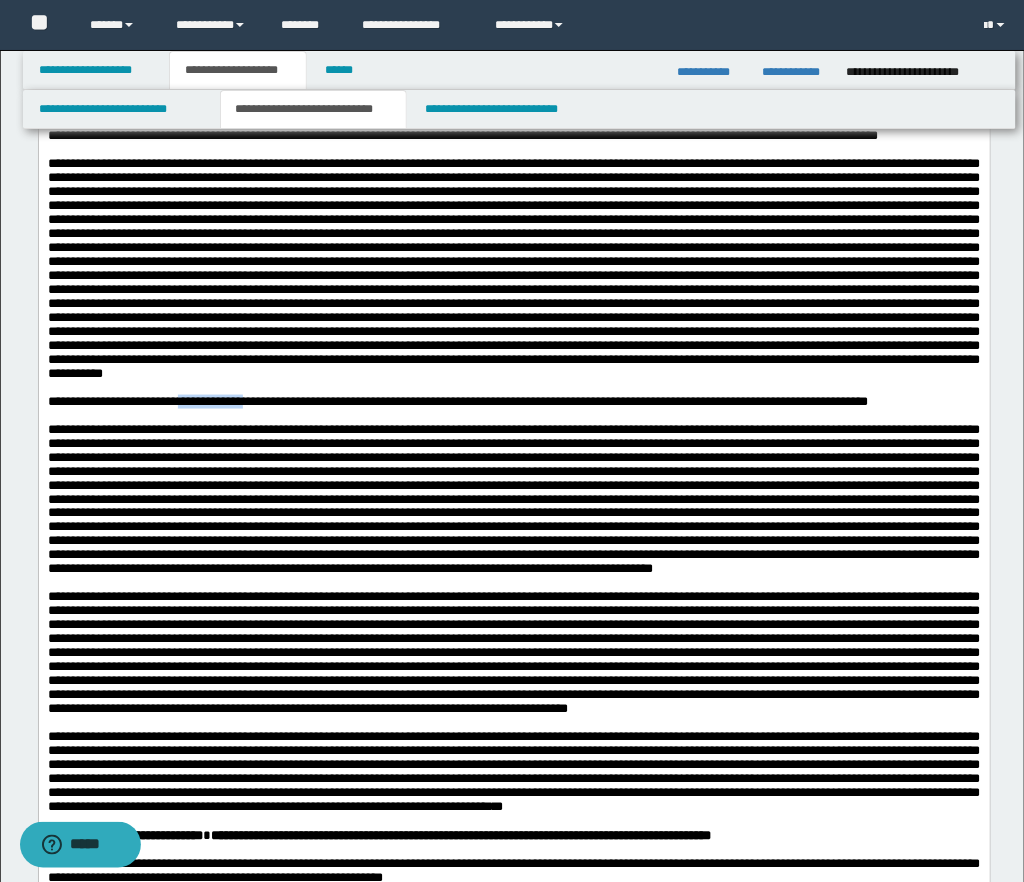 scroll, scrollTop: 429, scrollLeft: 0, axis: vertical 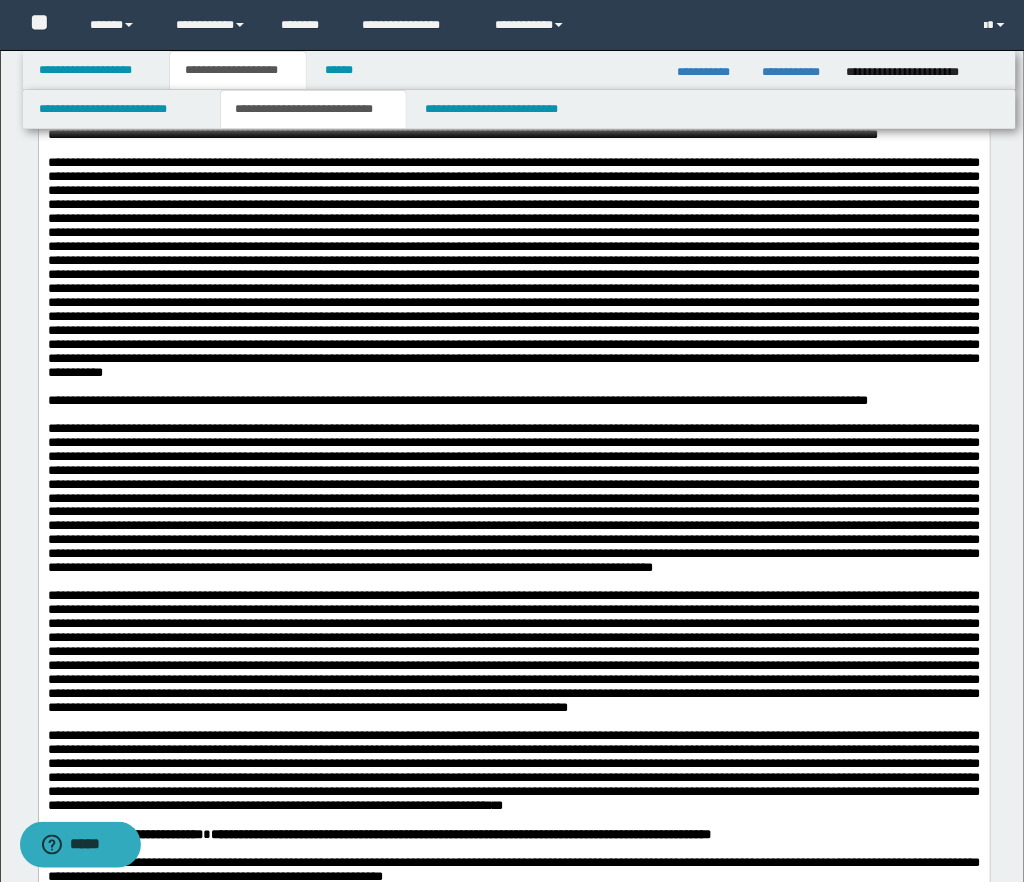 click on "**********" at bounding box center [457, 400] 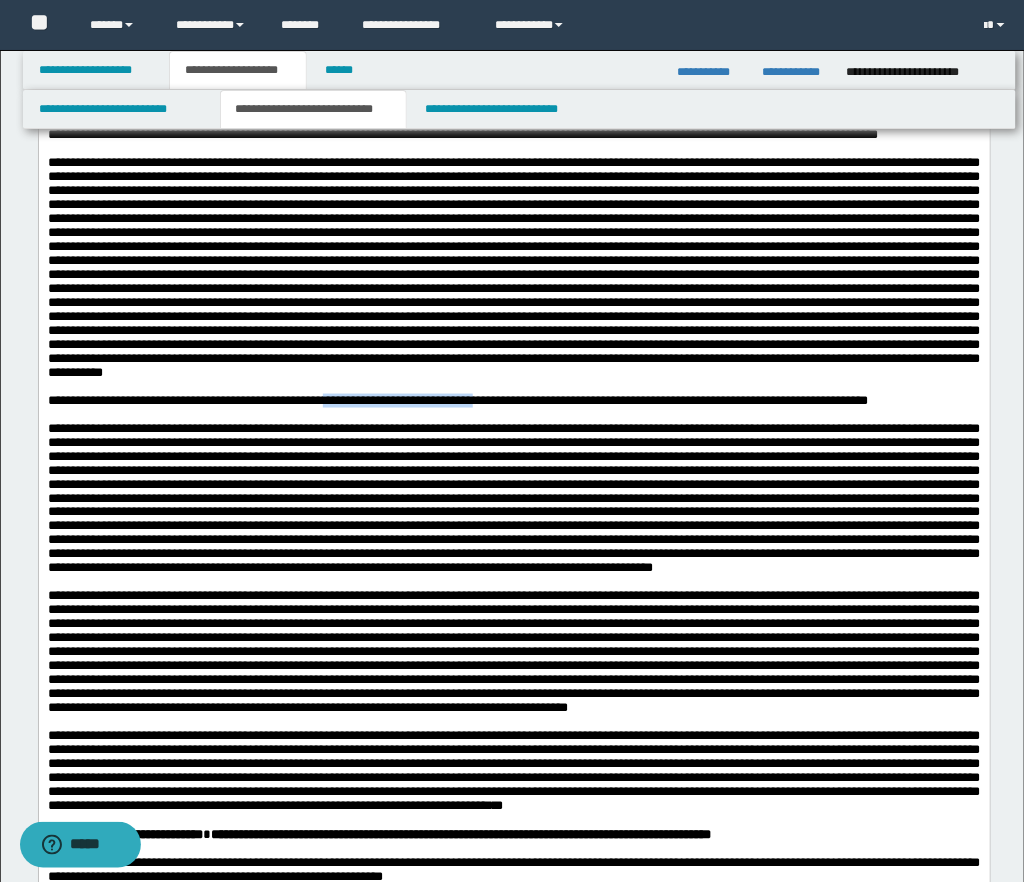 drag, startPoint x: 363, startPoint y: 463, endPoint x: 523, endPoint y: 464, distance: 160.00313 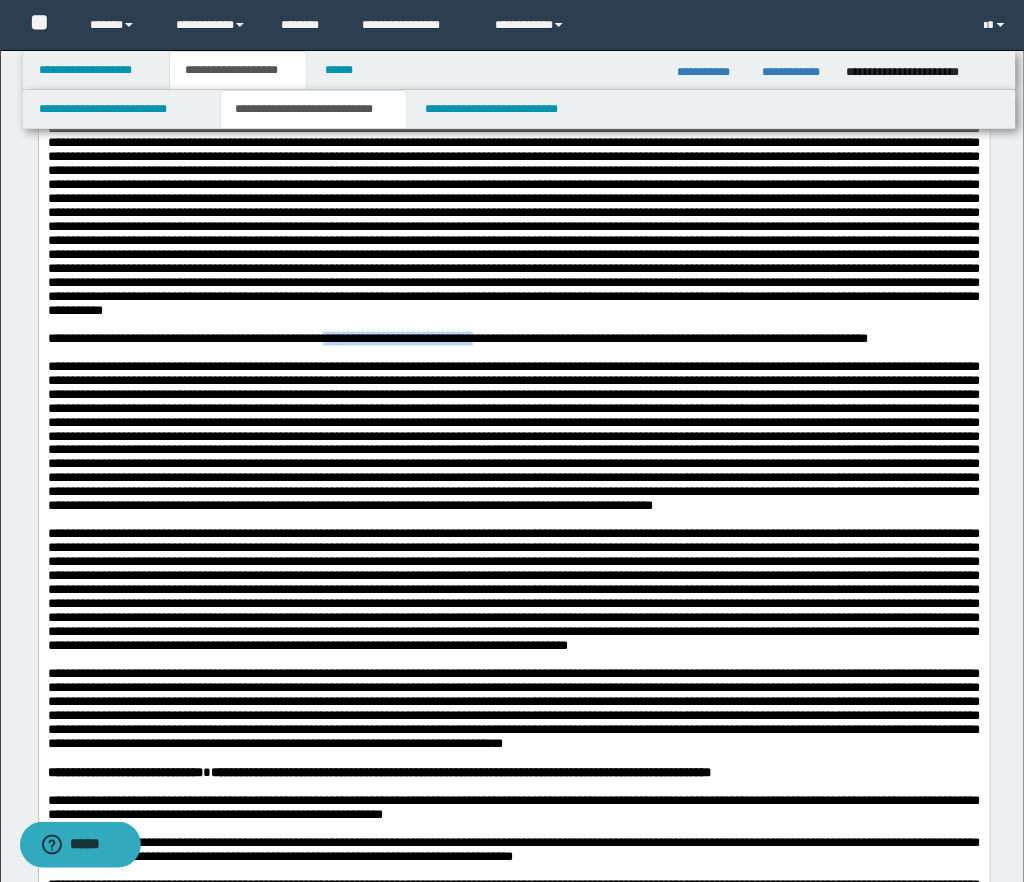 scroll, scrollTop: 495, scrollLeft: 0, axis: vertical 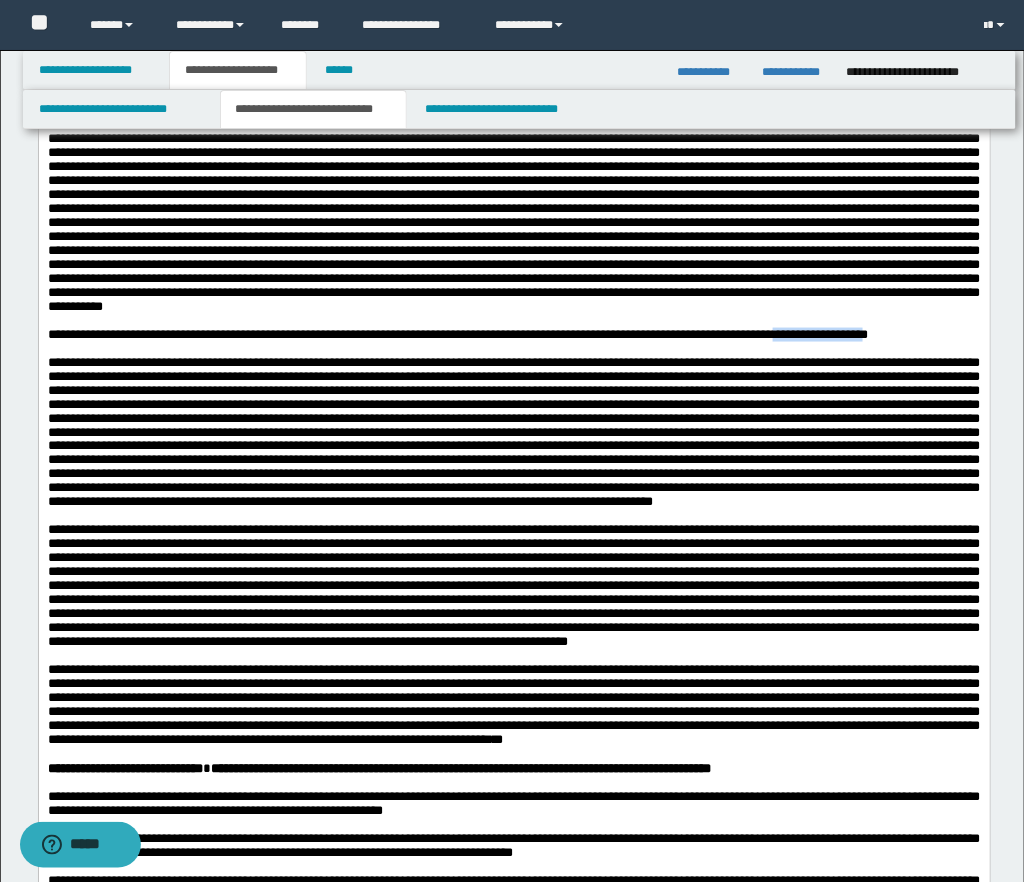 drag, startPoint x: 860, startPoint y: 397, endPoint x: 963, endPoint y: 396, distance: 103.00485 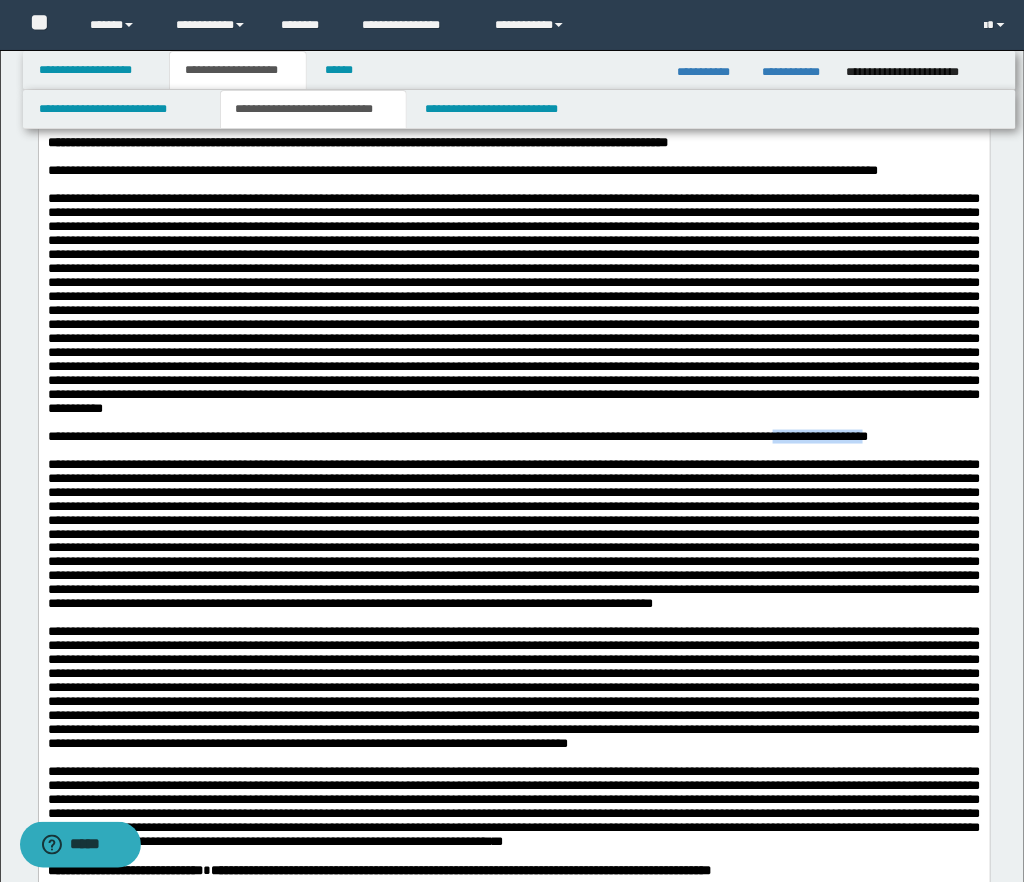 scroll, scrollTop: 389, scrollLeft: 0, axis: vertical 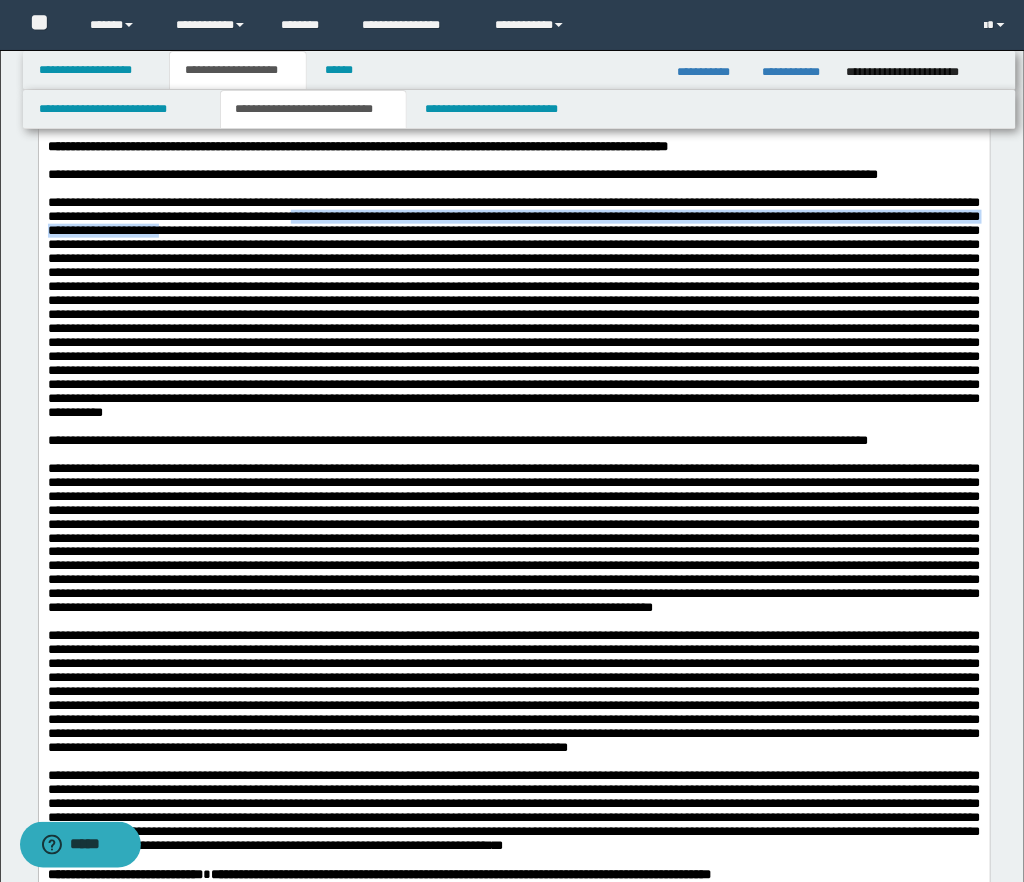 drag, startPoint x: 398, startPoint y: 247, endPoint x: 363, endPoint y: 261, distance: 37.696156 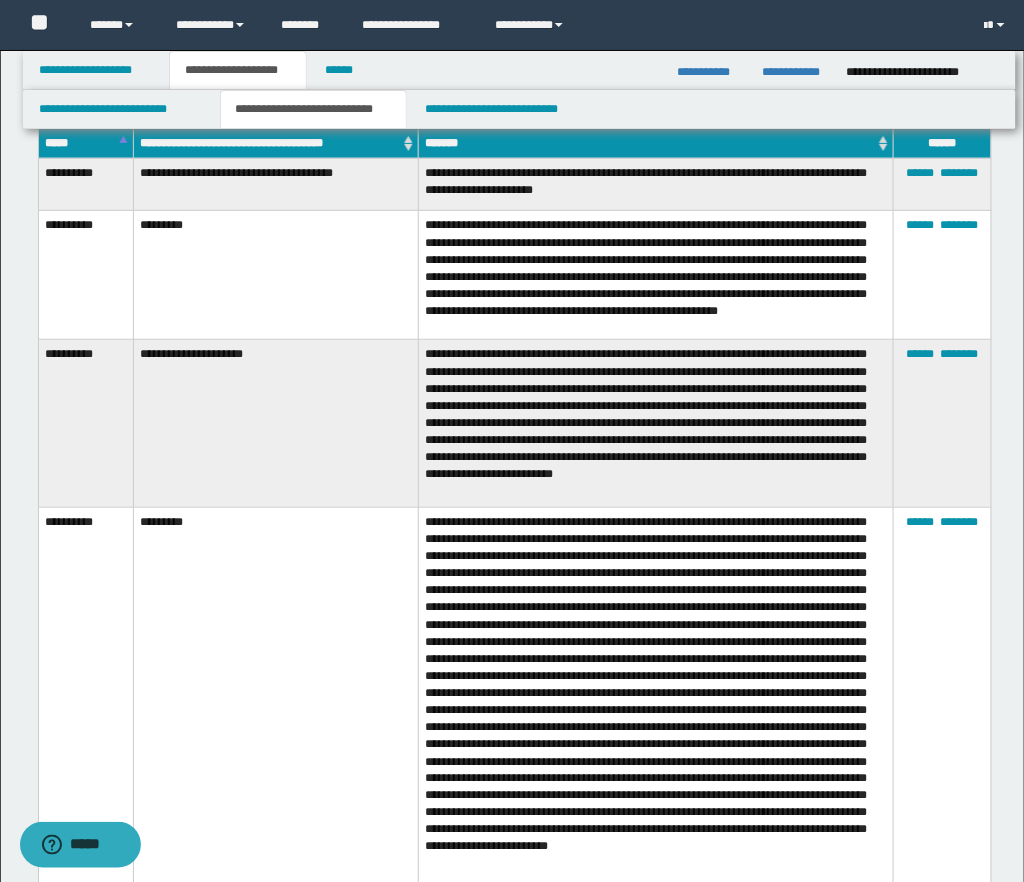 scroll, scrollTop: 2056, scrollLeft: 0, axis: vertical 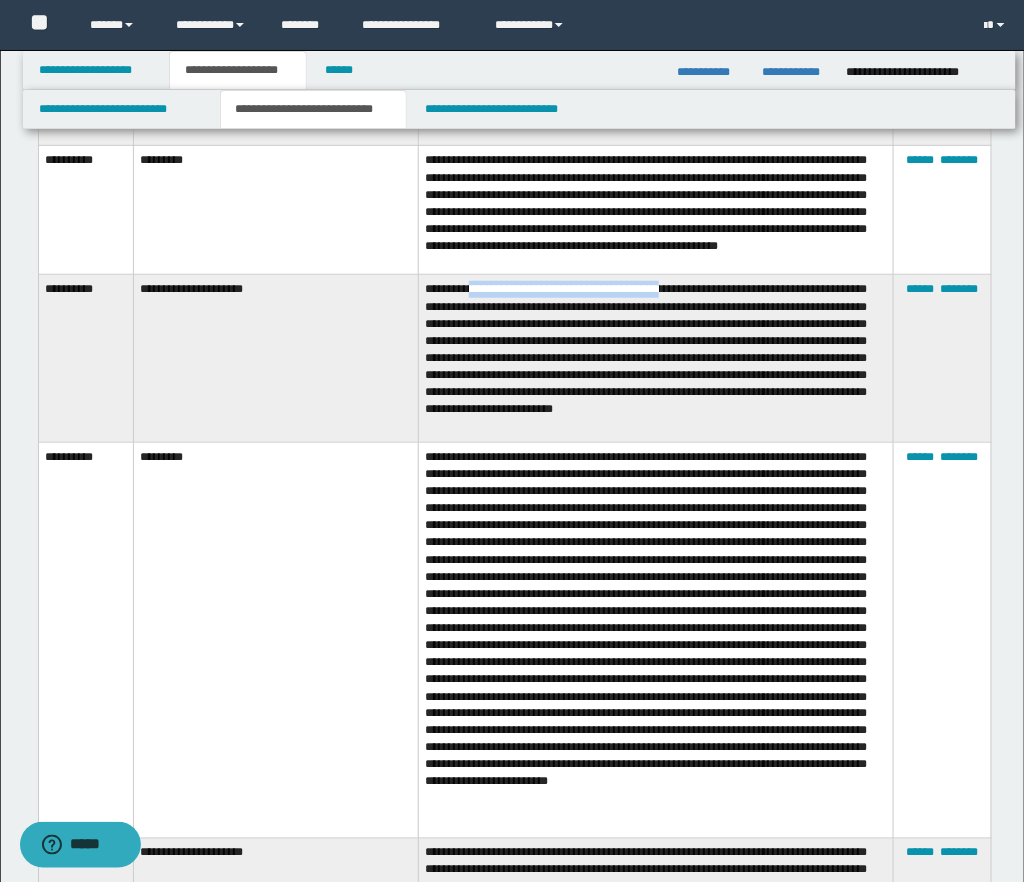 drag, startPoint x: 476, startPoint y: 291, endPoint x: 682, endPoint y: 290, distance: 206.00243 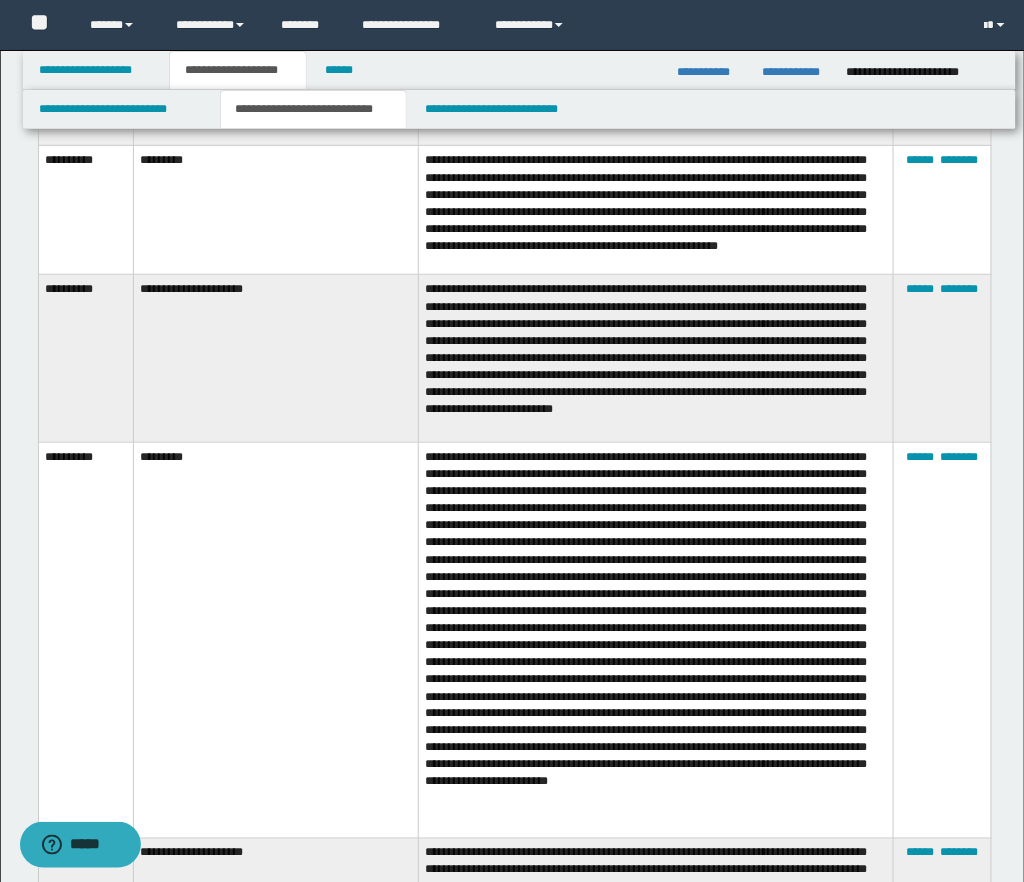 click on "**********" at bounding box center (655, 358) 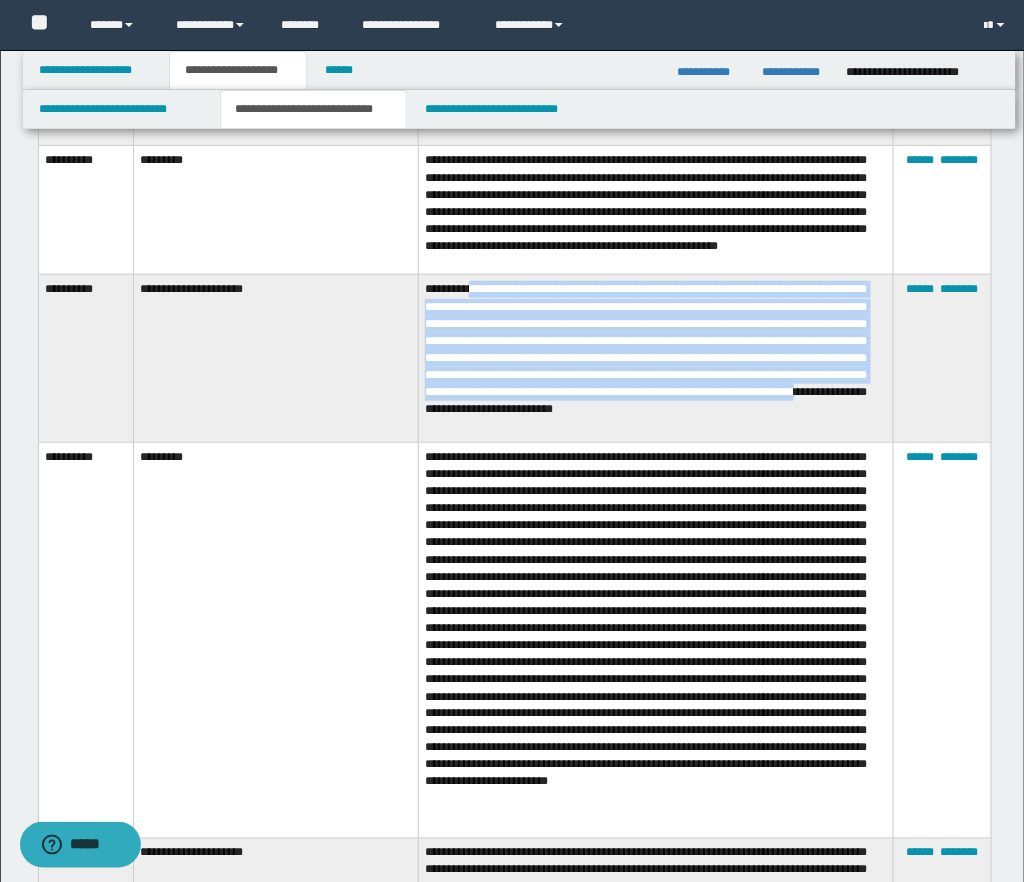 drag, startPoint x: 475, startPoint y: 291, endPoint x: 812, endPoint y: 401, distance: 354.49823 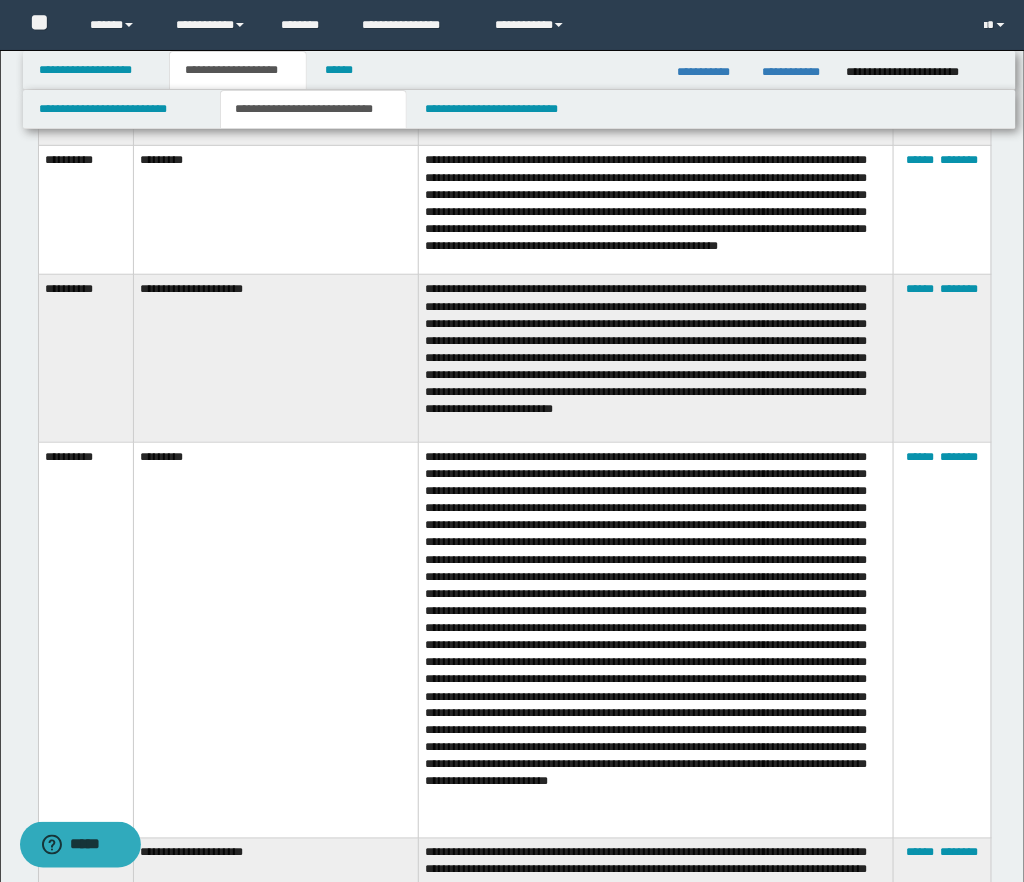 click on "**********" at bounding box center [655, 358] 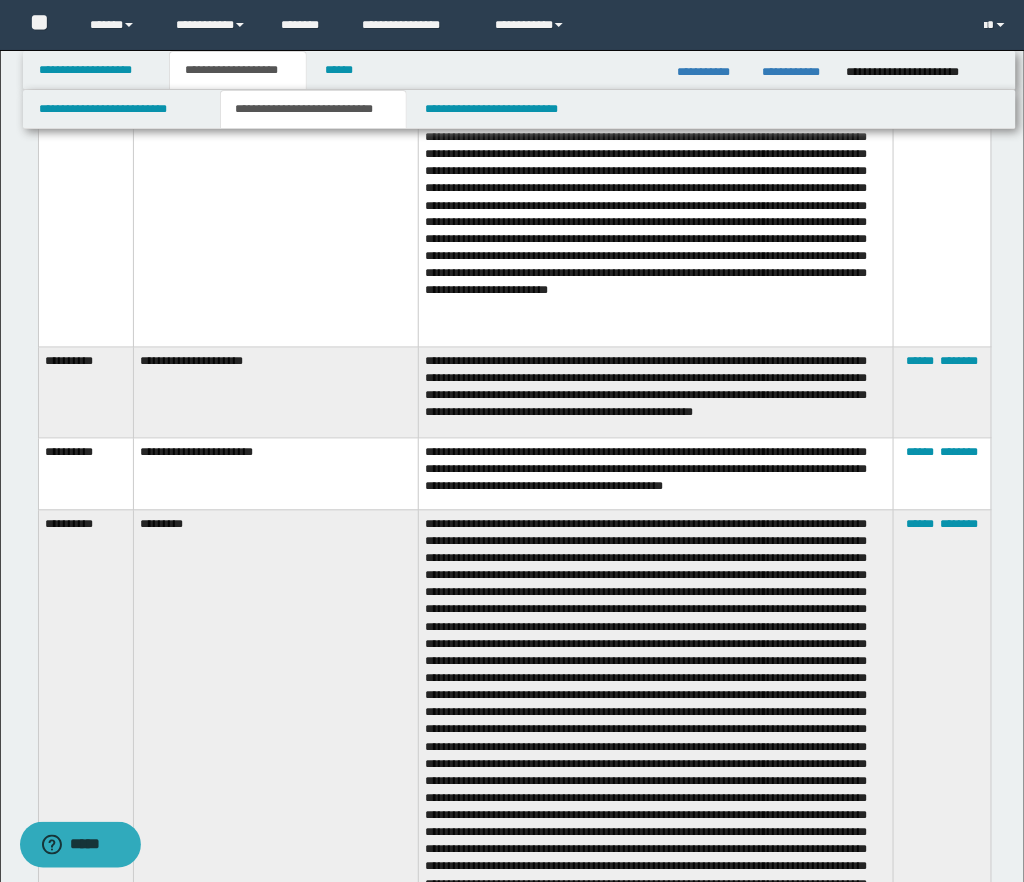 scroll, scrollTop: 2610, scrollLeft: 0, axis: vertical 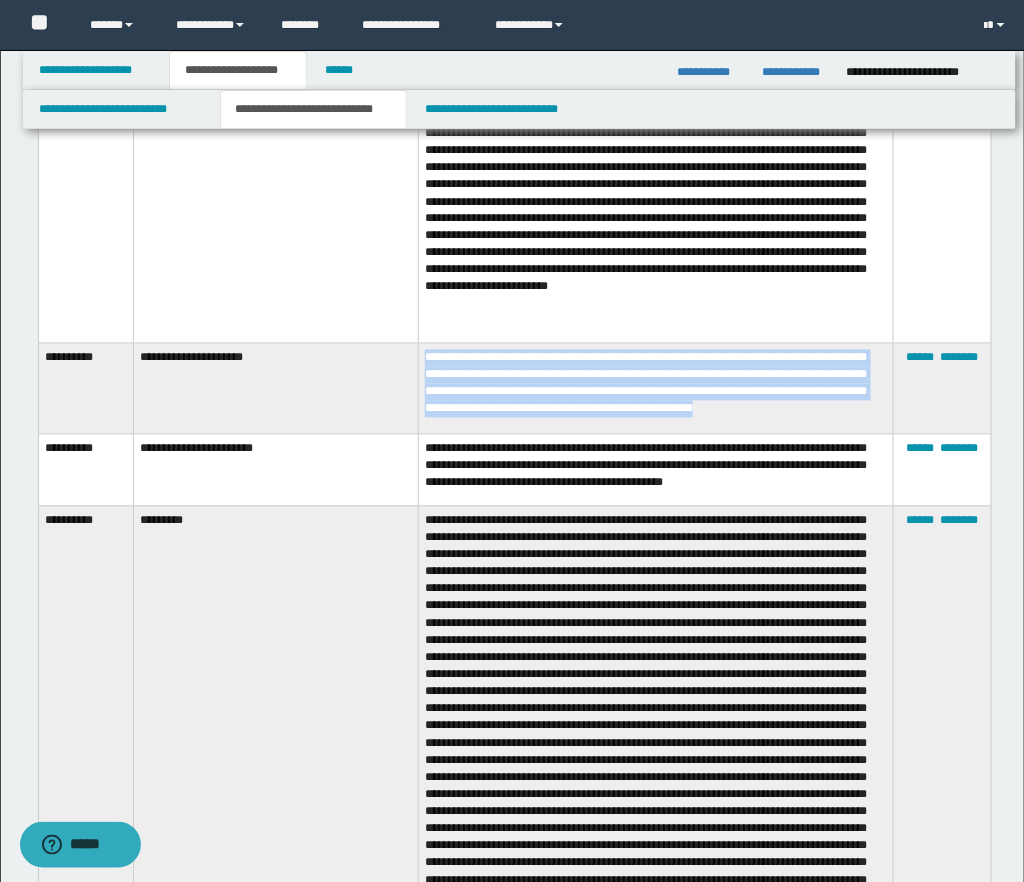 drag, startPoint x: 437, startPoint y: 370, endPoint x: 888, endPoint y: 410, distance: 452.77036 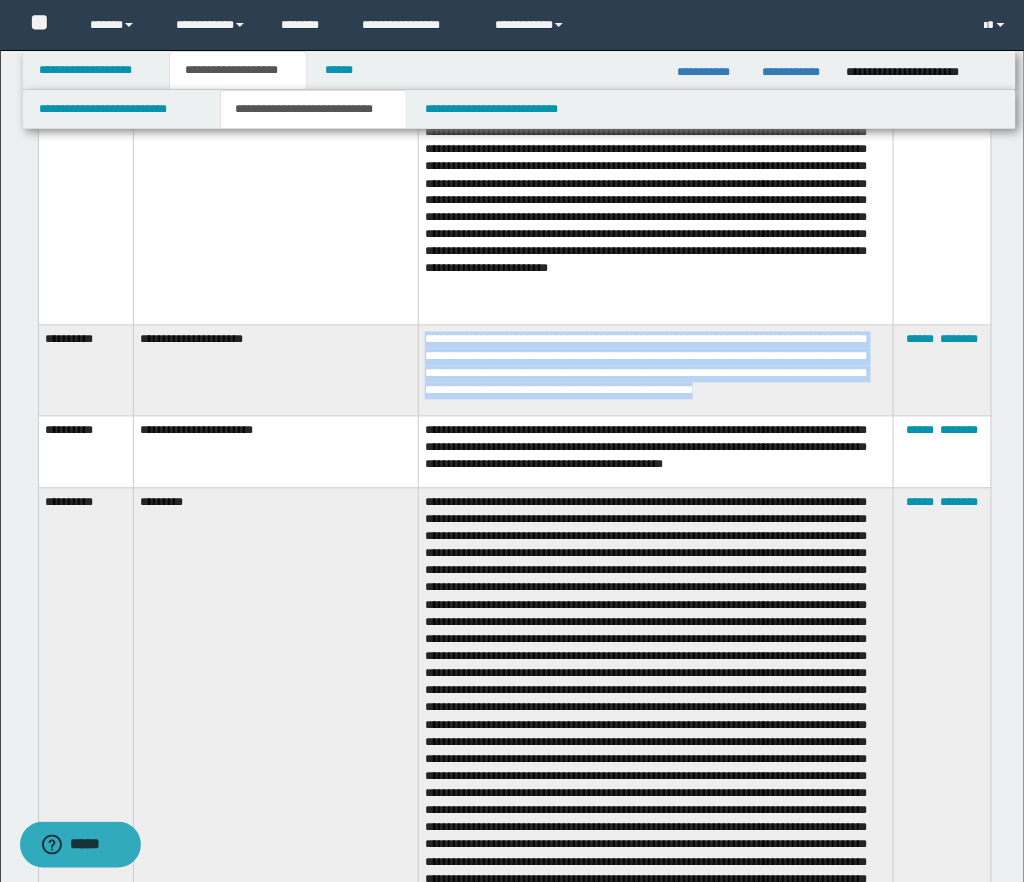 copy on "**********" 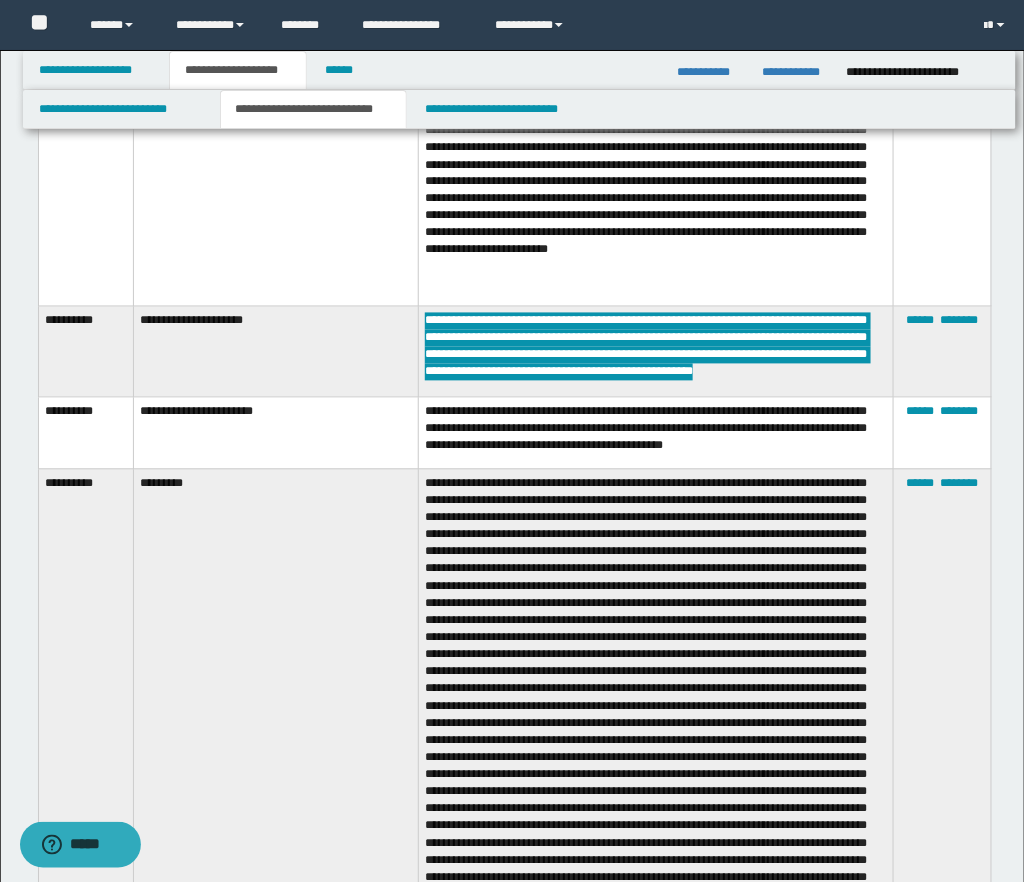scroll, scrollTop: 2650, scrollLeft: 0, axis: vertical 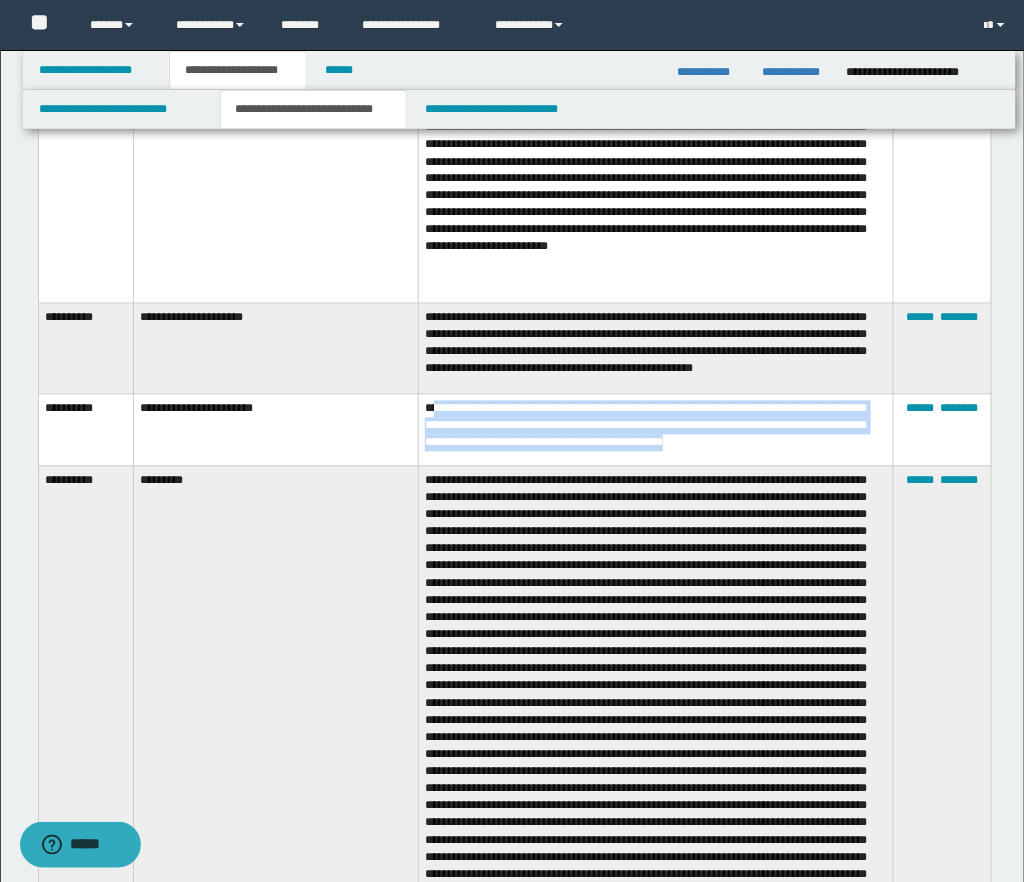 drag, startPoint x: 438, startPoint y: 408, endPoint x: 849, endPoint y: 440, distance: 412.24387 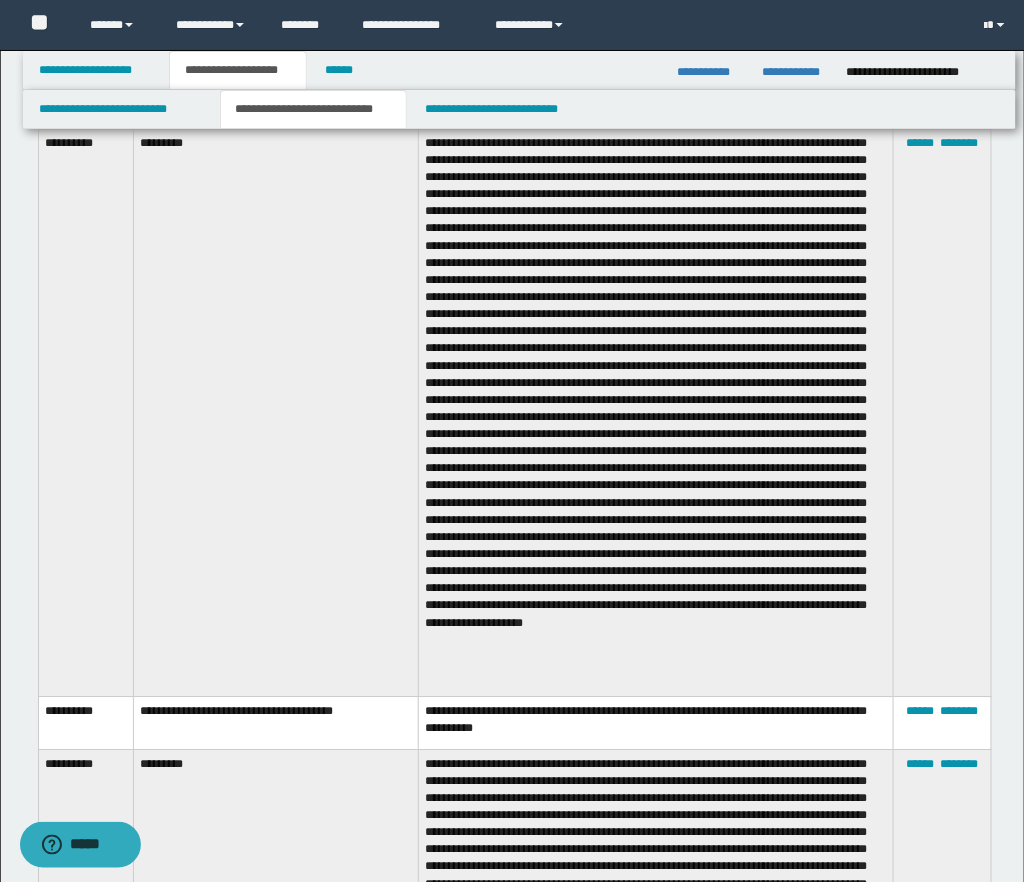 scroll, scrollTop: 2989, scrollLeft: 0, axis: vertical 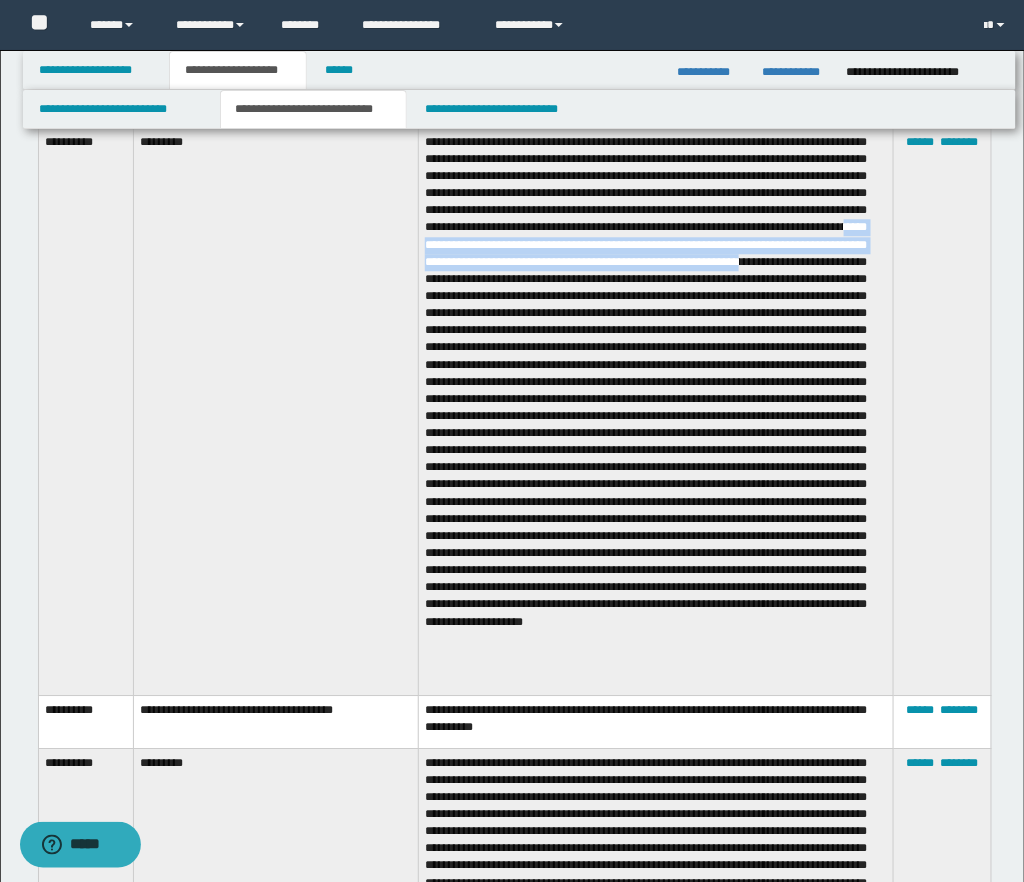 drag, startPoint x: 546, startPoint y: 255, endPoint x: 550, endPoint y: 287, distance: 32.24903 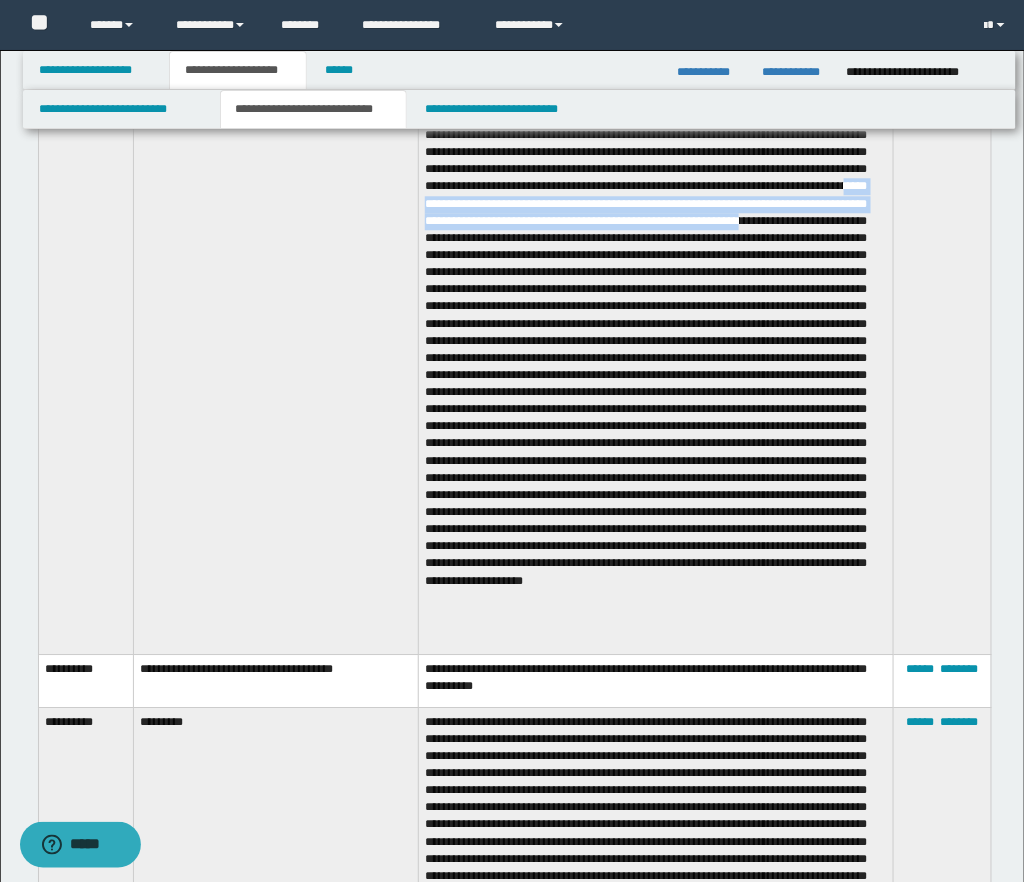 scroll, scrollTop: 3032, scrollLeft: 0, axis: vertical 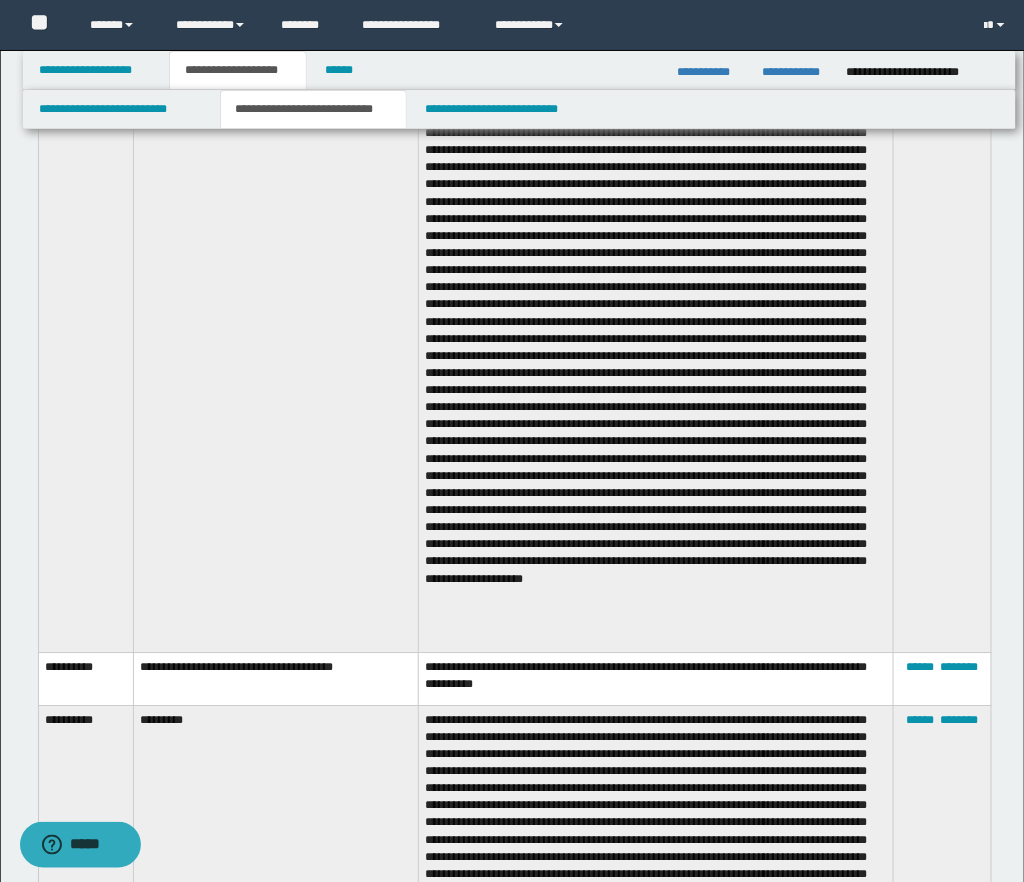 click at bounding box center (655, 368) 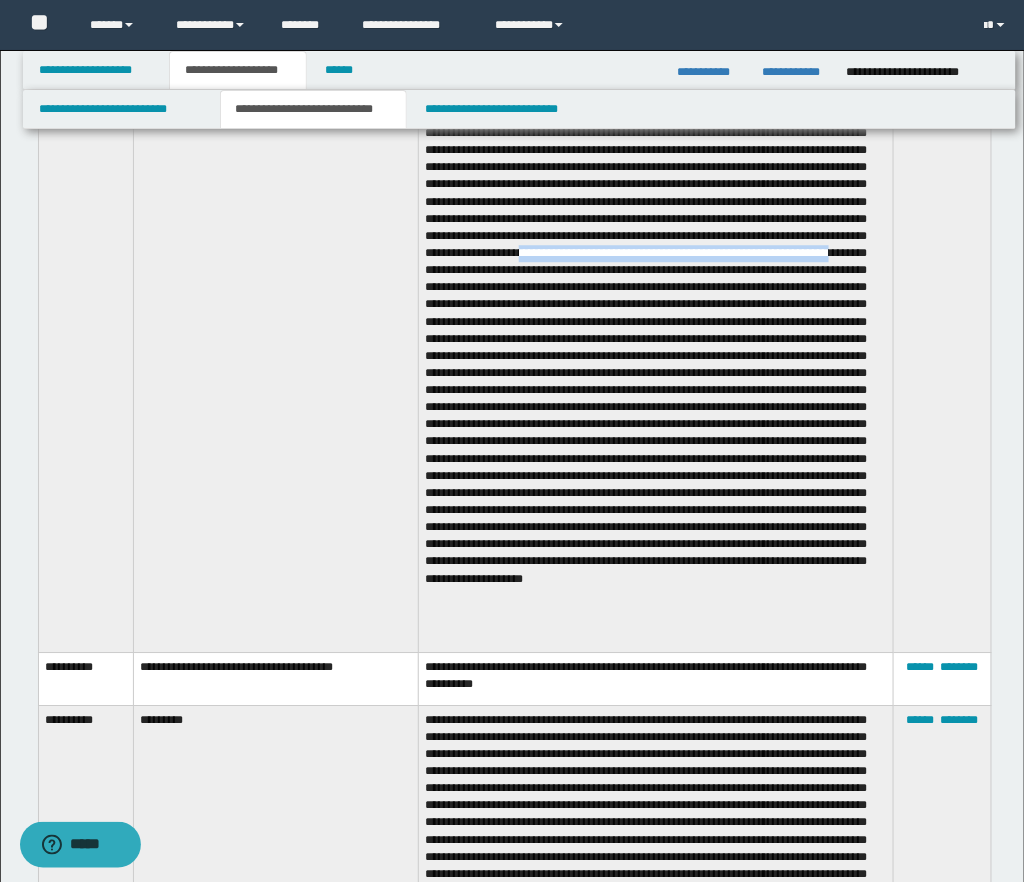drag, startPoint x: 489, startPoint y: 278, endPoint x: 883, endPoint y: 285, distance: 394.06216 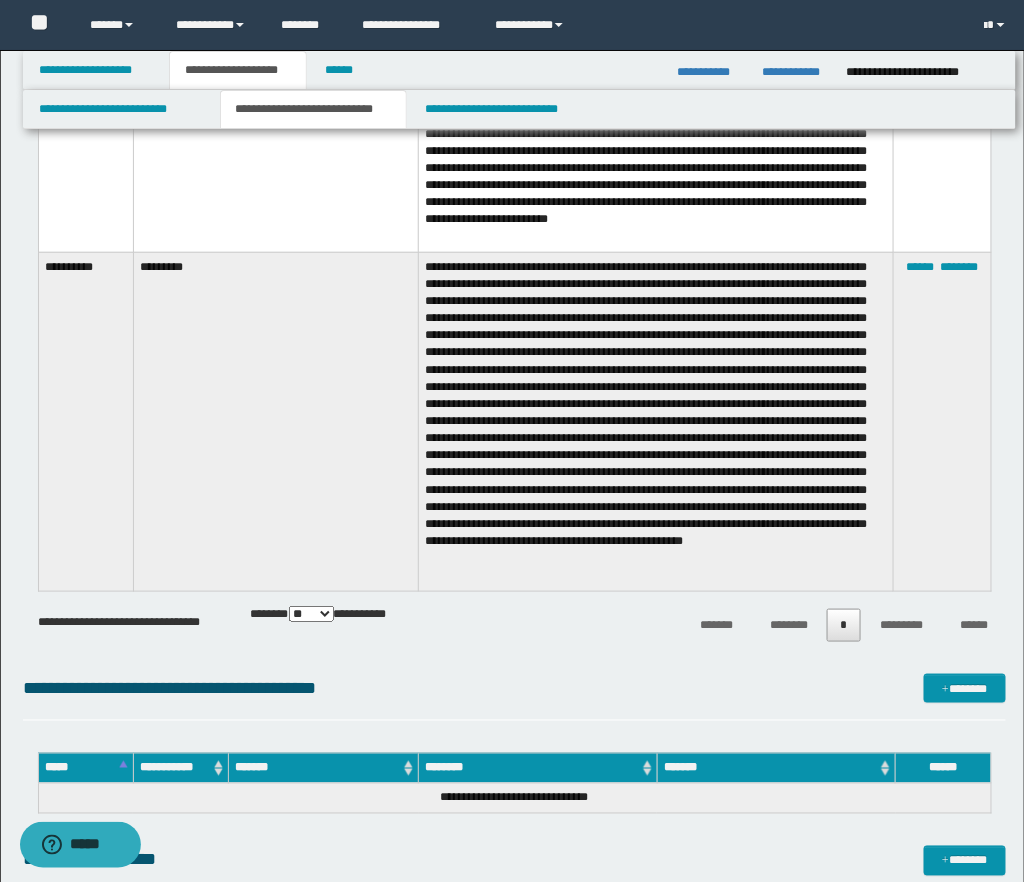 scroll, scrollTop: 3981, scrollLeft: 0, axis: vertical 